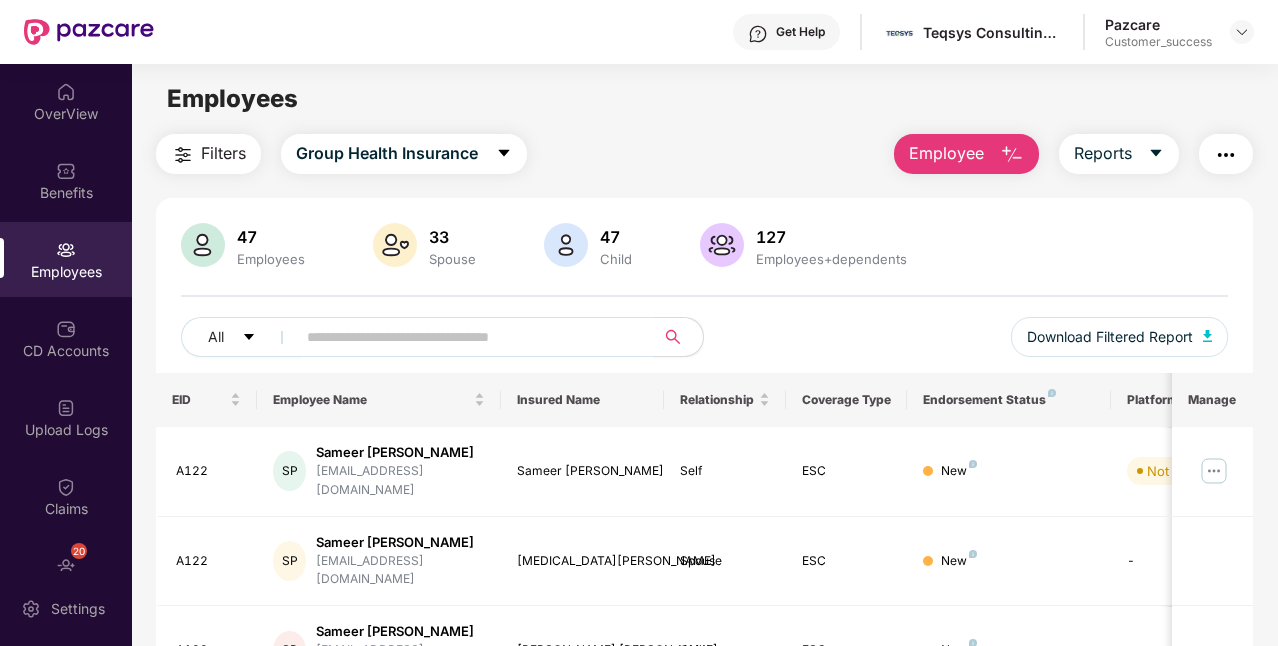scroll, scrollTop: 0, scrollLeft: 0, axis: both 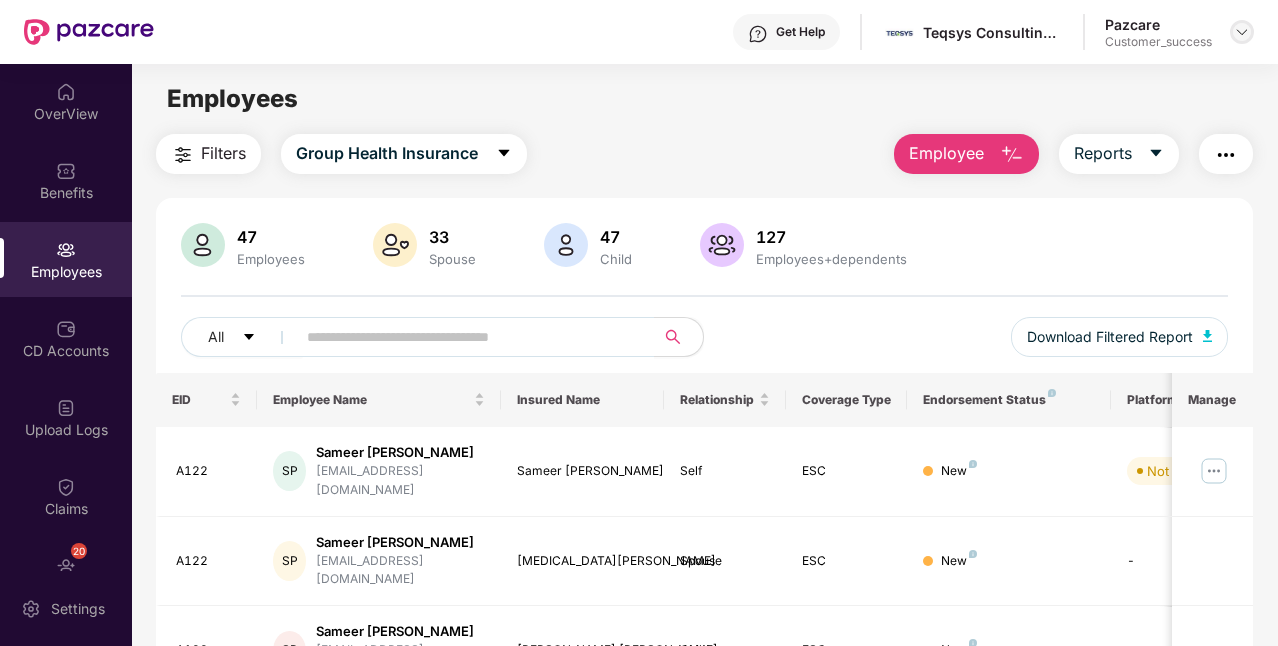 click at bounding box center (1242, 32) 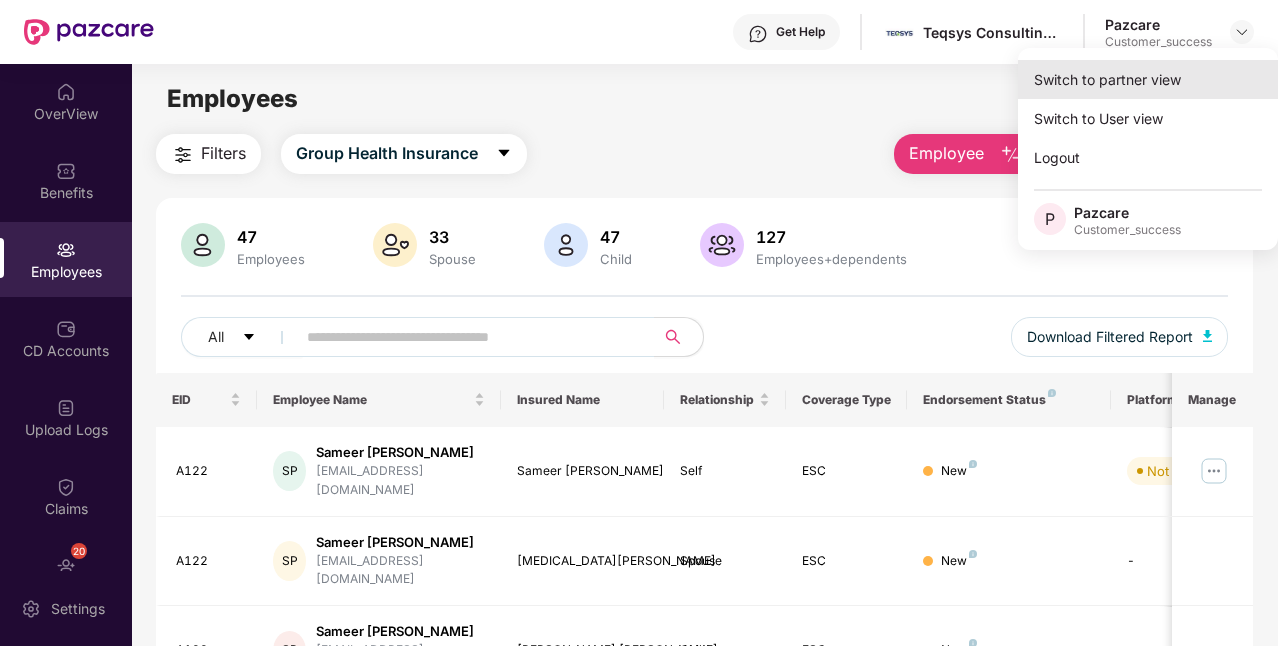 click on "Switch to partner view" at bounding box center (1148, 79) 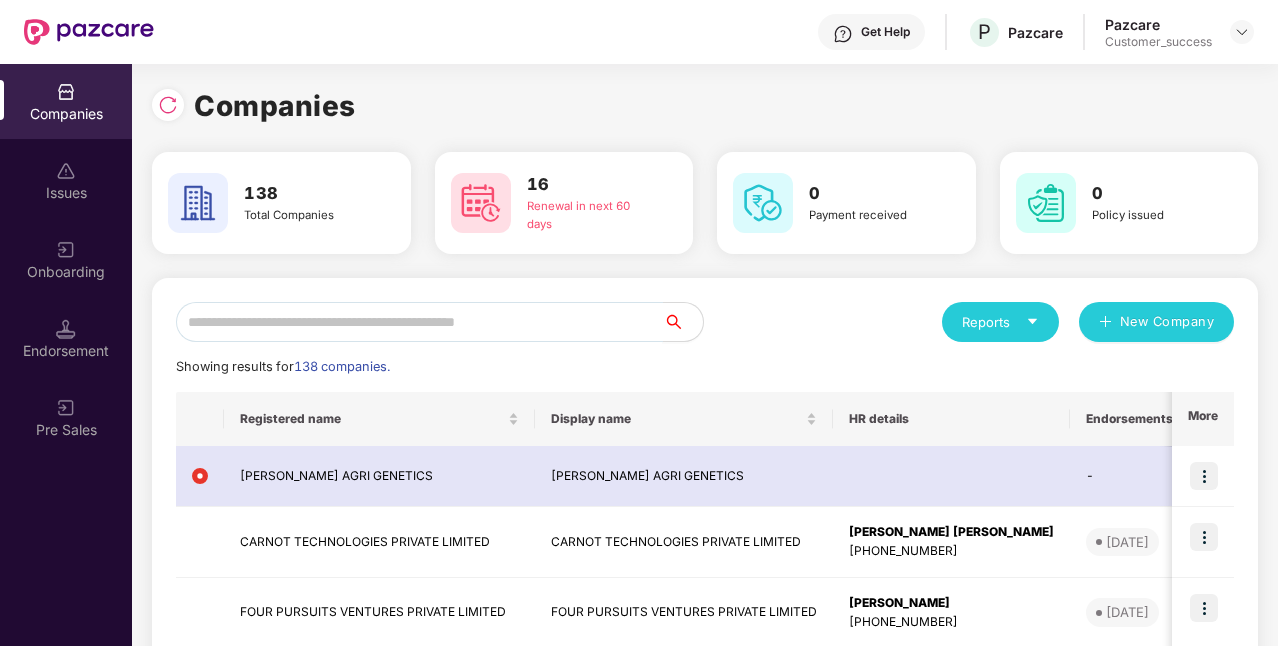 click at bounding box center (419, 322) 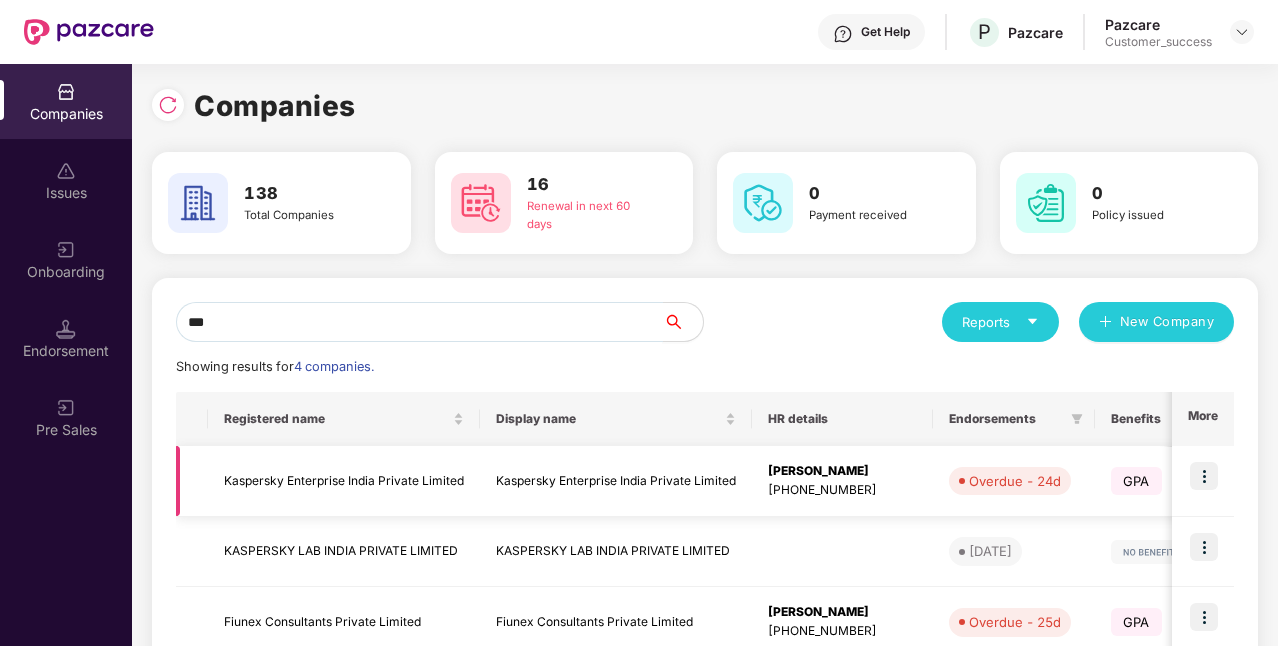 type on "***" 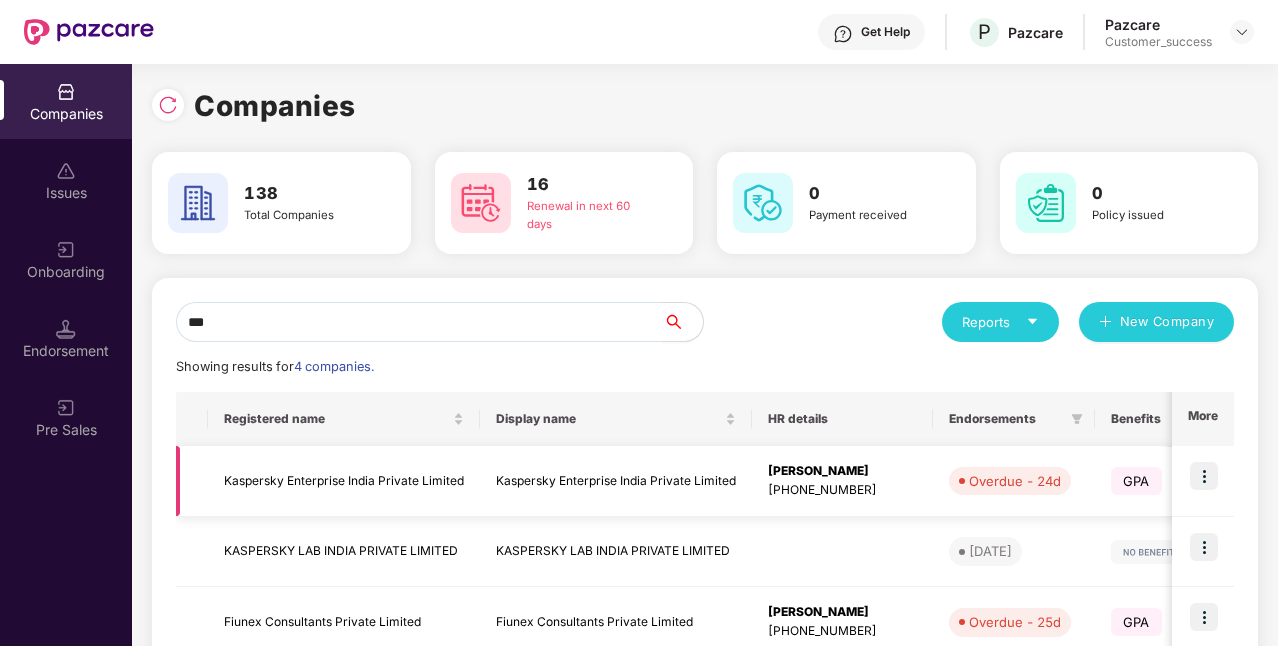 click at bounding box center [1204, 476] 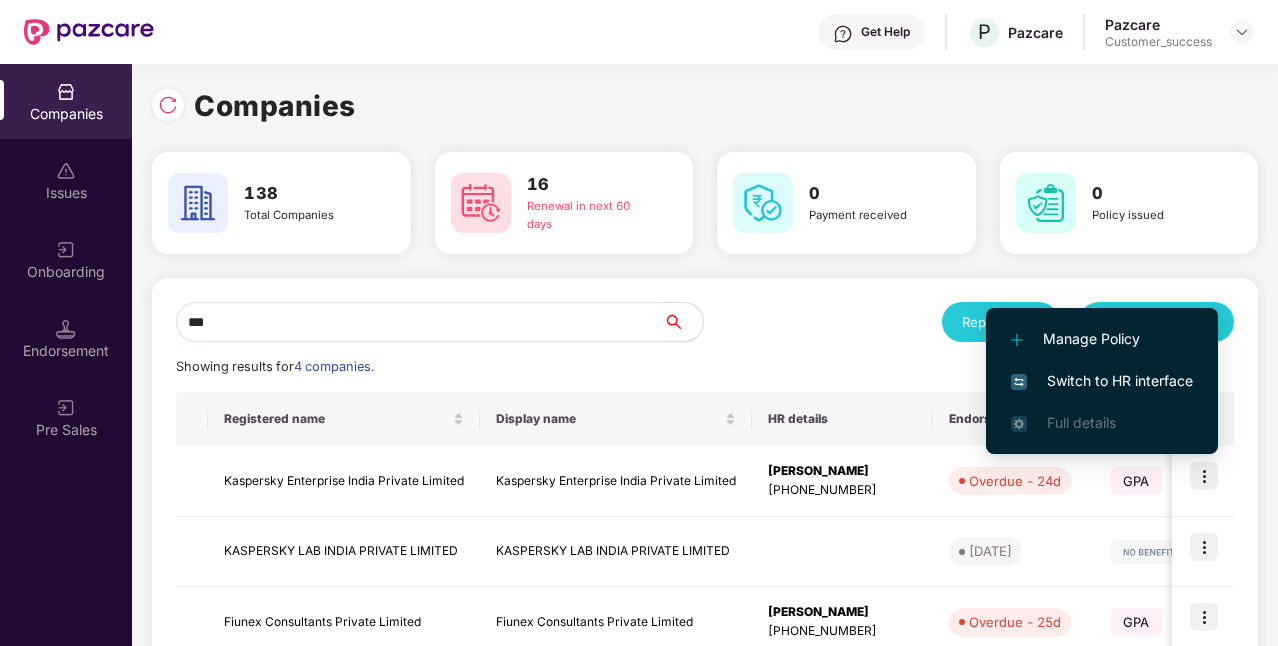 click on "Switch to HR interface" at bounding box center (1102, 381) 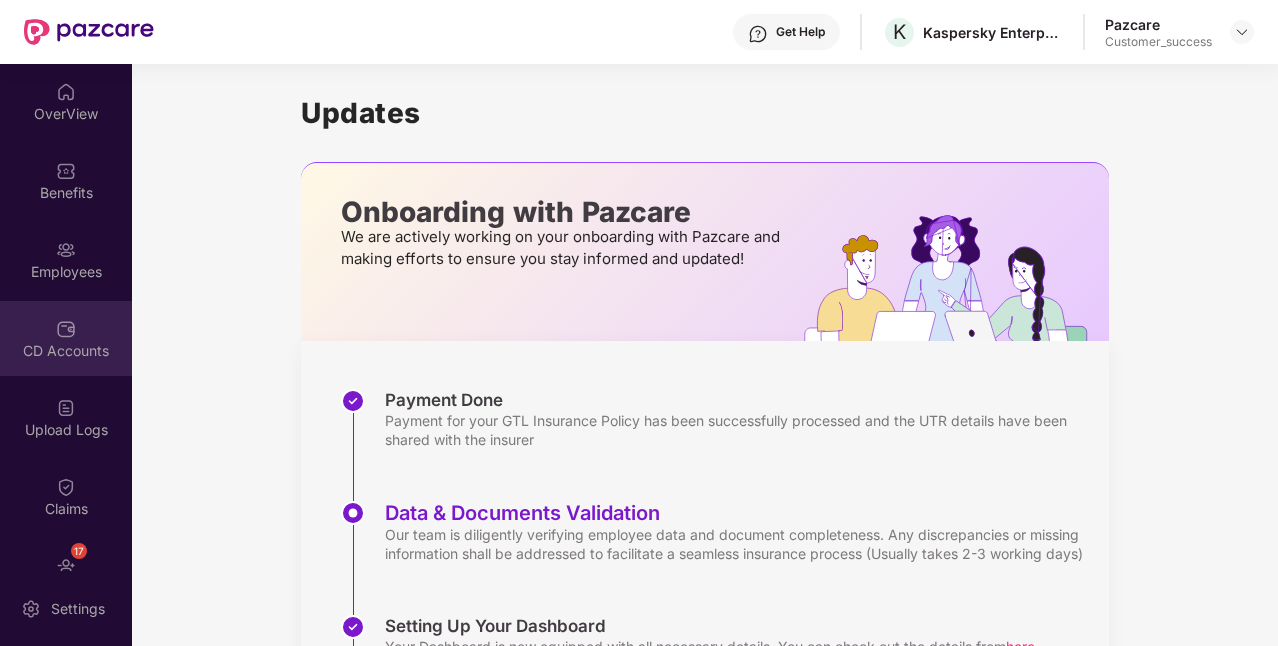 click at bounding box center (66, 329) 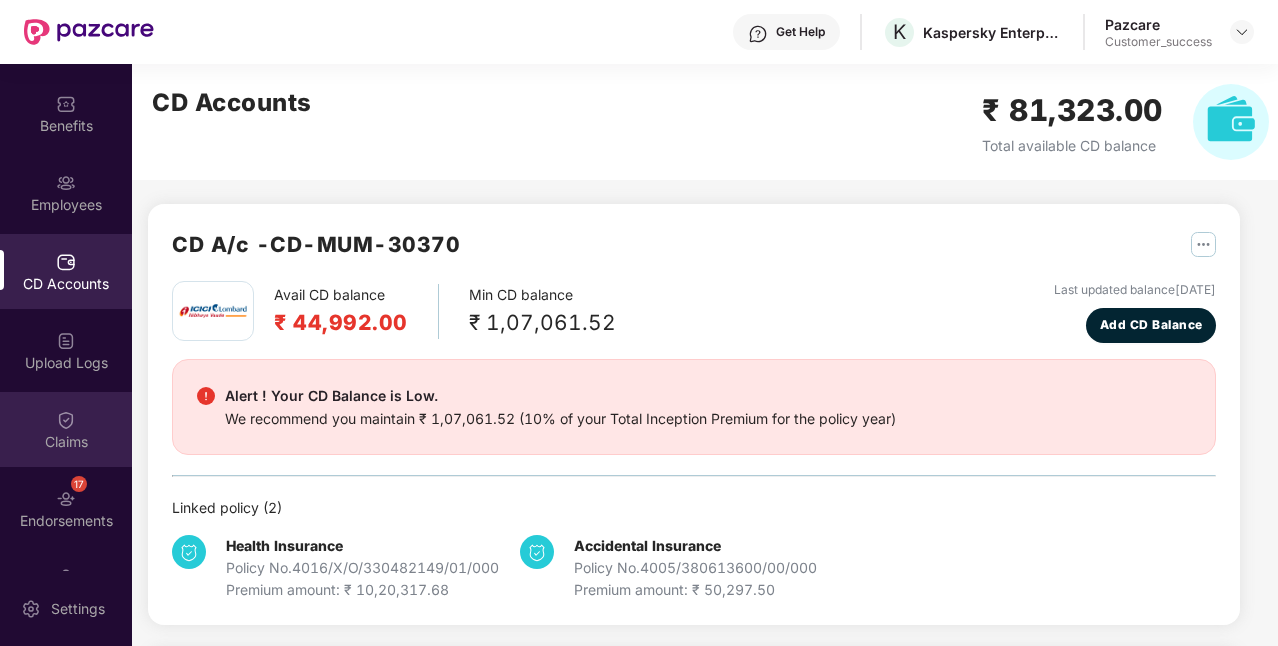 scroll, scrollTop: 124, scrollLeft: 0, axis: vertical 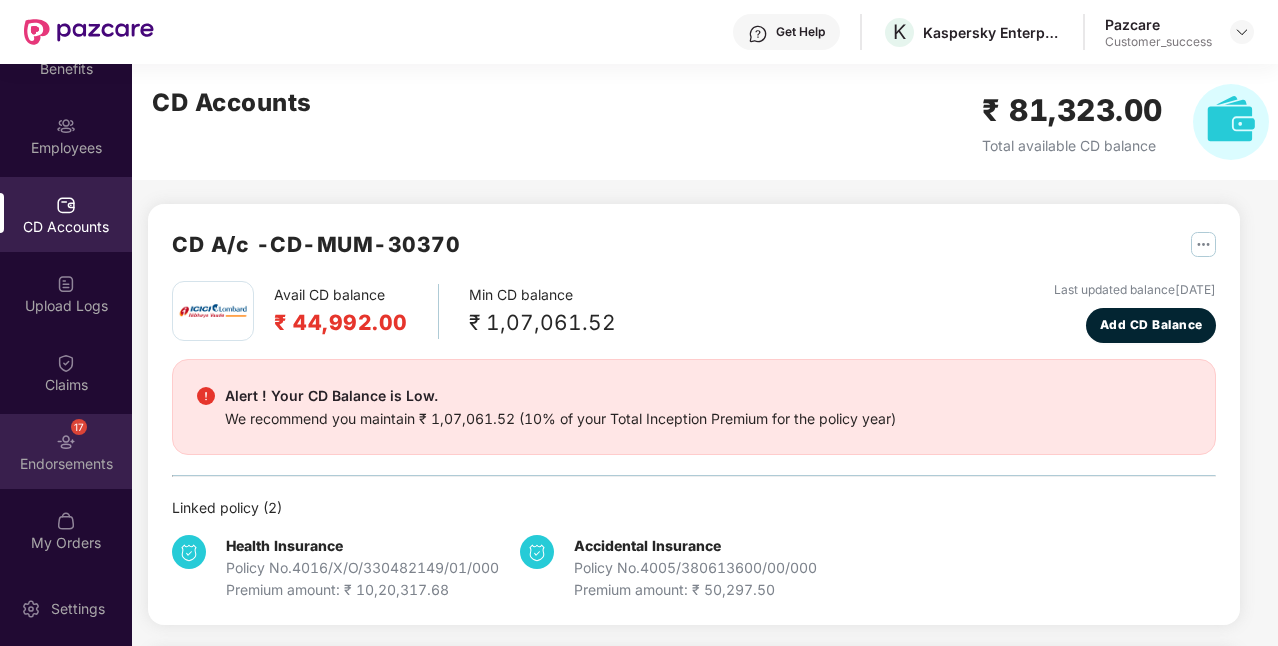 click on "17 Endorsements" at bounding box center [66, 451] 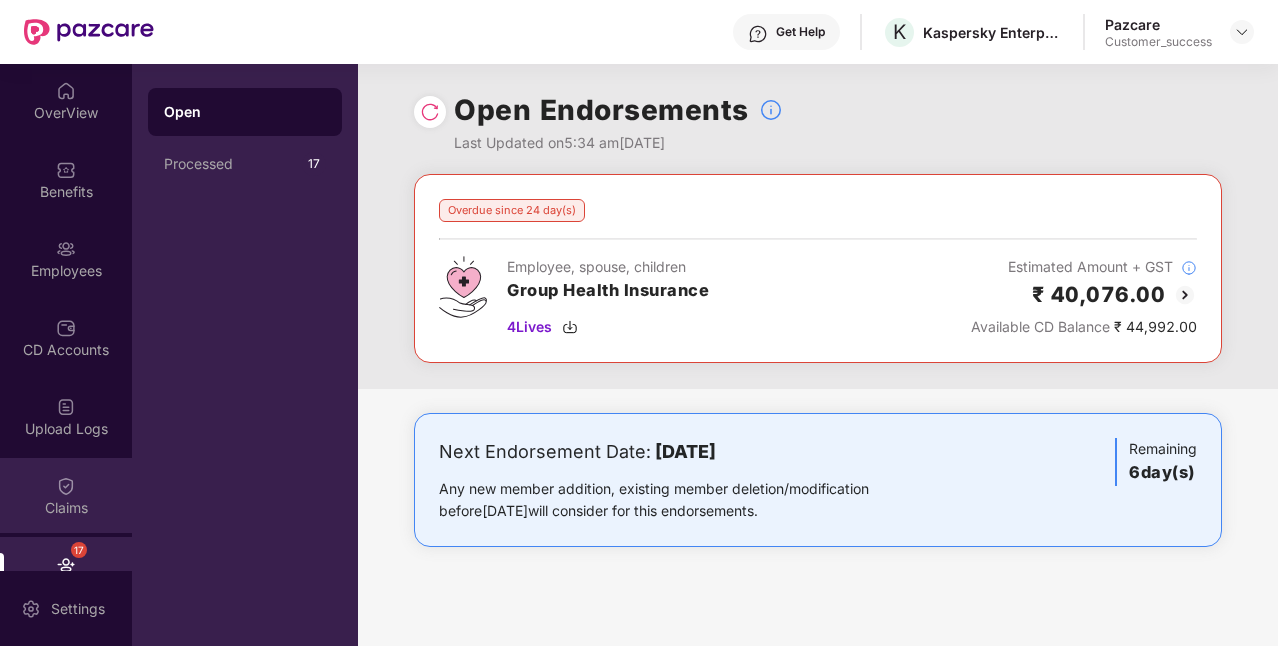 scroll, scrollTop: 0, scrollLeft: 0, axis: both 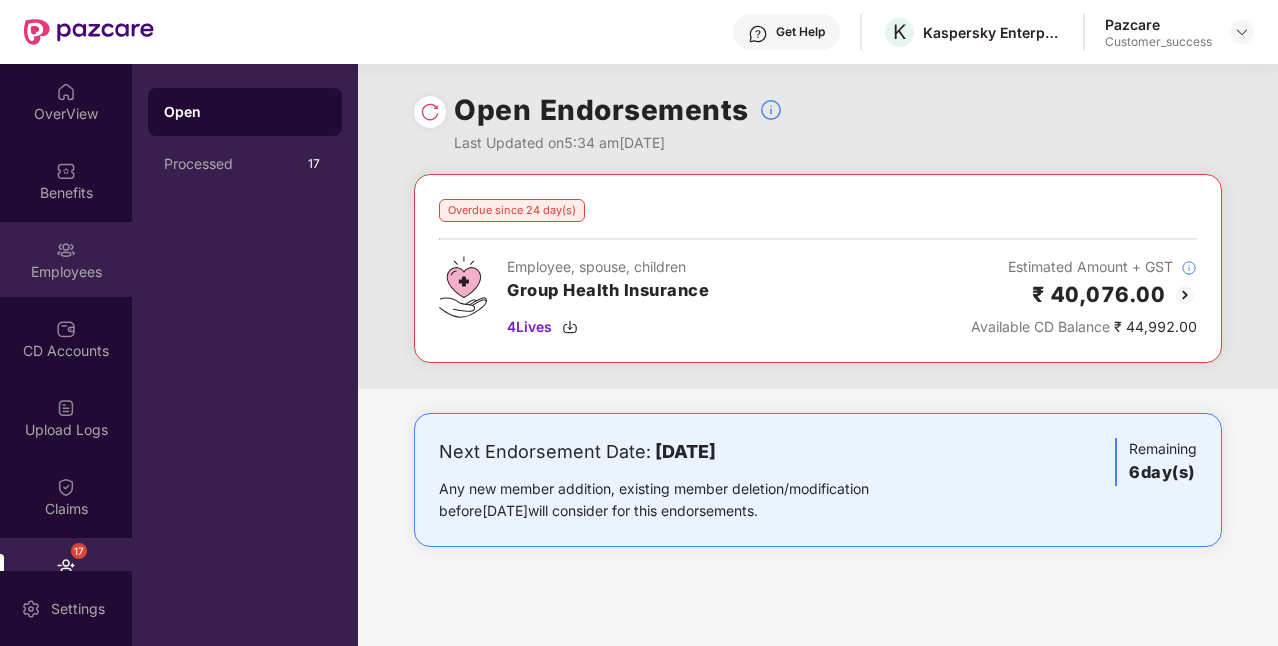 click on "Employees" at bounding box center [66, 272] 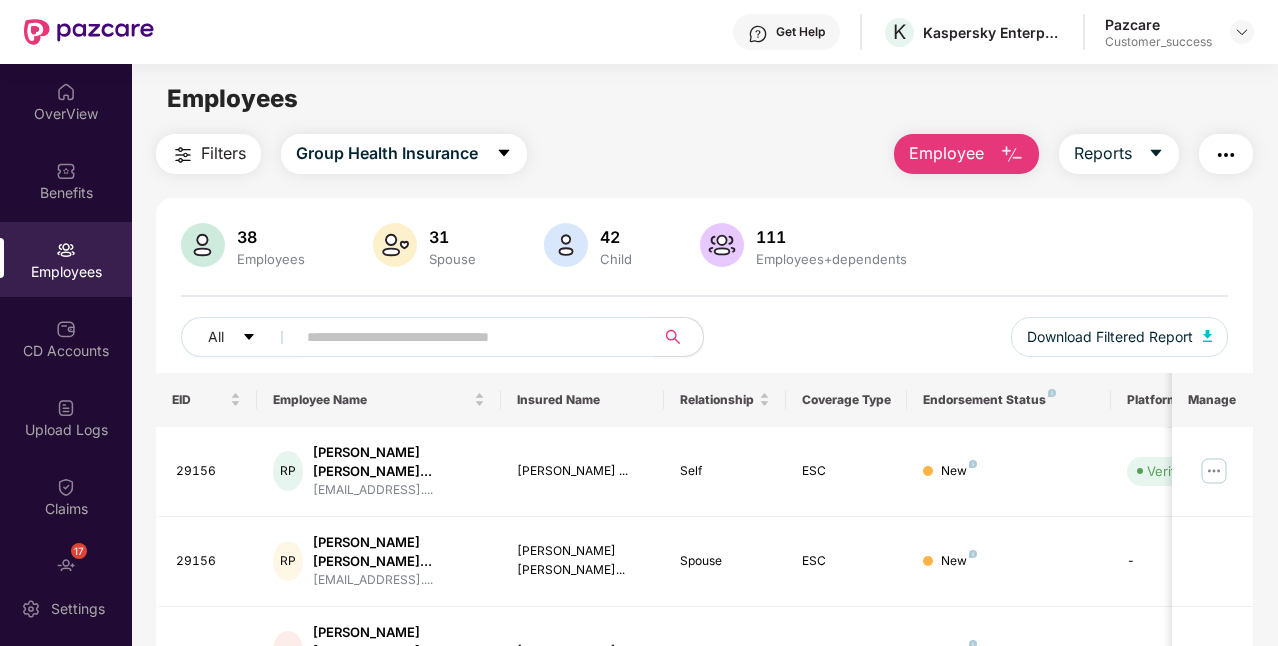 click on "Employee" at bounding box center [966, 154] 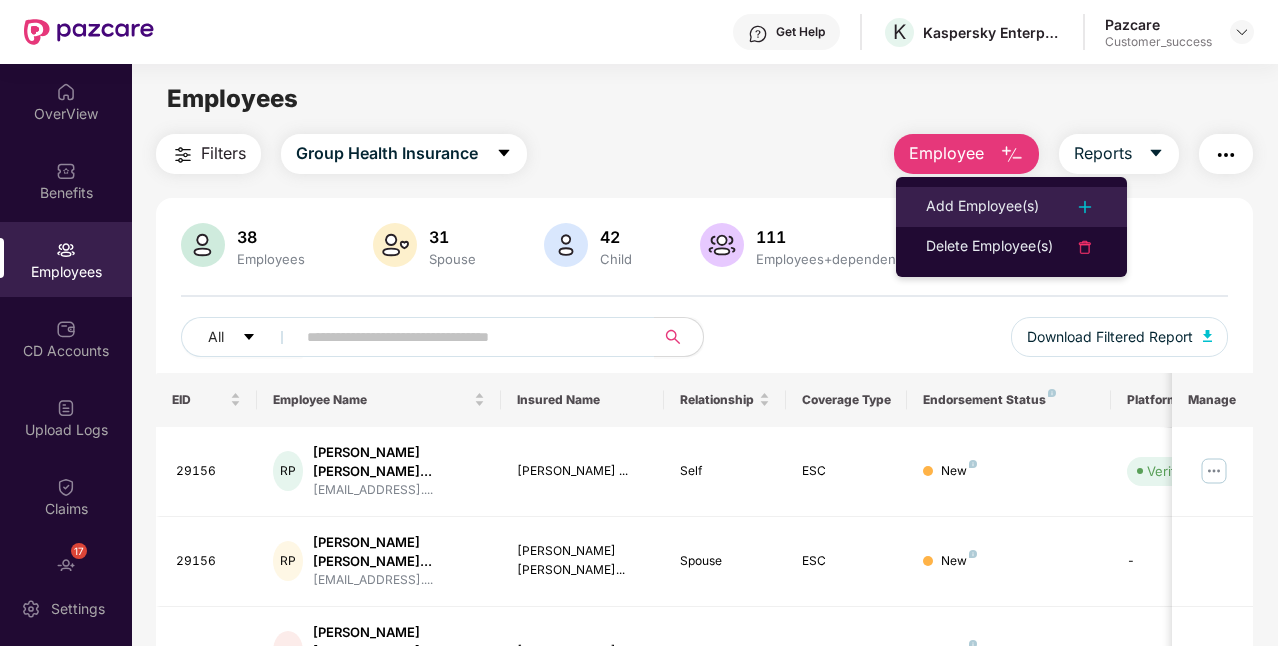 click on "Add Employee(s)" at bounding box center (982, 207) 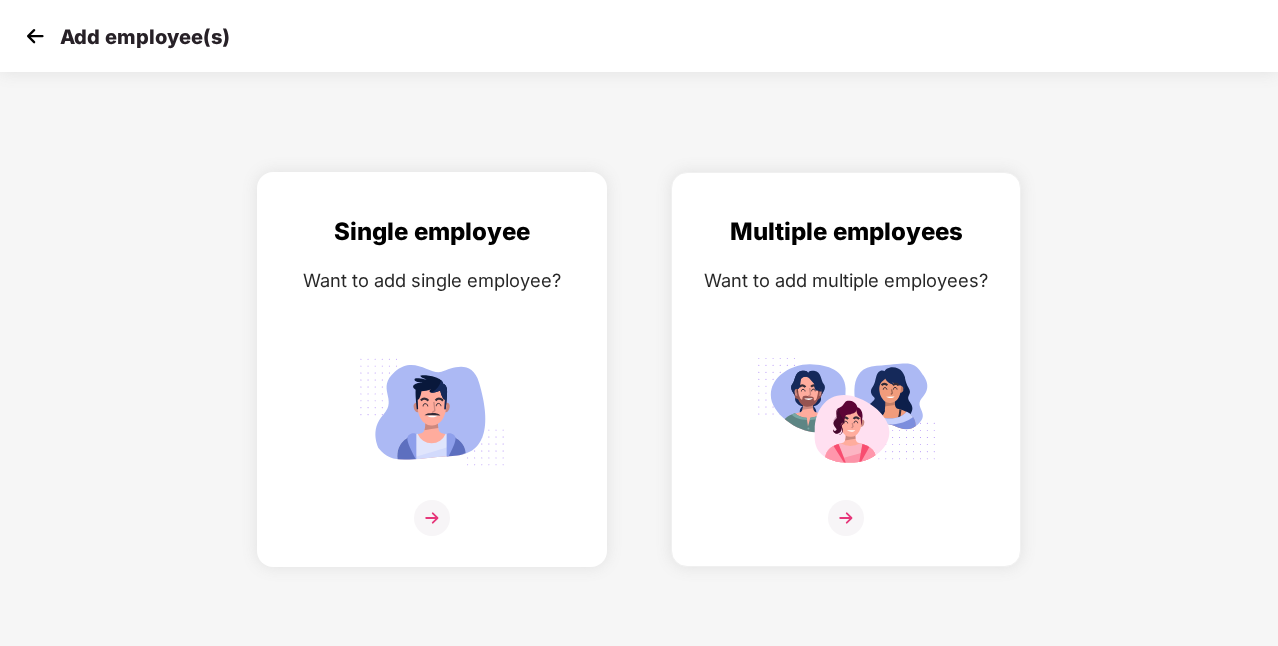 click on "Single employee Want to add single employee?" at bounding box center (432, 387) 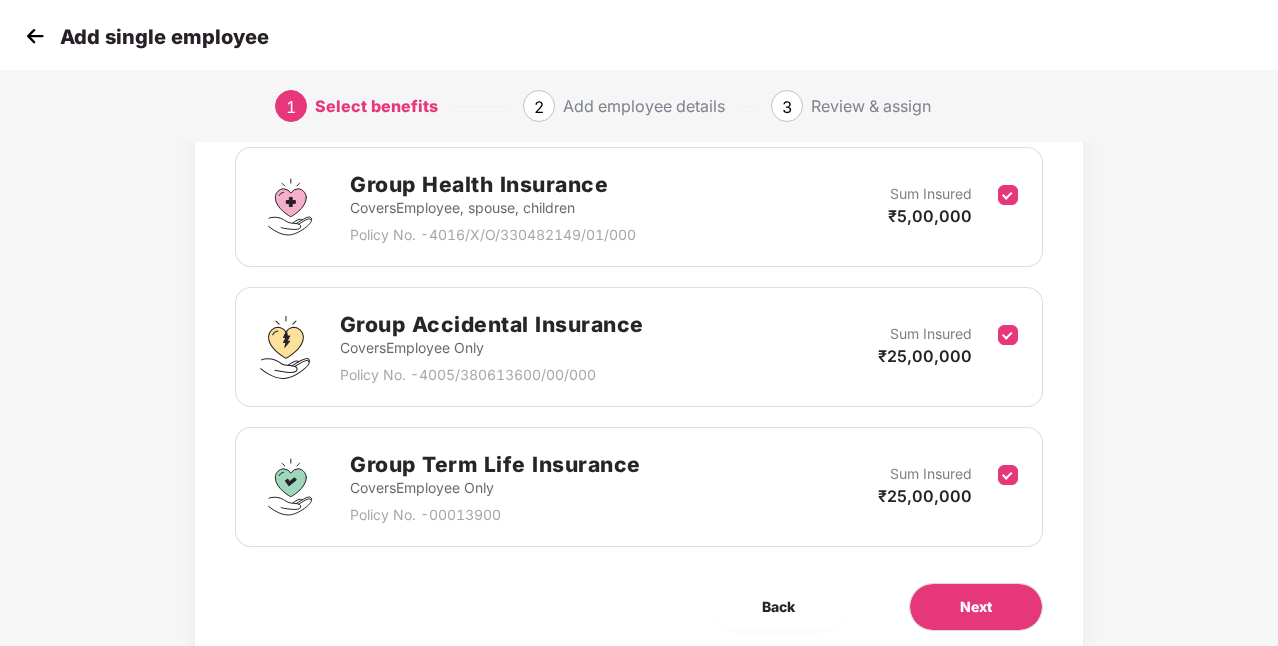 scroll, scrollTop: 300, scrollLeft: 0, axis: vertical 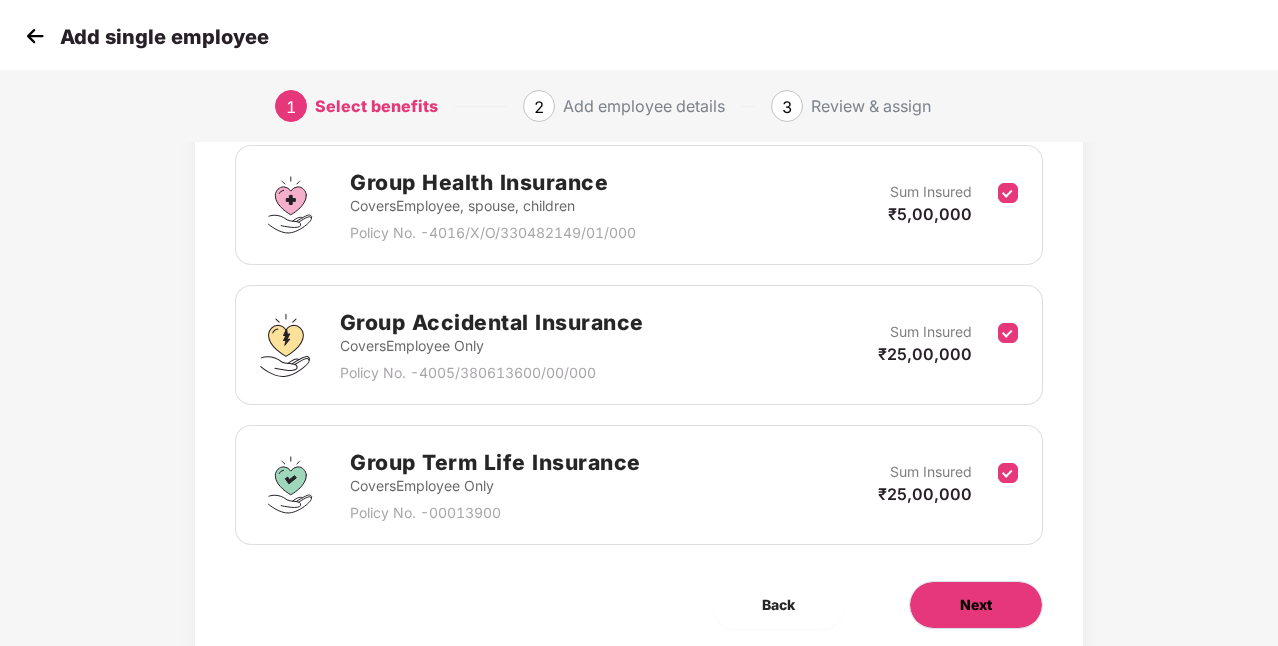 click on "Next" at bounding box center [976, 605] 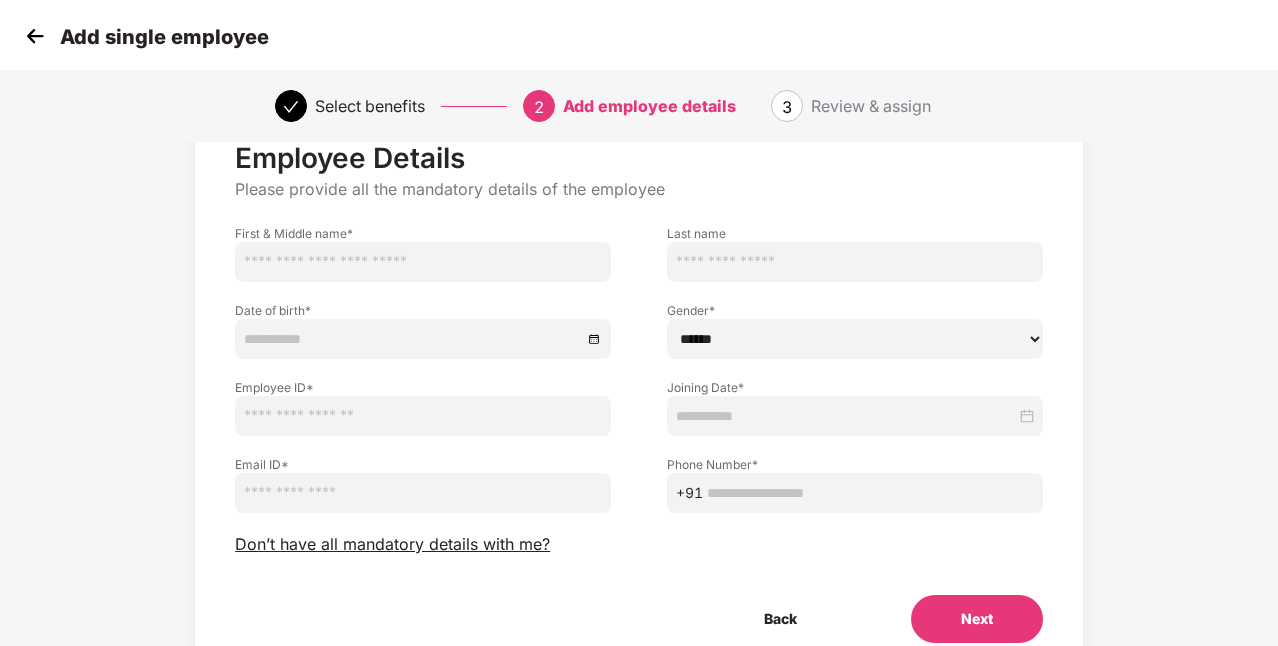 scroll, scrollTop: 100, scrollLeft: 0, axis: vertical 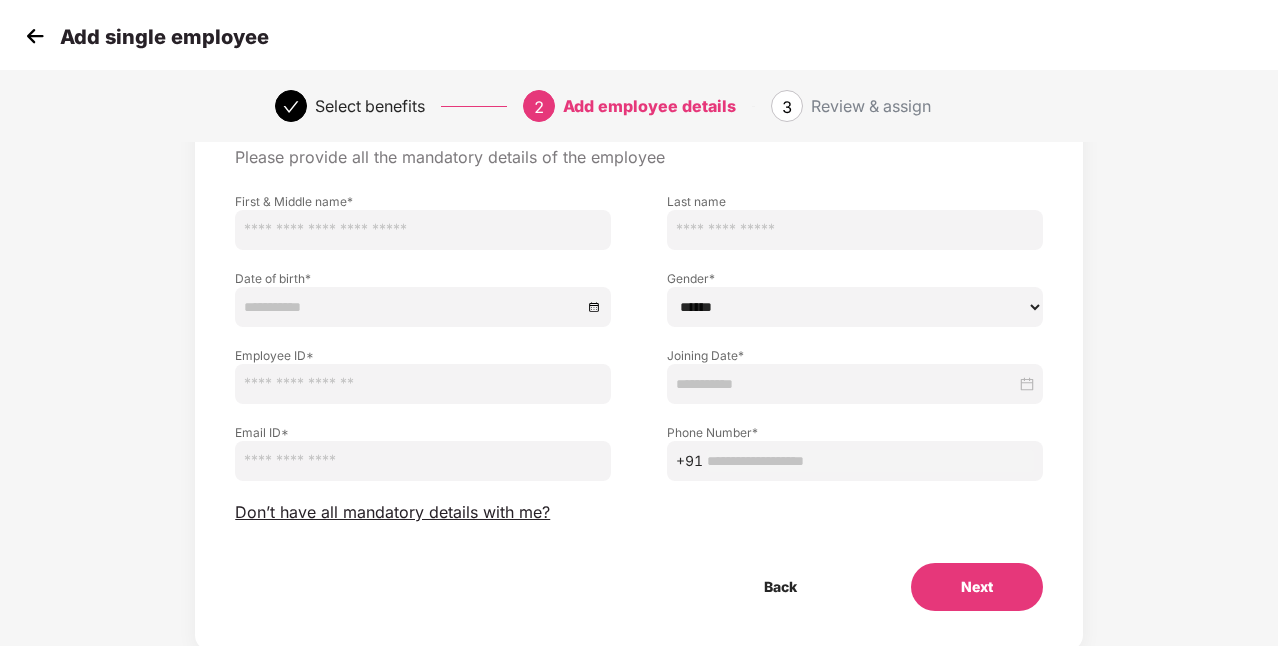 click at bounding box center (35, 36) 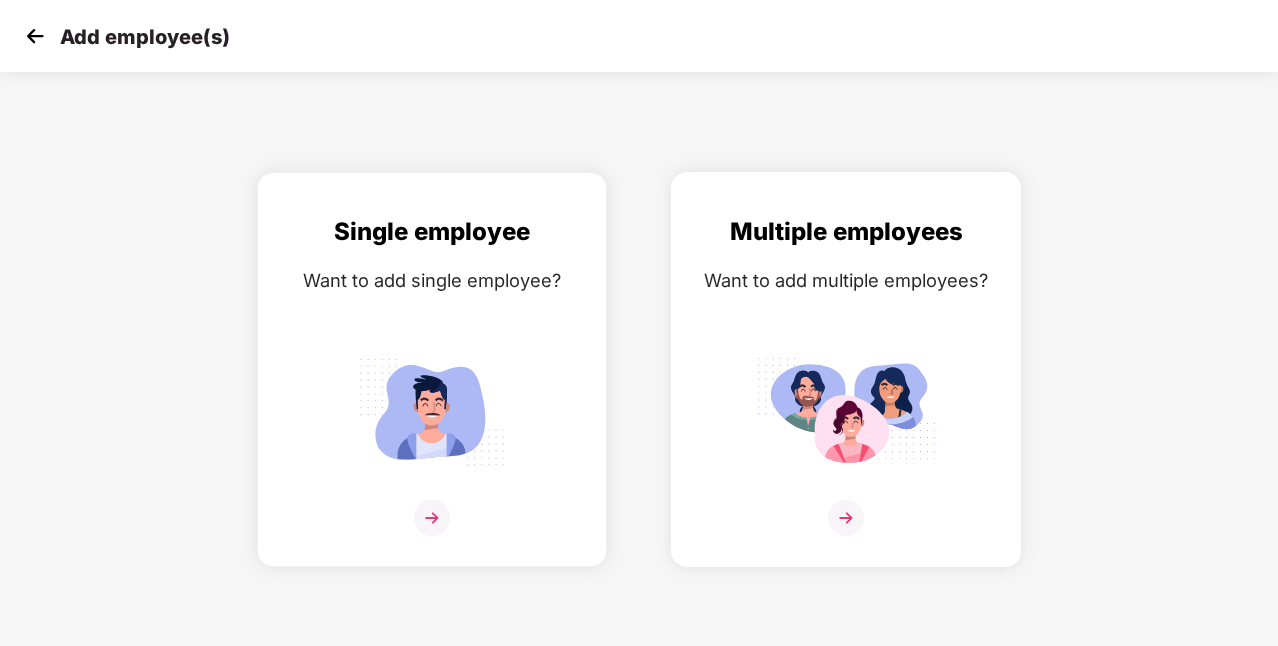 click at bounding box center (846, 411) 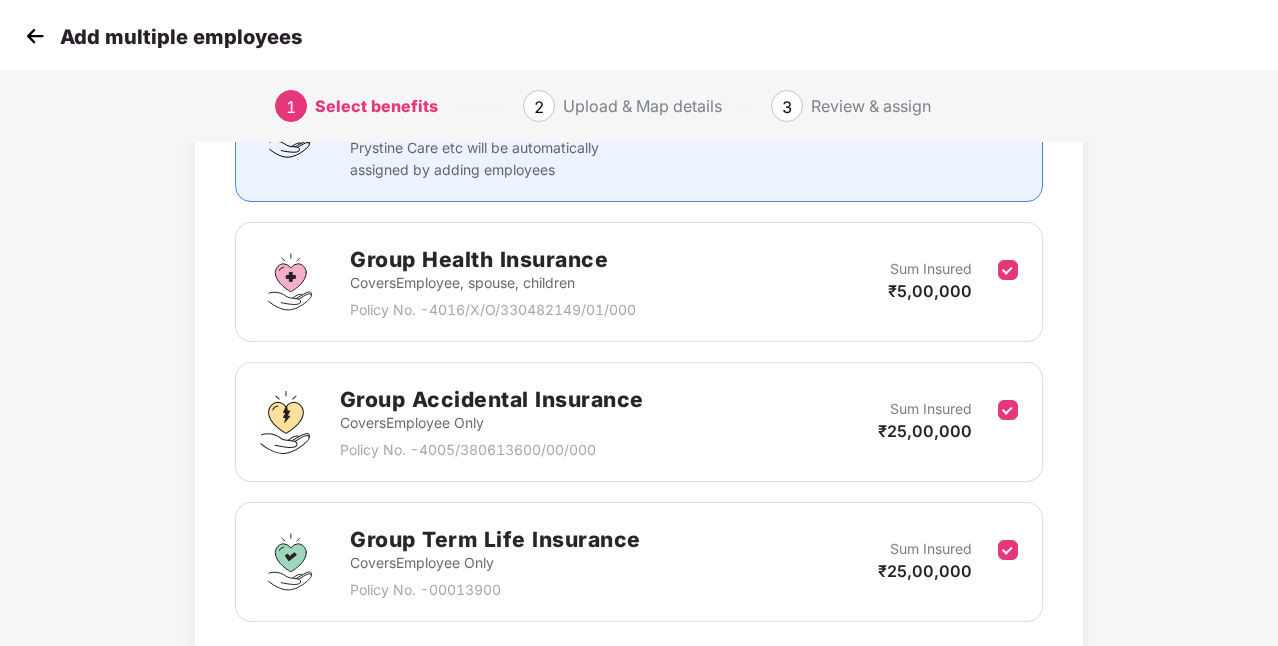 scroll, scrollTop: 370, scrollLeft: 0, axis: vertical 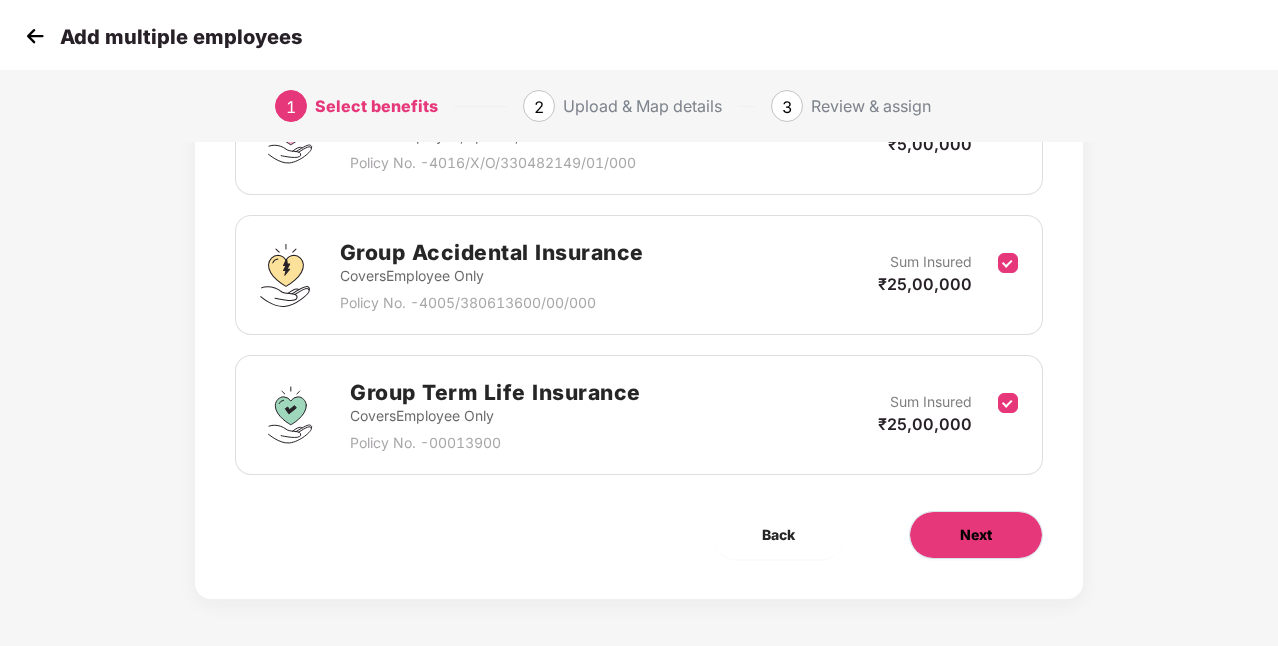 click on "Next" at bounding box center (976, 535) 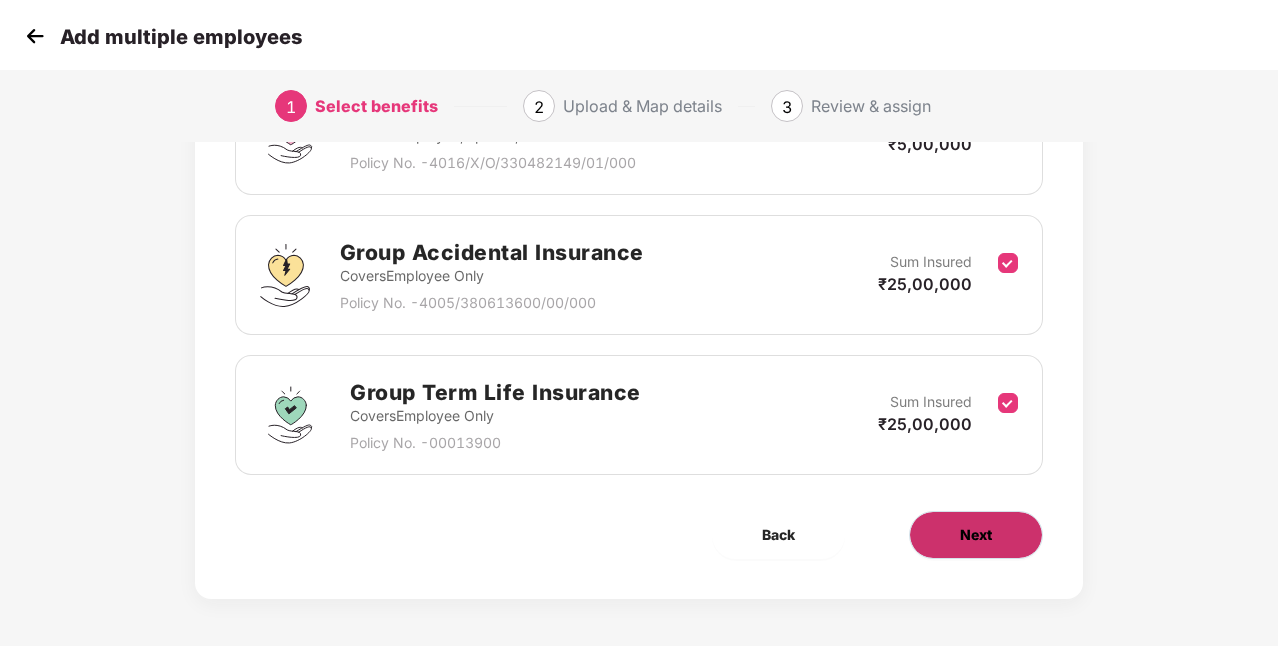 scroll, scrollTop: 0, scrollLeft: 0, axis: both 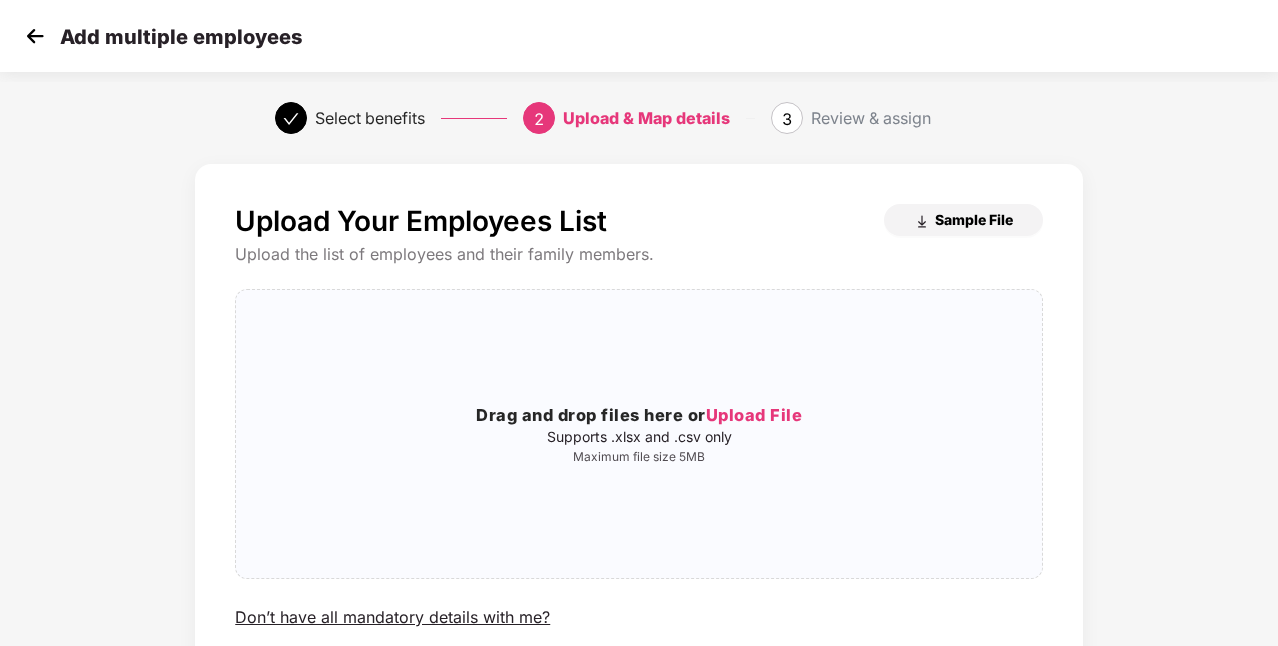 click on "Sample File" at bounding box center [974, 219] 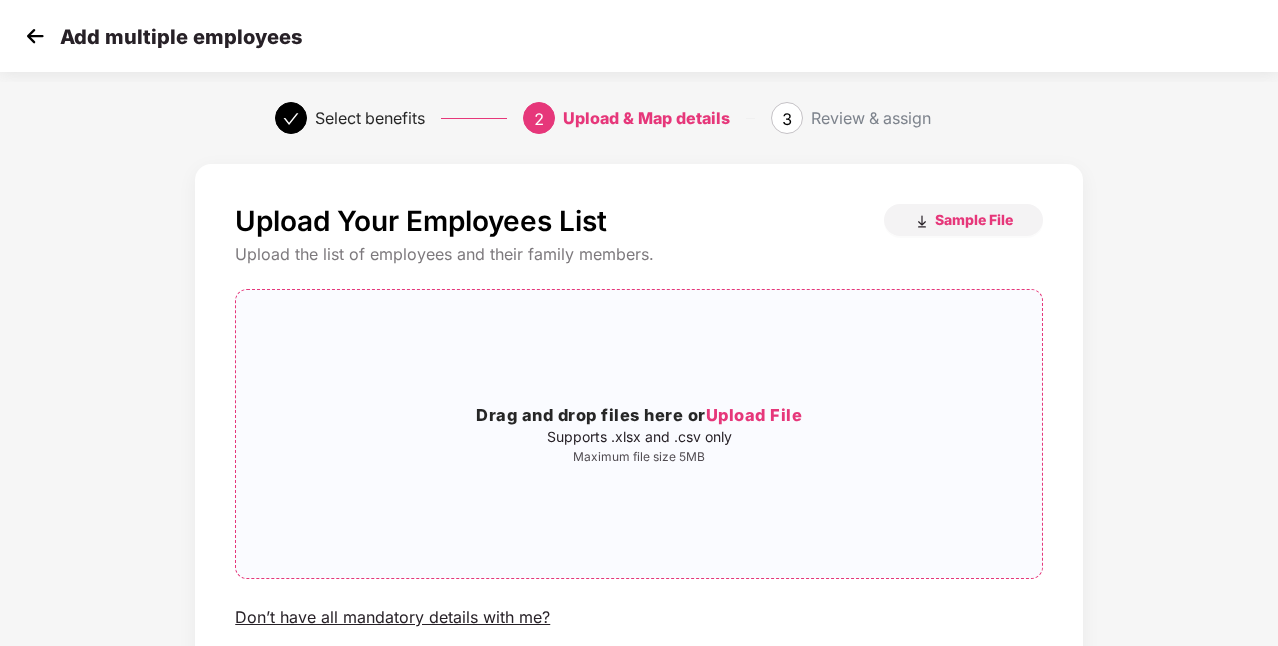 click on "Upload File" at bounding box center [754, 415] 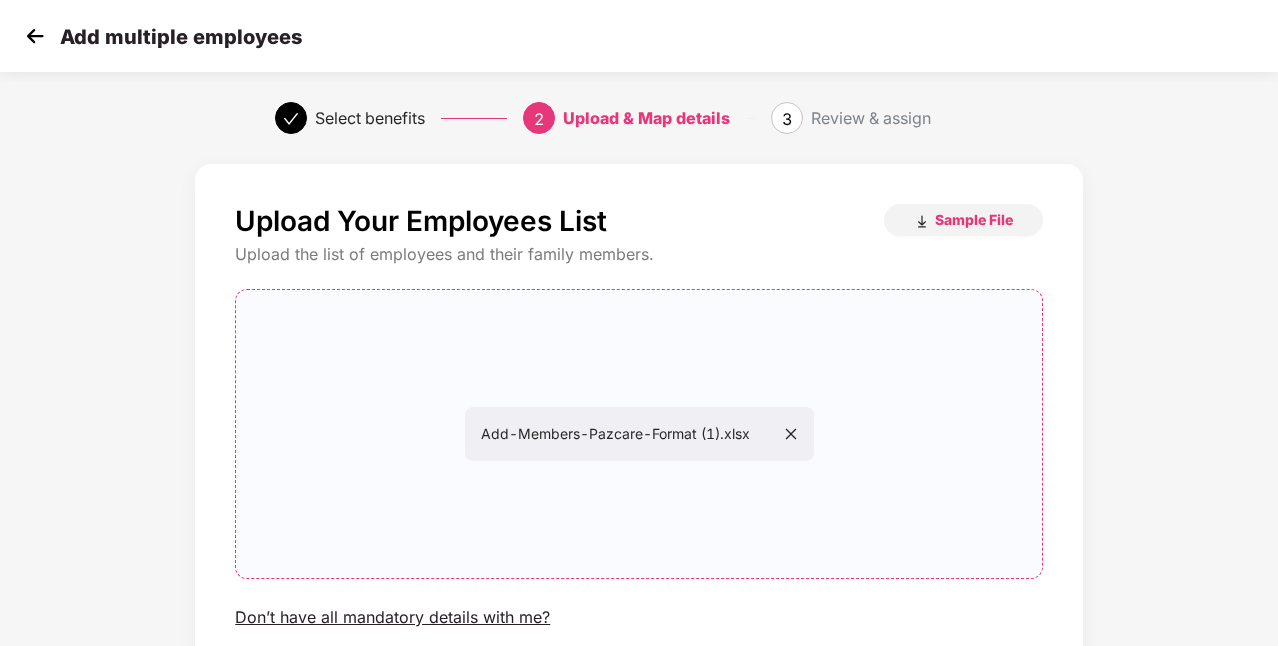 scroll, scrollTop: 157, scrollLeft: 0, axis: vertical 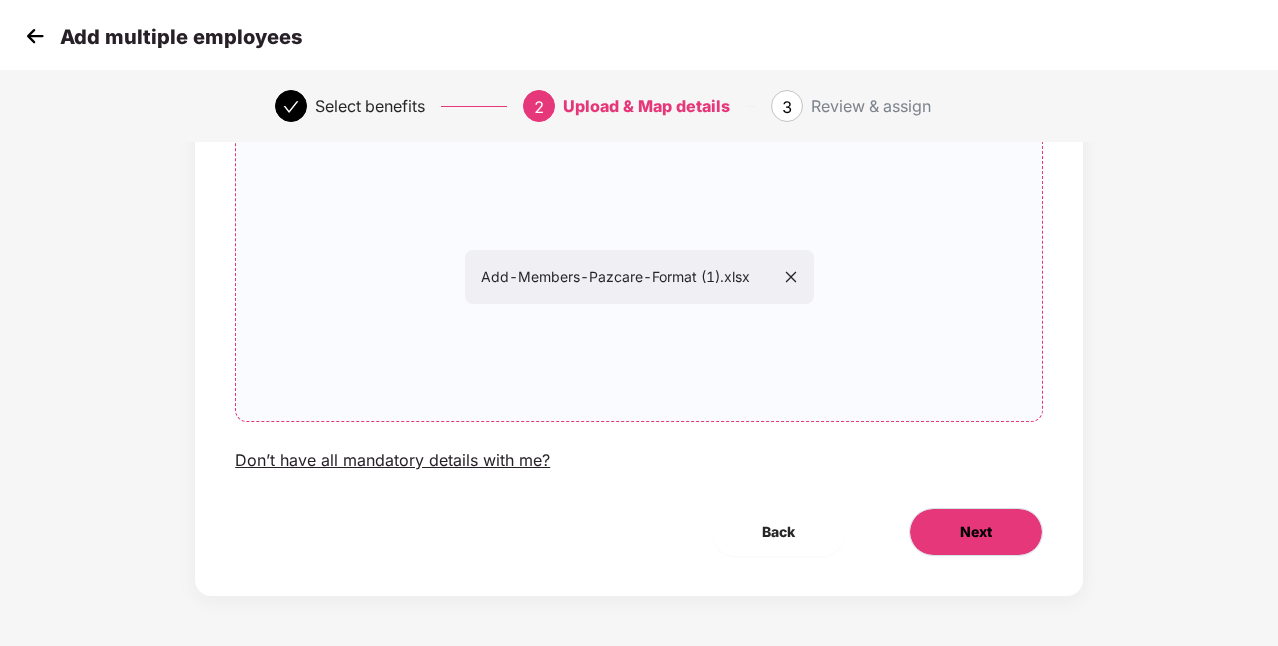click on "Next" at bounding box center (976, 532) 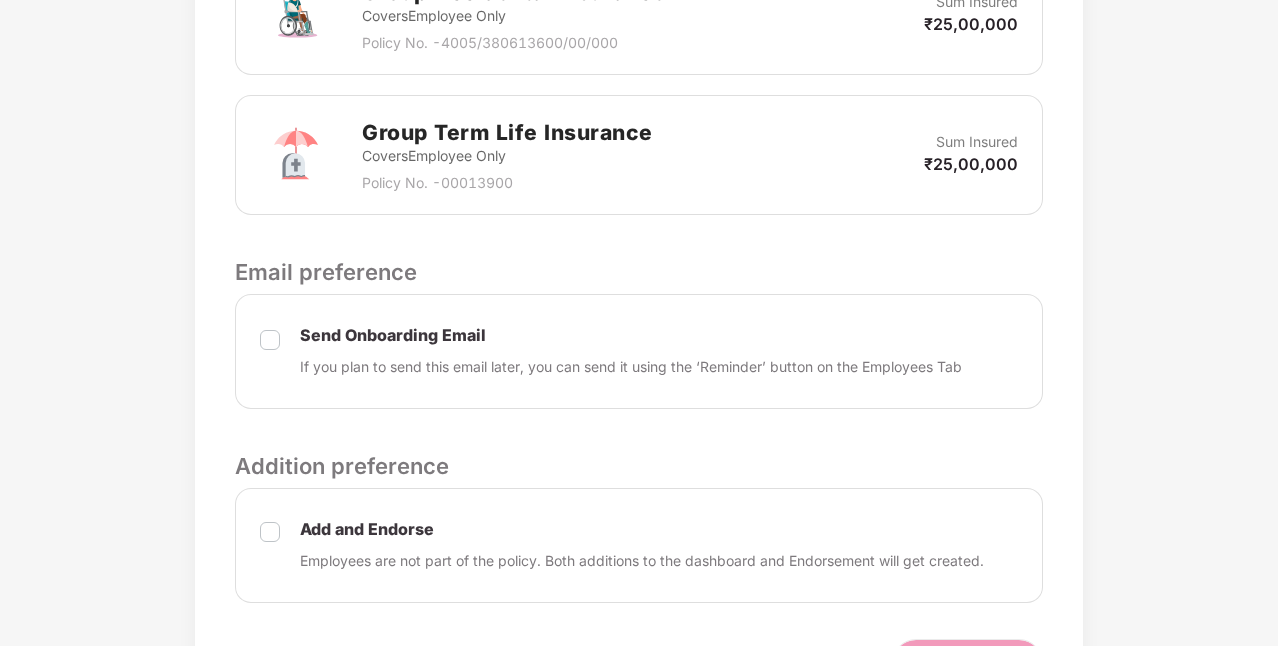 scroll, scrollTop: 960, scrollLeft: 0, axis: vertical 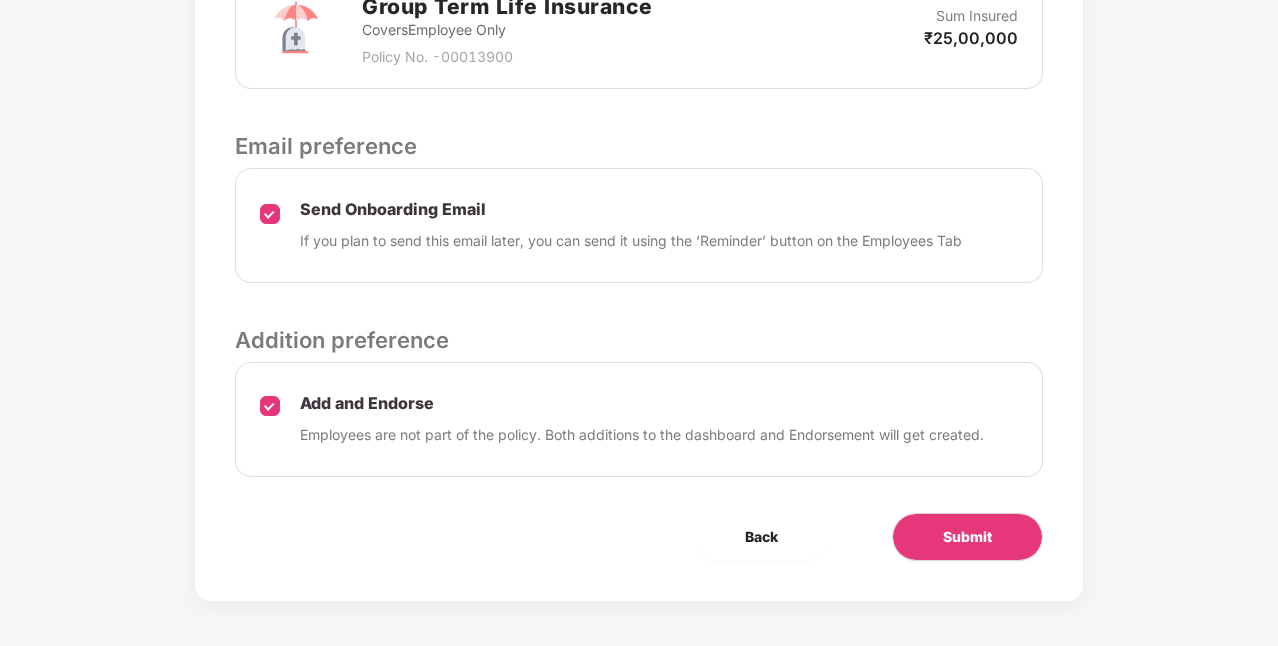 click on "Review & Assign Benefits Data Mapped Successfully Employee-data.csv Affinity Benefits Clove Dental, Pharmeasy, Nua Women, Prystine Care etc will be automatically assigned by adding employees Auto-assigned Selected Benefits Group Health Insurance Covers  Employee, spouse, children Policy No. -  4016/X/O/330482149/01/000 Sum Insured ₹5,00,000 Group Accidental Insurance Covers  Employee Only Policy No. -  4005/380613600/00/000 Sum Insured ₹25,00,000 Group Term Life Insurance Covers  Employee Only Policy No. -  00013900 Sum Insured ₹25,00,000 Email preference Send Onboarding Email If you plan to send this email later, you can send it using the ‘Reminder’ button on the Employees Tab Addition preference Add and Endorse Employees are not part of the policy. Both additions to the dashboard and Endorsement will get created. Back Submit" at bounding box center [639, -98] 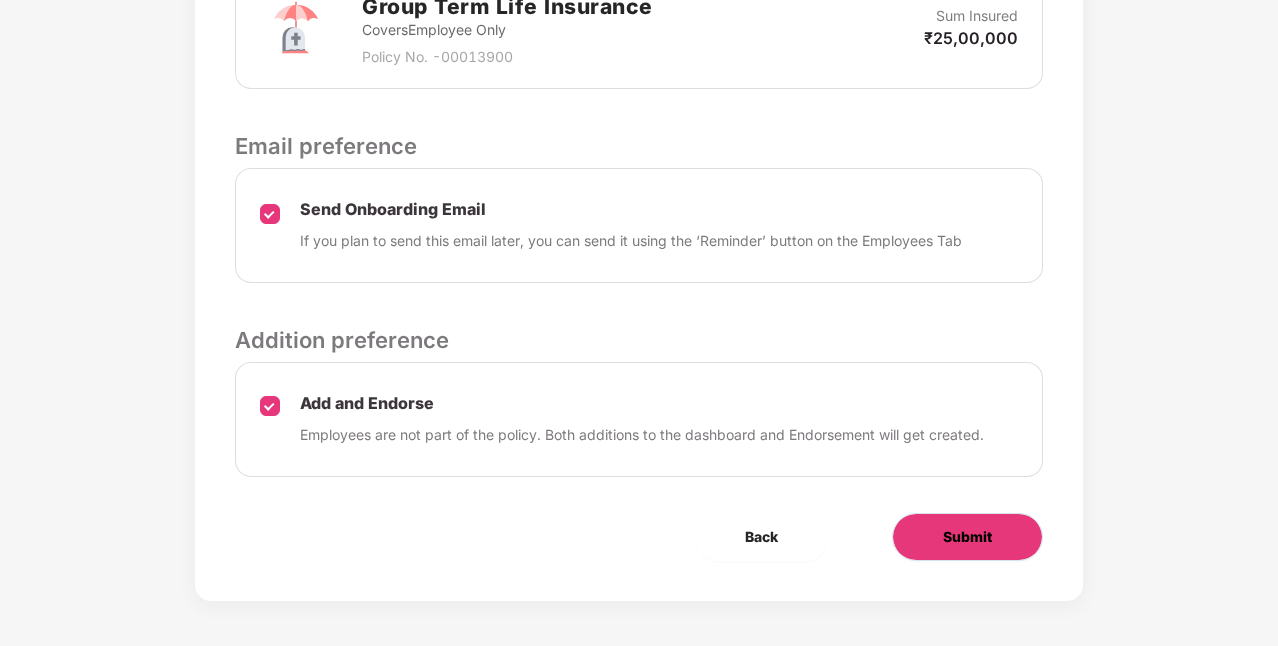 click on "Submit" at bounding box center (967, 537) 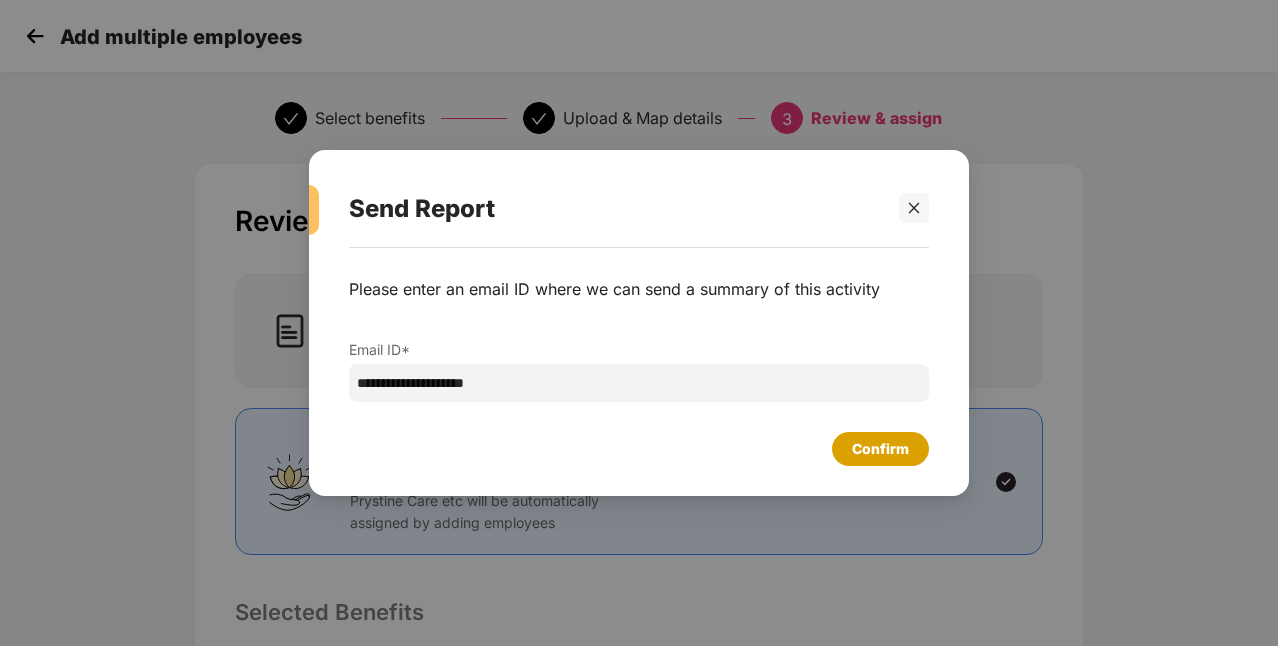 click on "Confirm" at bounding box center [880, 449] 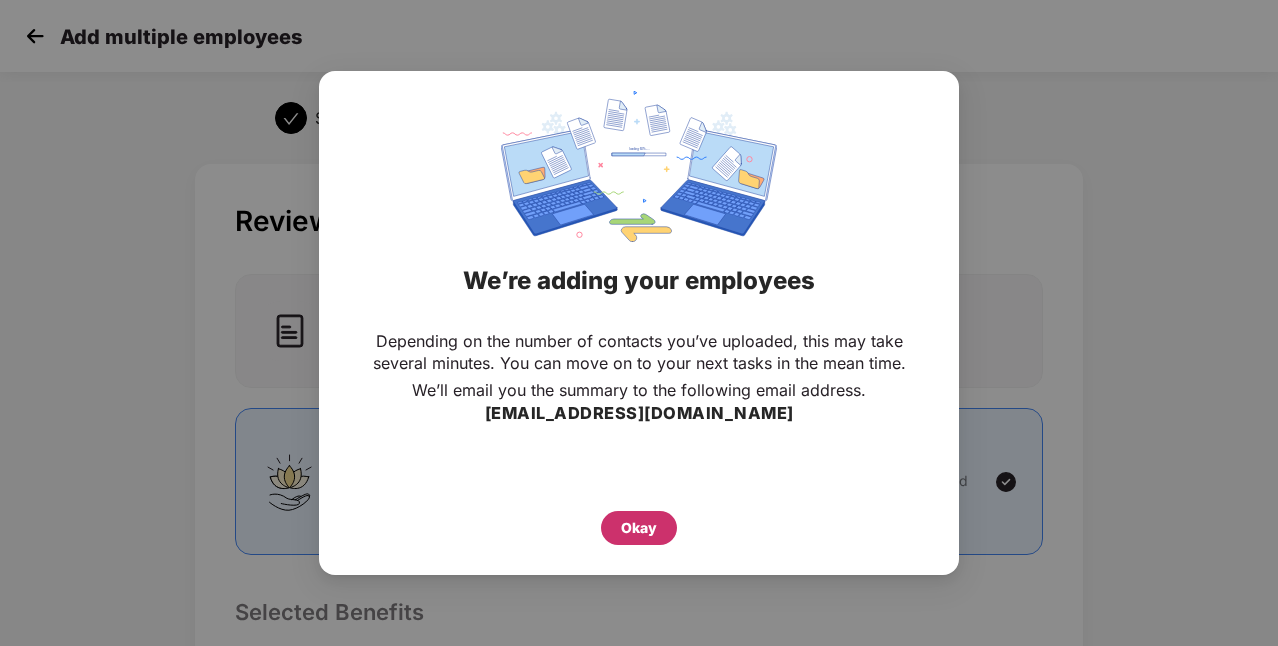 click on "Okay" at bounding box center [639, 528] 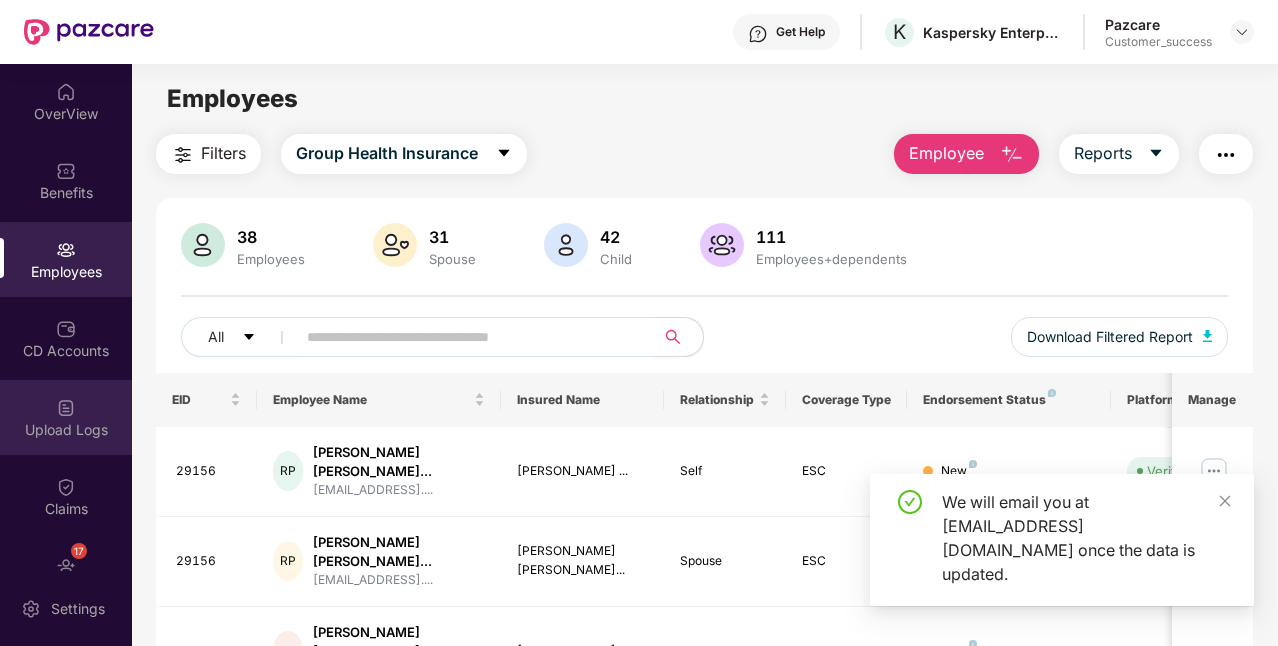 click on "Upload Logs" at bounding box center (66, 430) 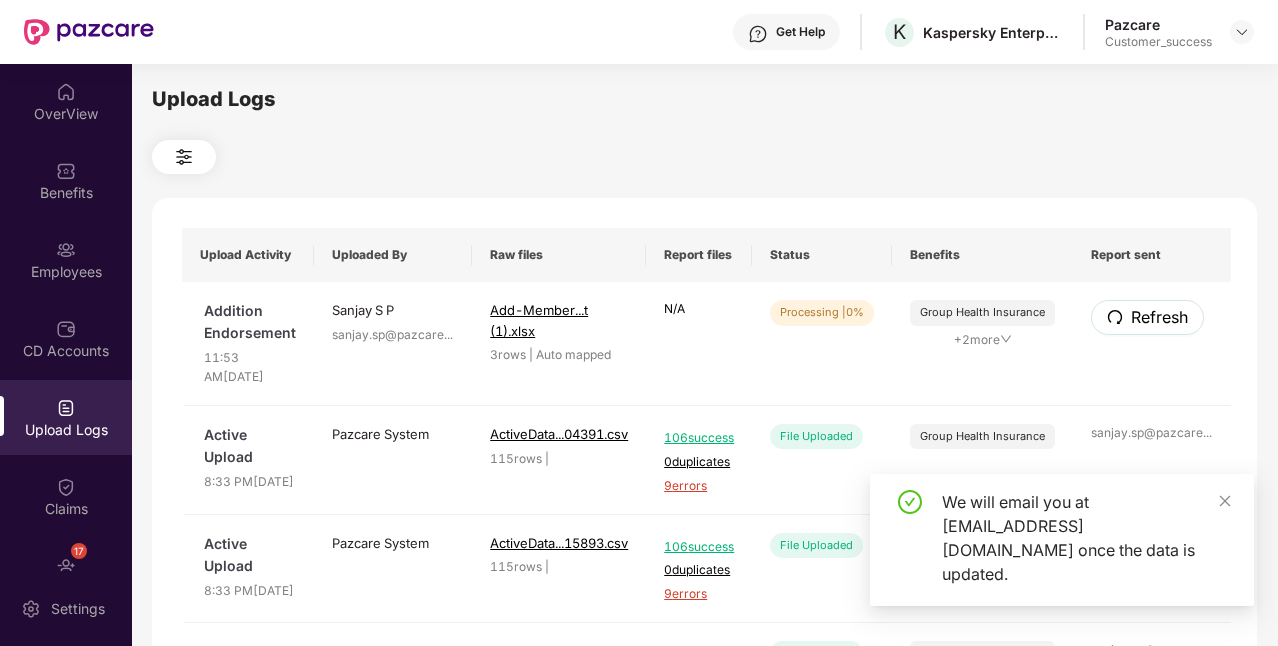 drag, startPoint x: 1220, startPoint y: 301, endPoint x: 1166, endPoint y: 334, distance: 63.28507 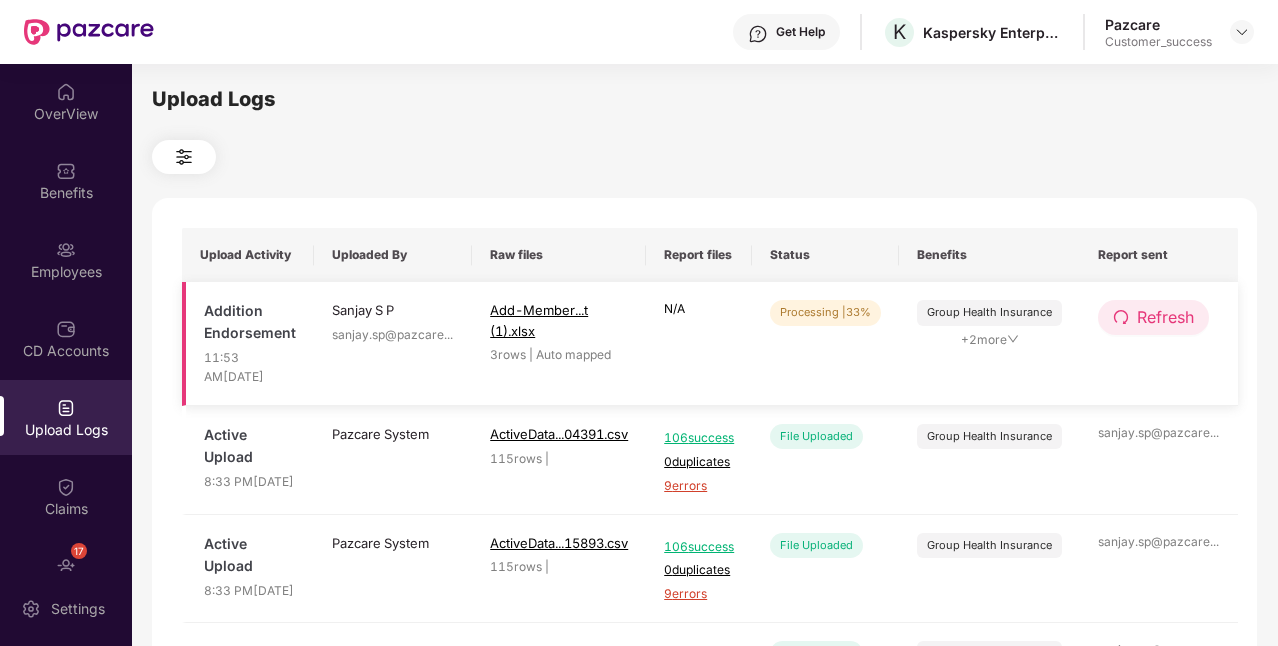 click on "Refresh" at bounding box center (1153, 317) 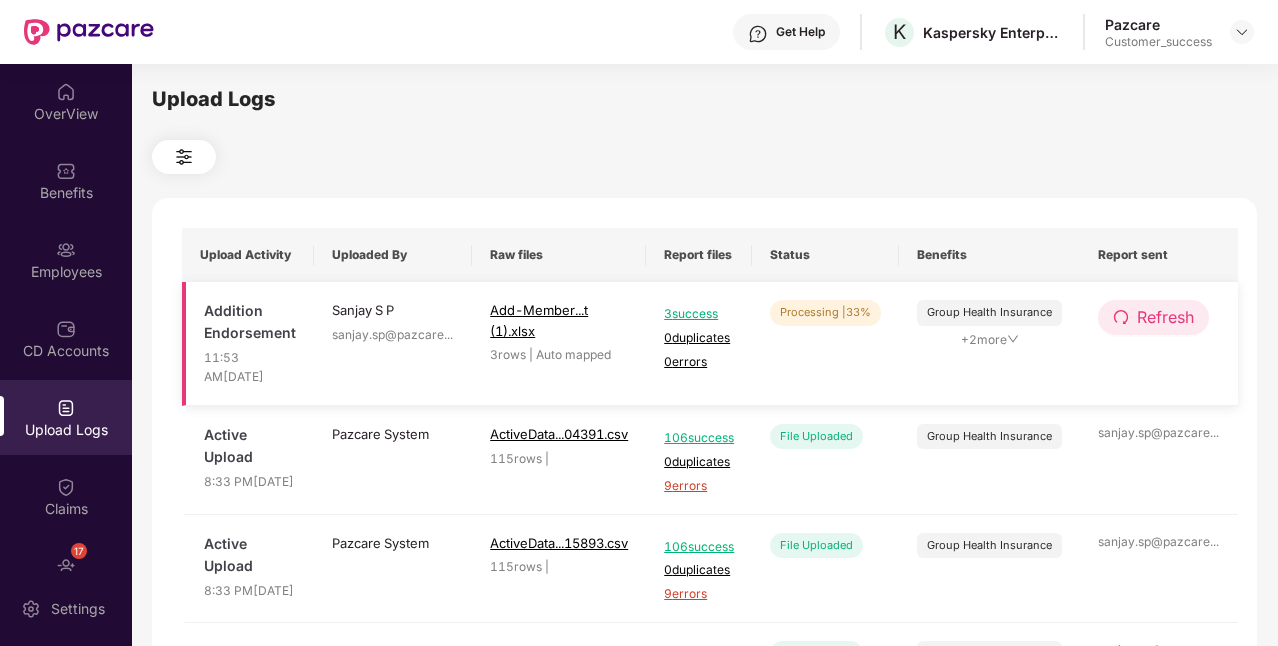 click on "Refresh" at bounding box center (1165, 317) 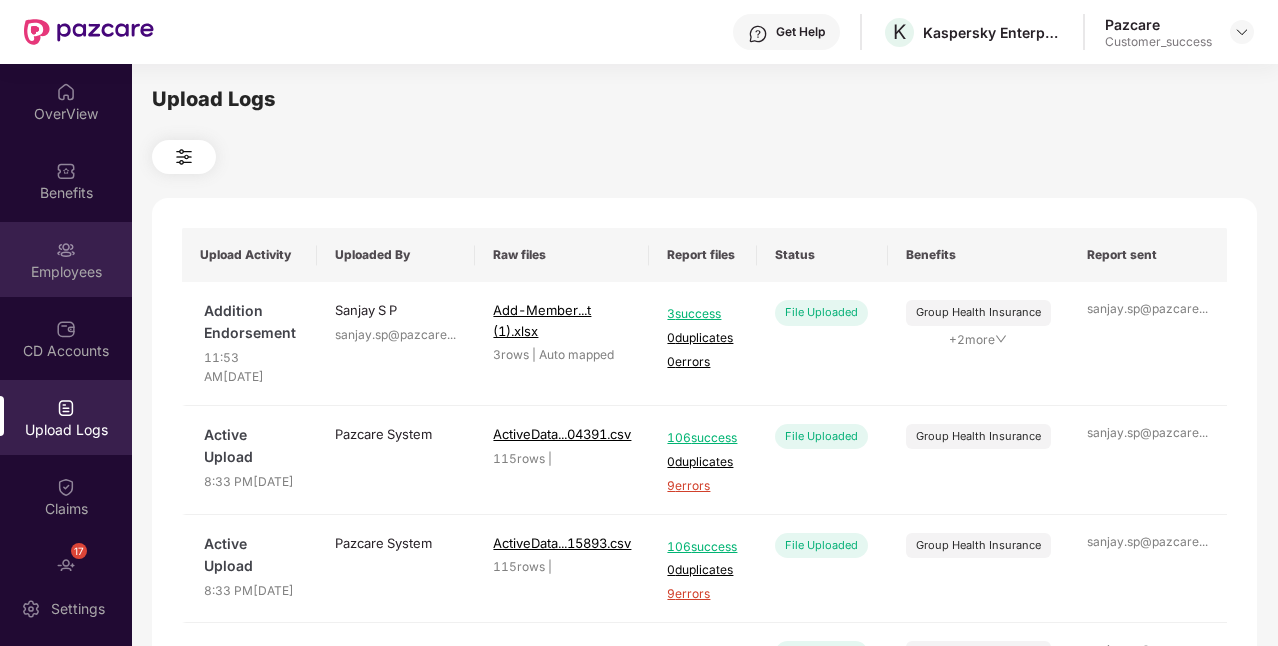 click on "Employees" at bounding box center (66, 272) 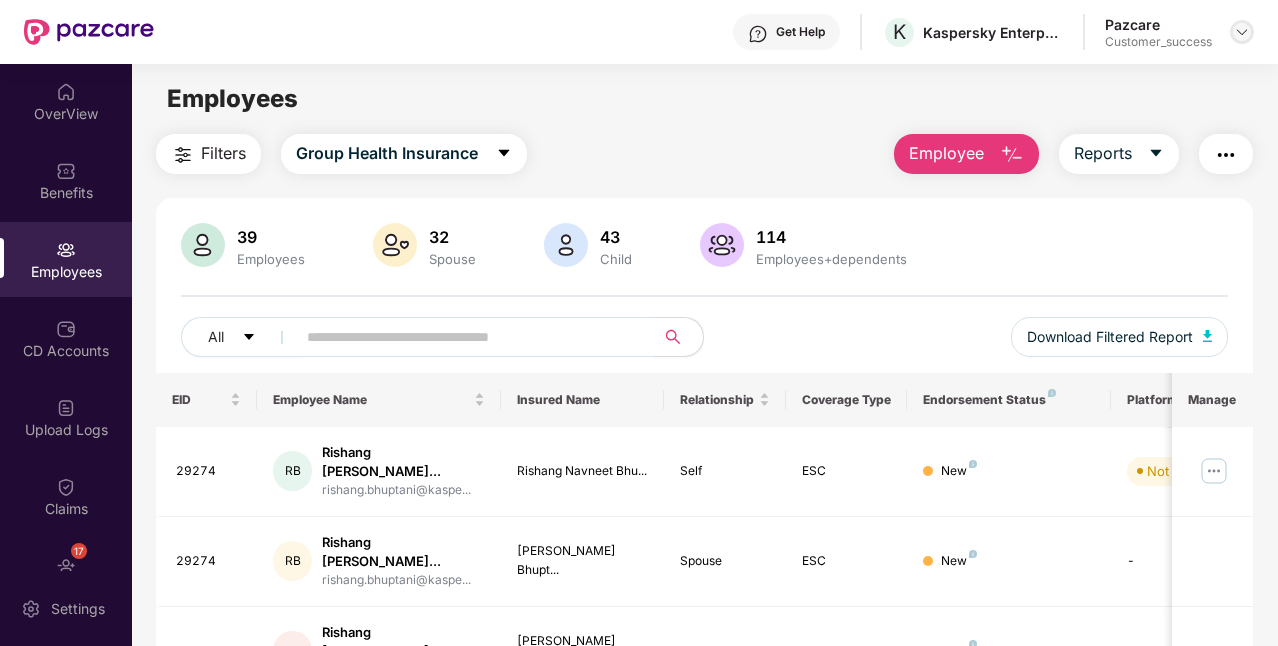 click at bounding box center [1242, 32] 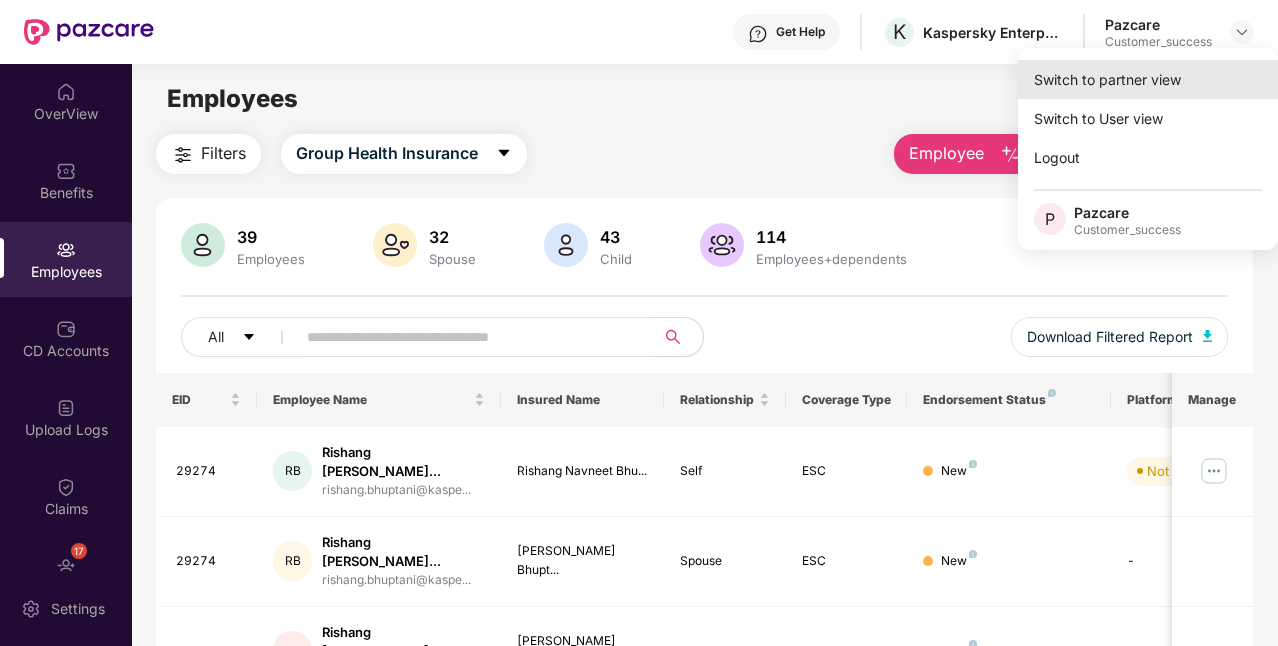 click on "Switch to partner view" at bounding box center [1148, 79] 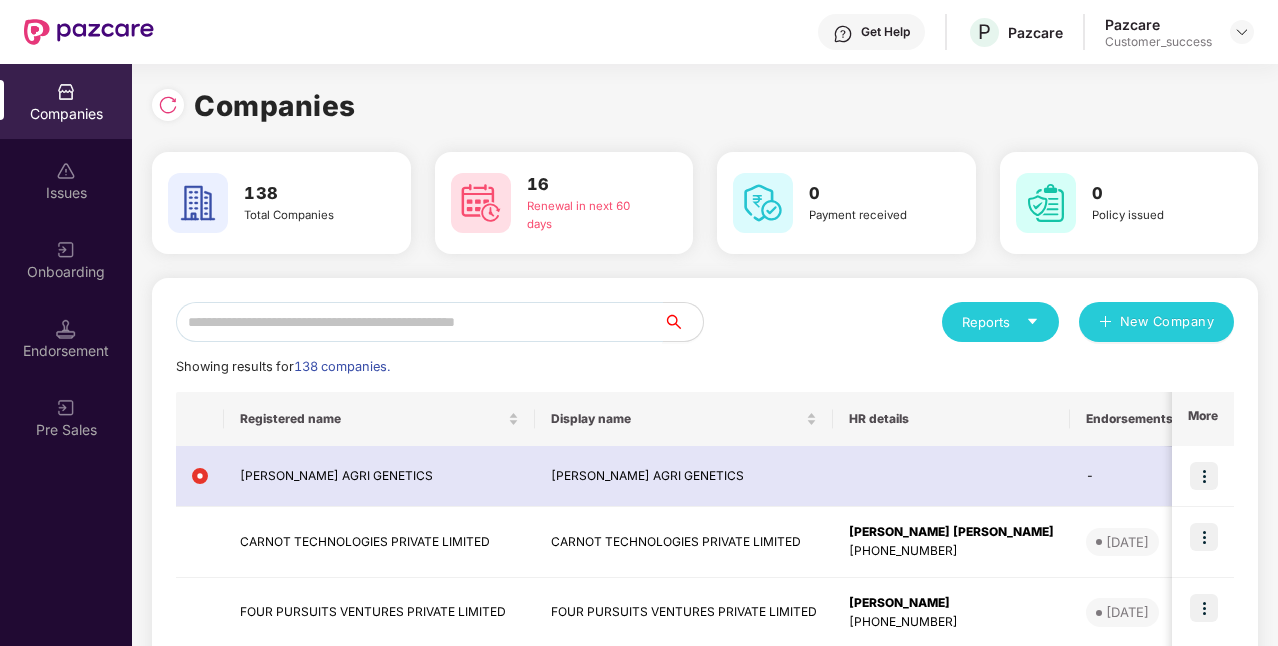 click at bounding box center (419, 322) 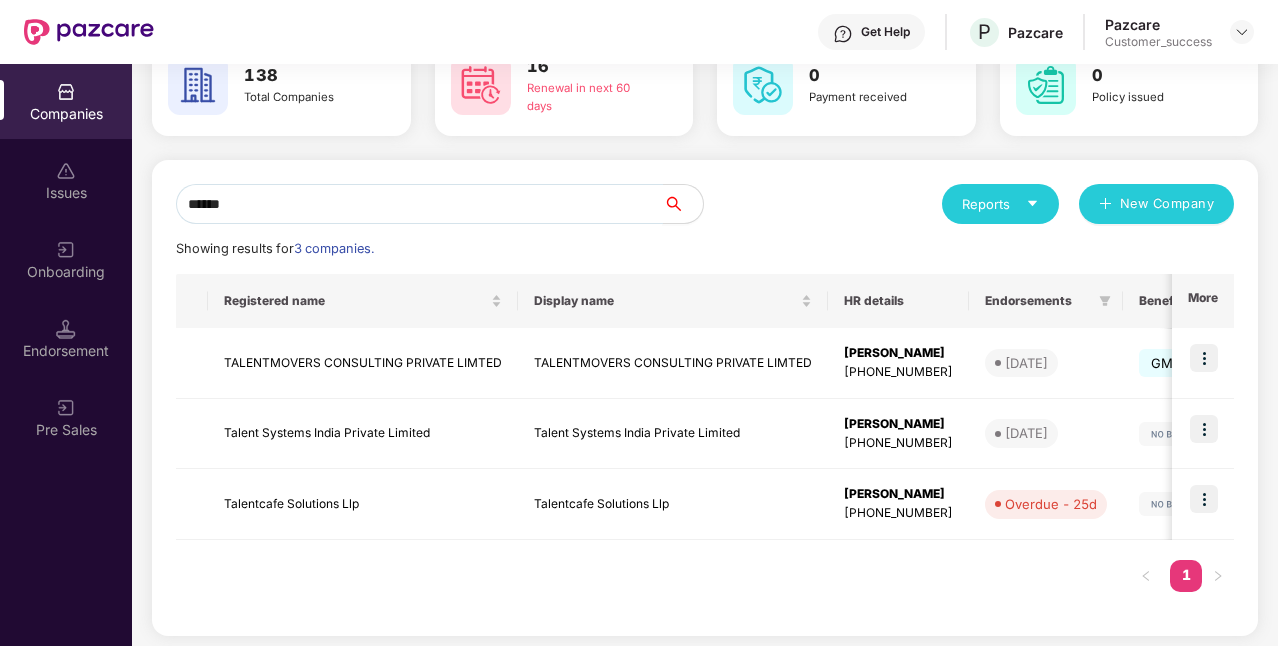 scroll, scrollTop: 123, scrollLeft: 0, axis: vertical 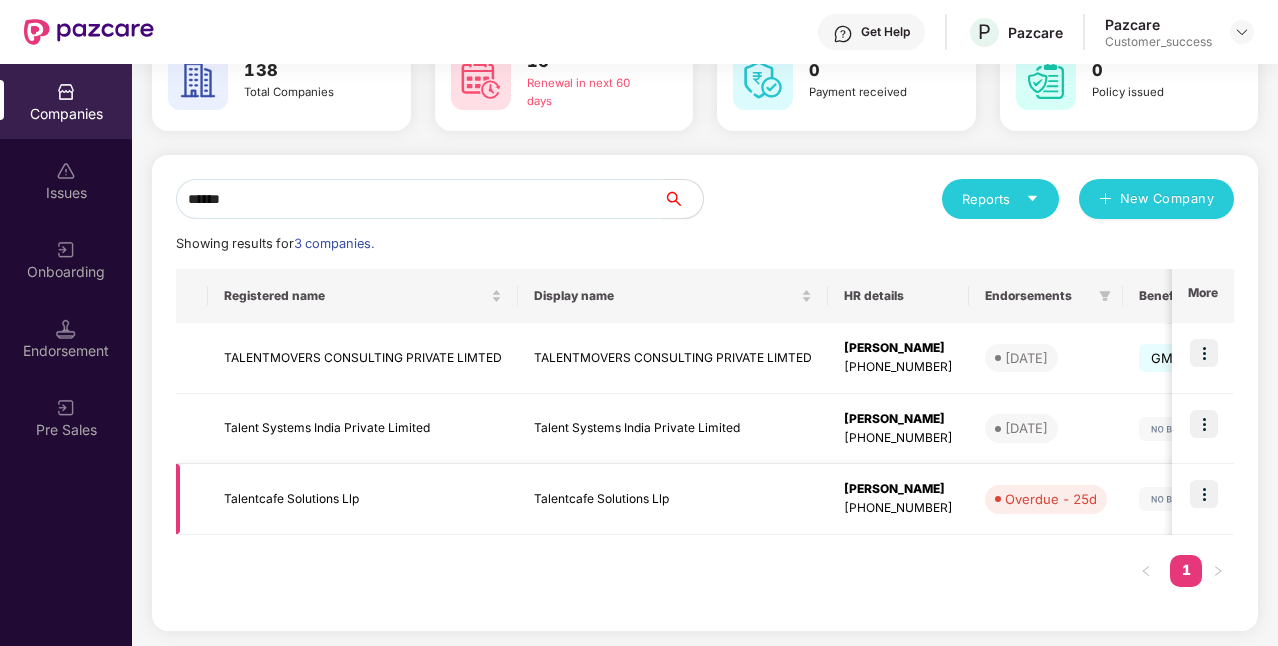 type on "******" 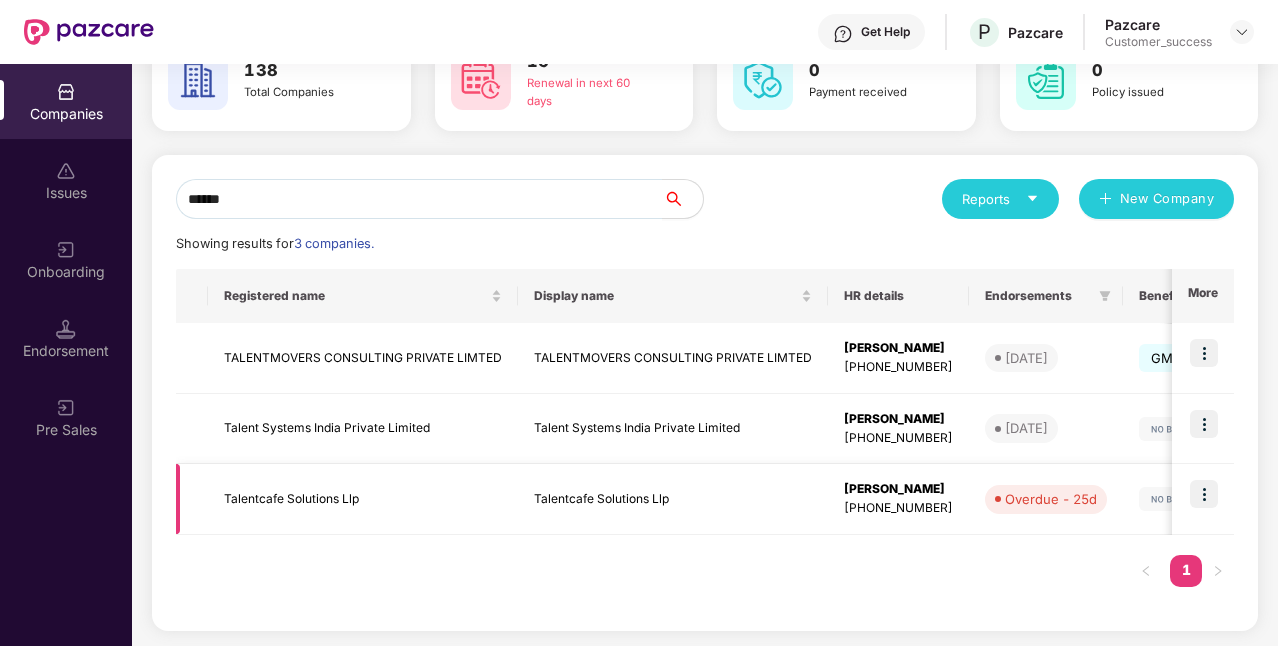 click at bounding box center [1204, 494] 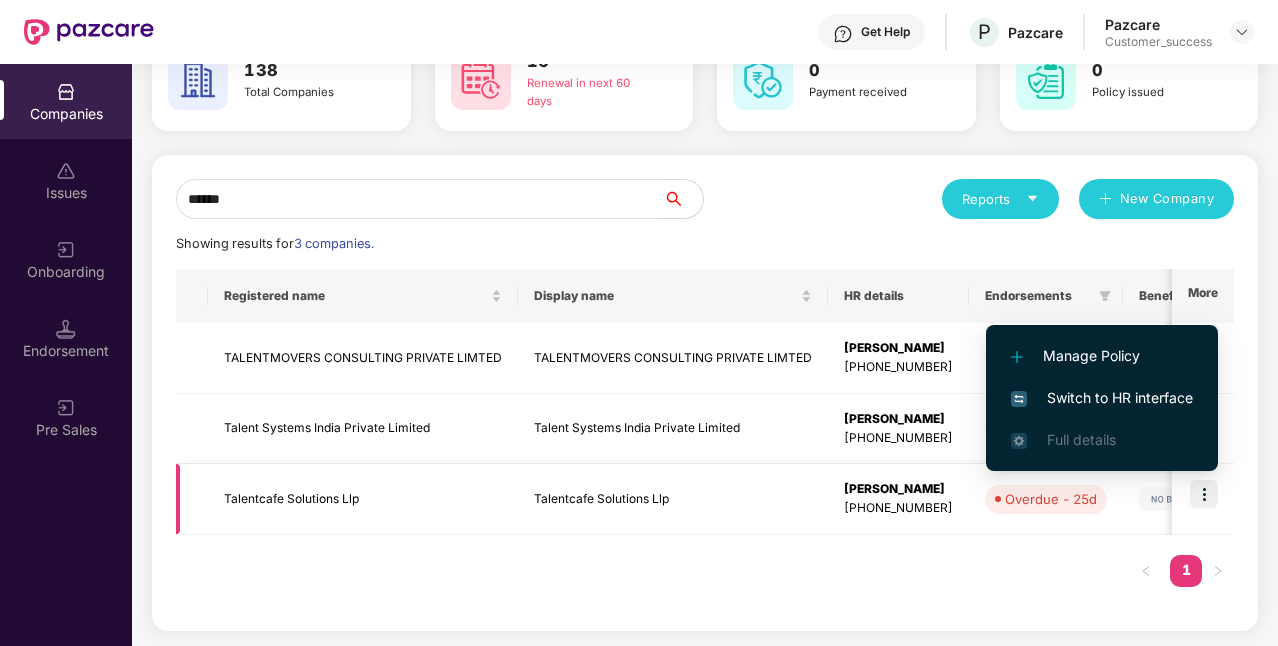 click on "[PERSON_NAME]" at bounding box center [898, 489] 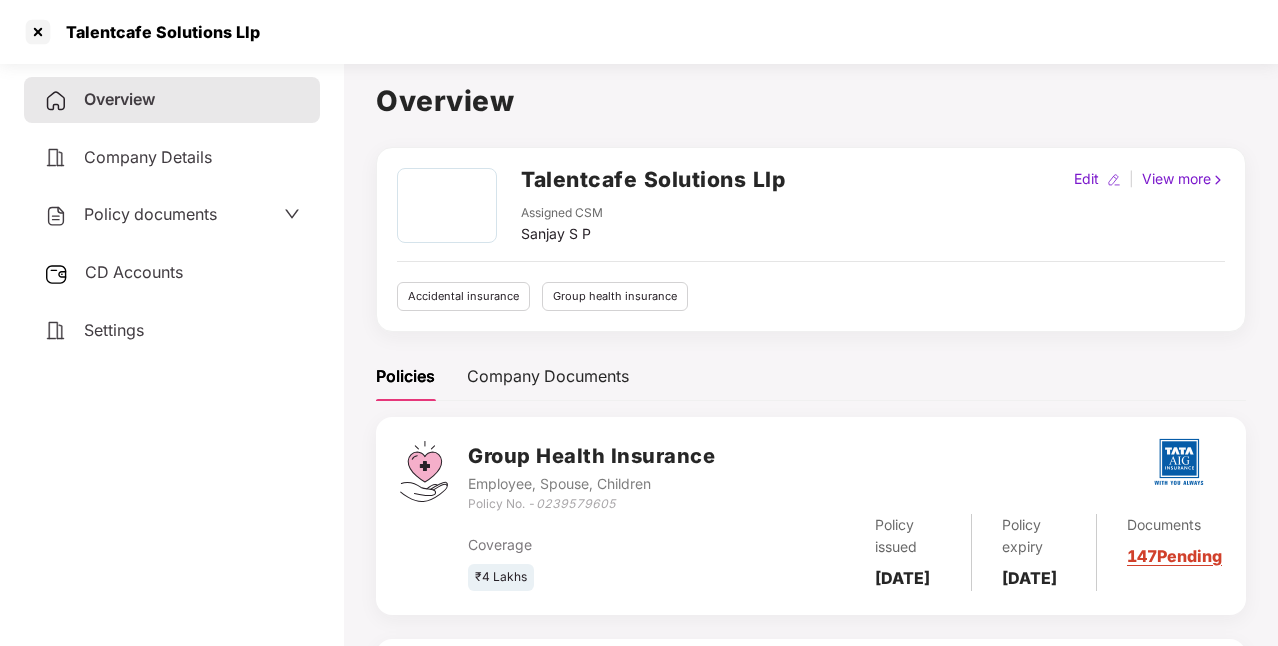 click on "CD Accounts" at bounding box center (172, 273) 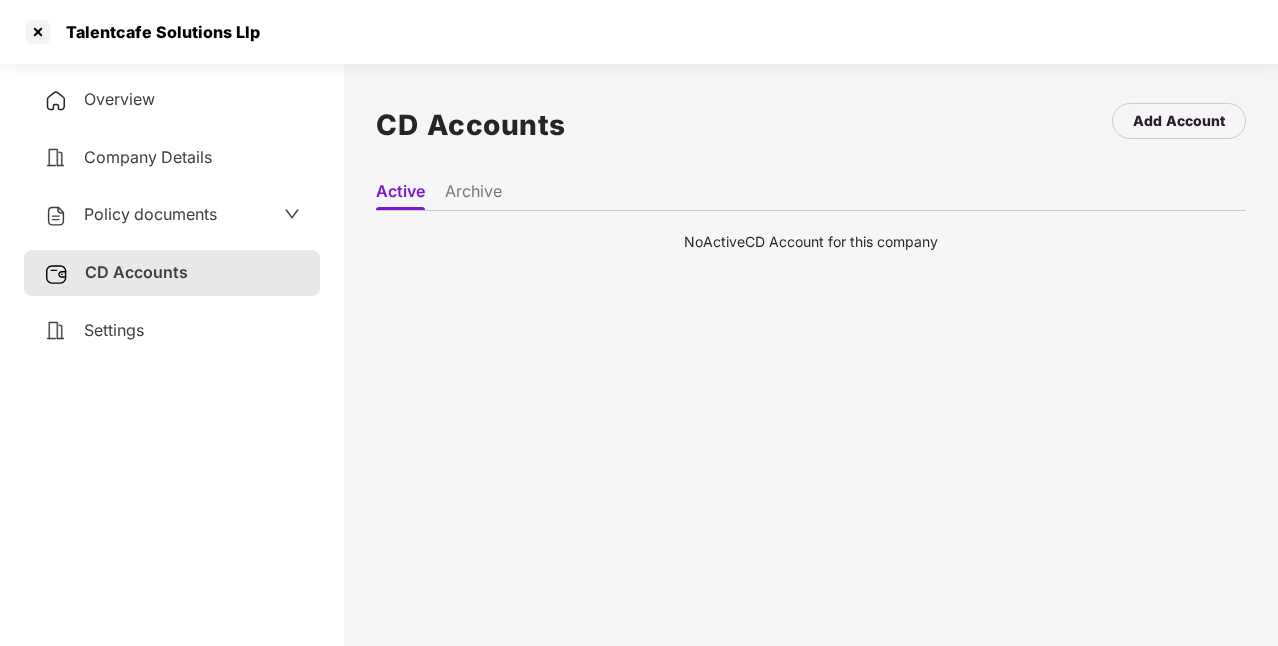 click on "Archive" at bounding box center (473, 195) 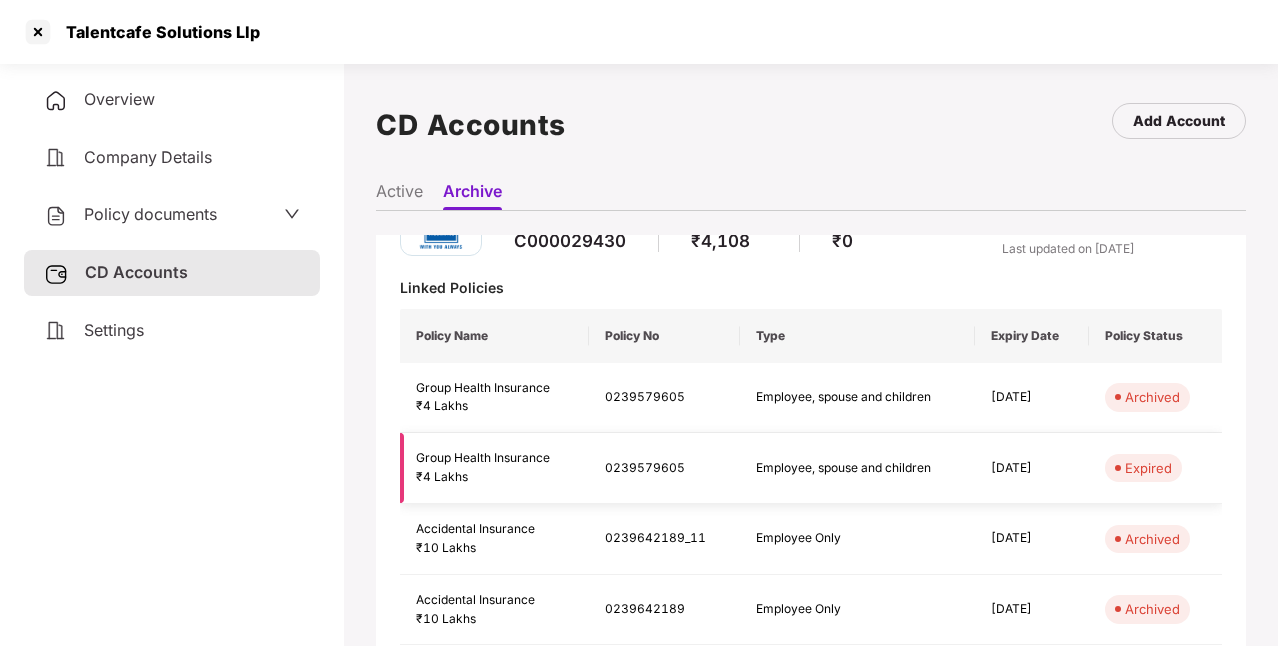 scroll, scrollTop: 0, scrollLeft: 0, axis: both 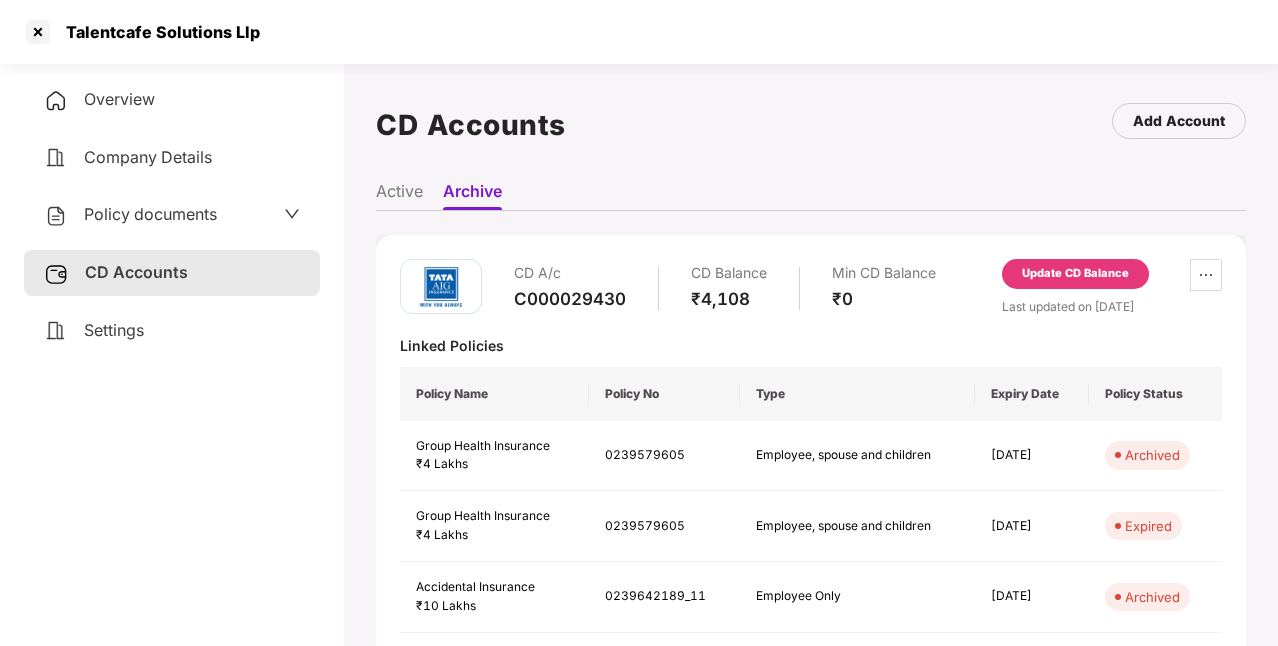 click on "Policy documents" at bounding box center (172, 215) 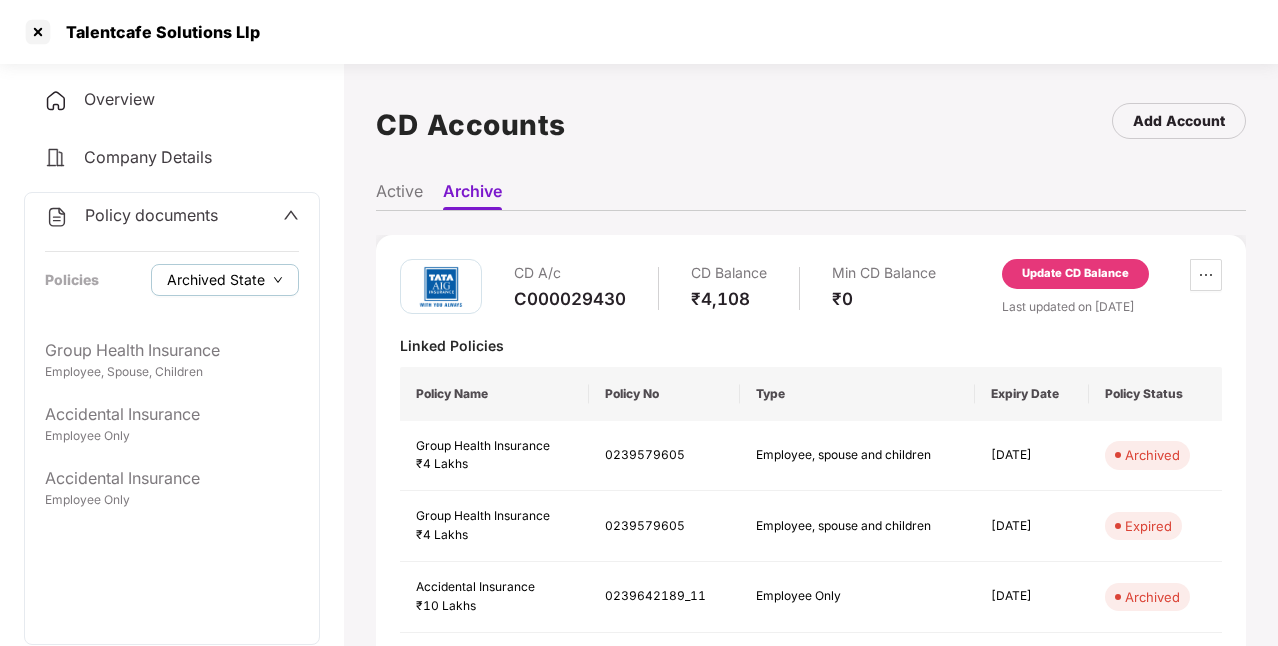 click on "Archived State" at bounding box center [216, 280] 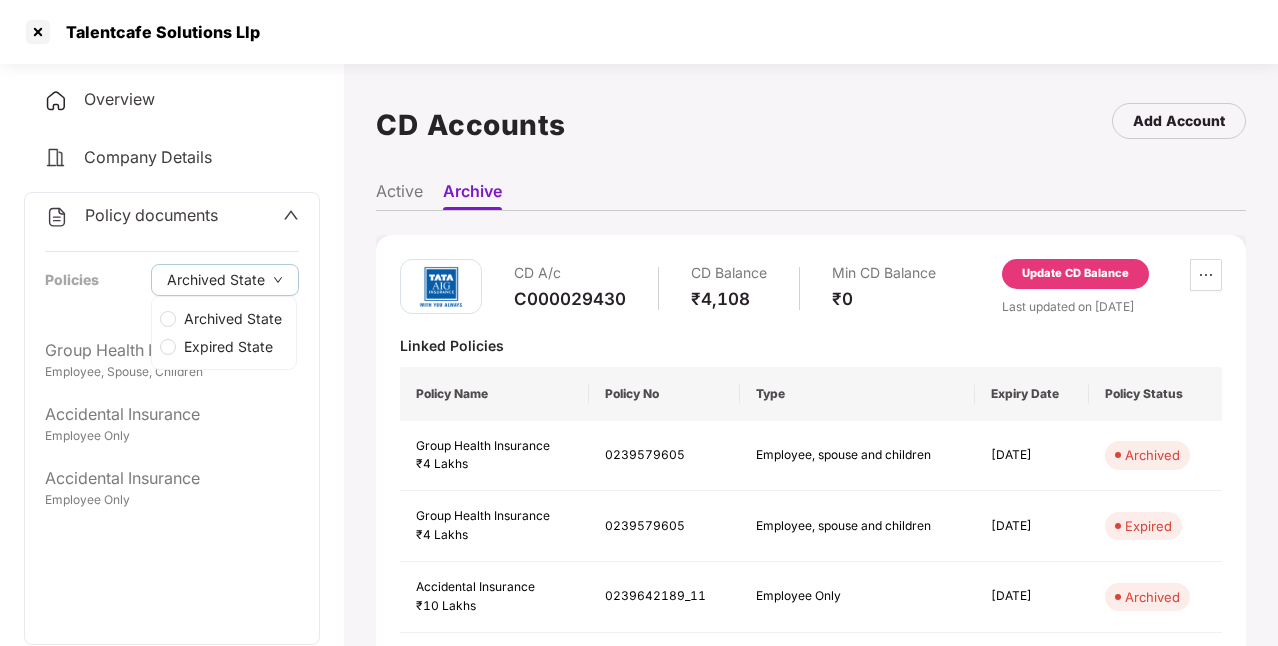 click on "Archived State" at bounding box center (233, 319) 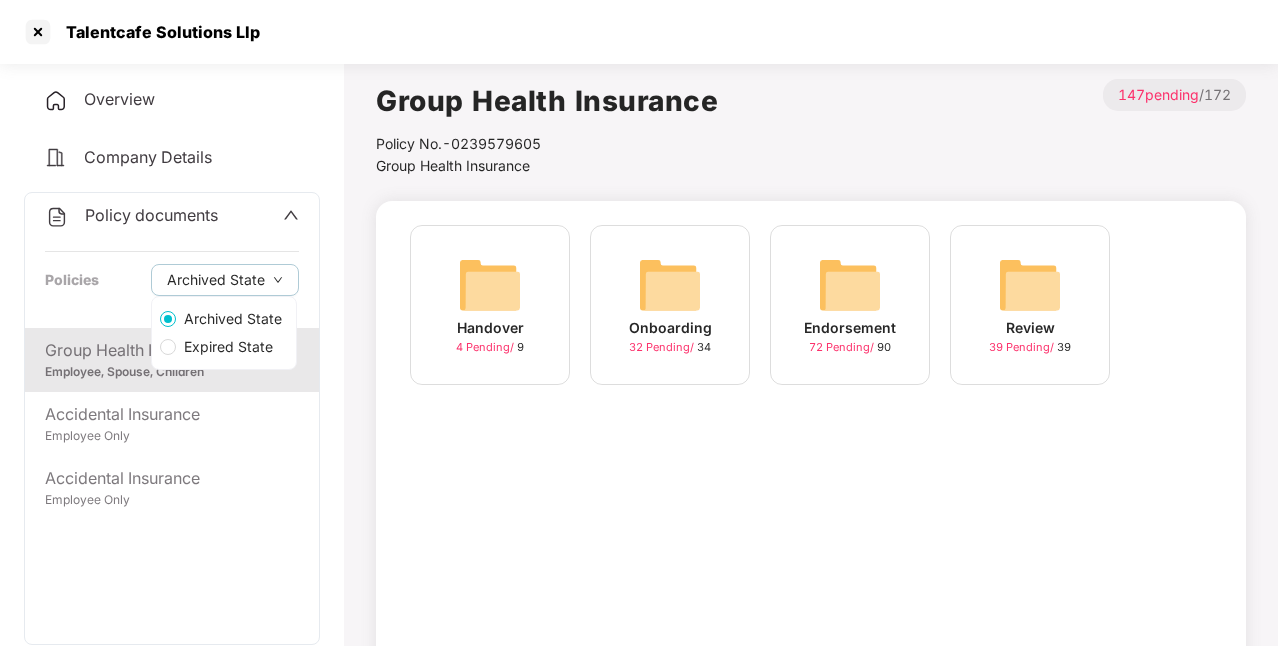 click on "Expired State" at bounding box center [228, 347] 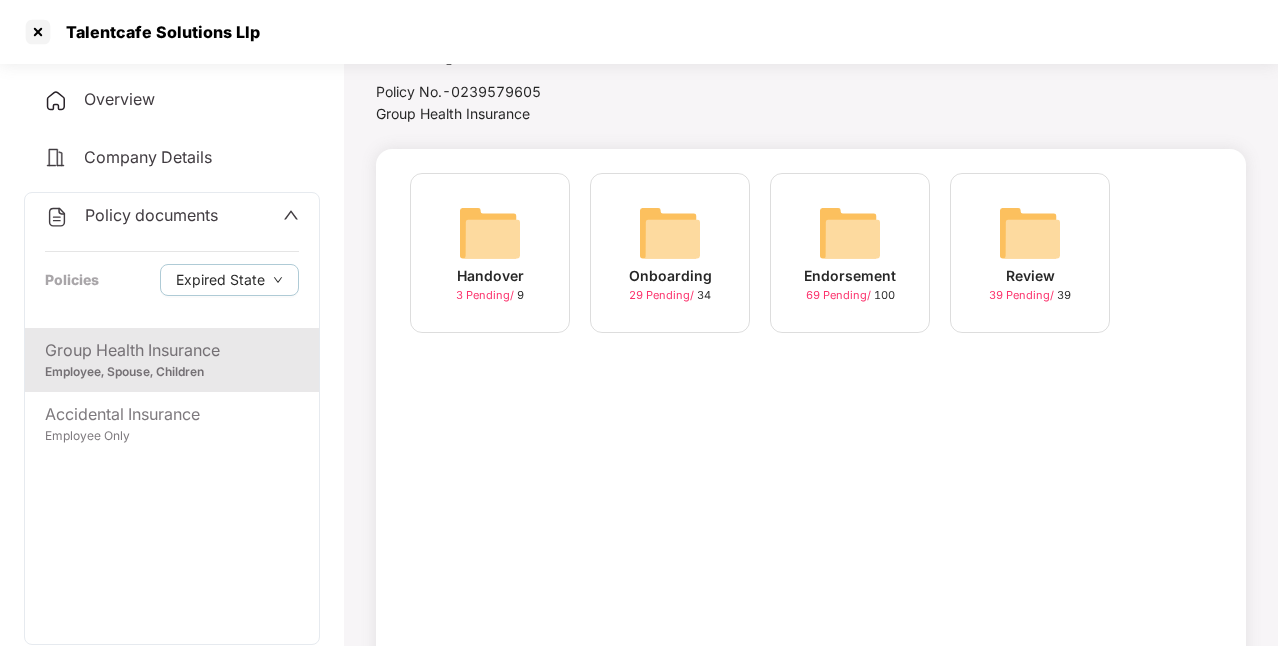 scroll, scrollTop: 0, scrollLeft: 0, axis: both 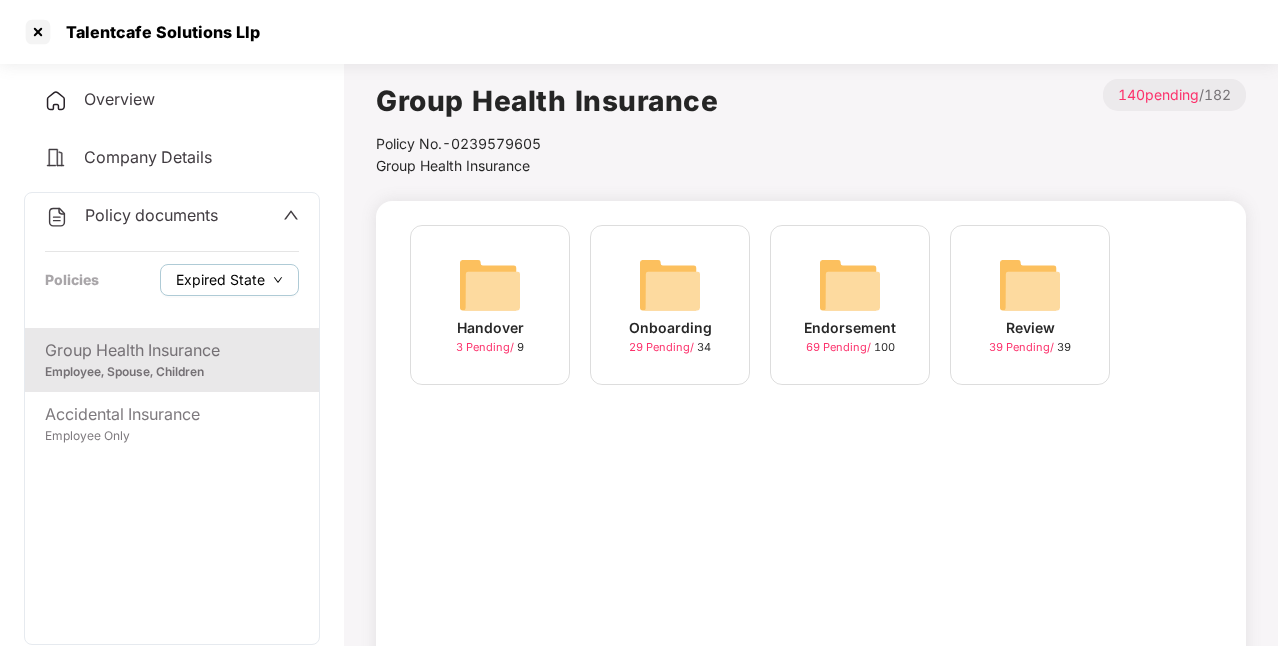 click on "Expired State" at bounding box center (220, 280) 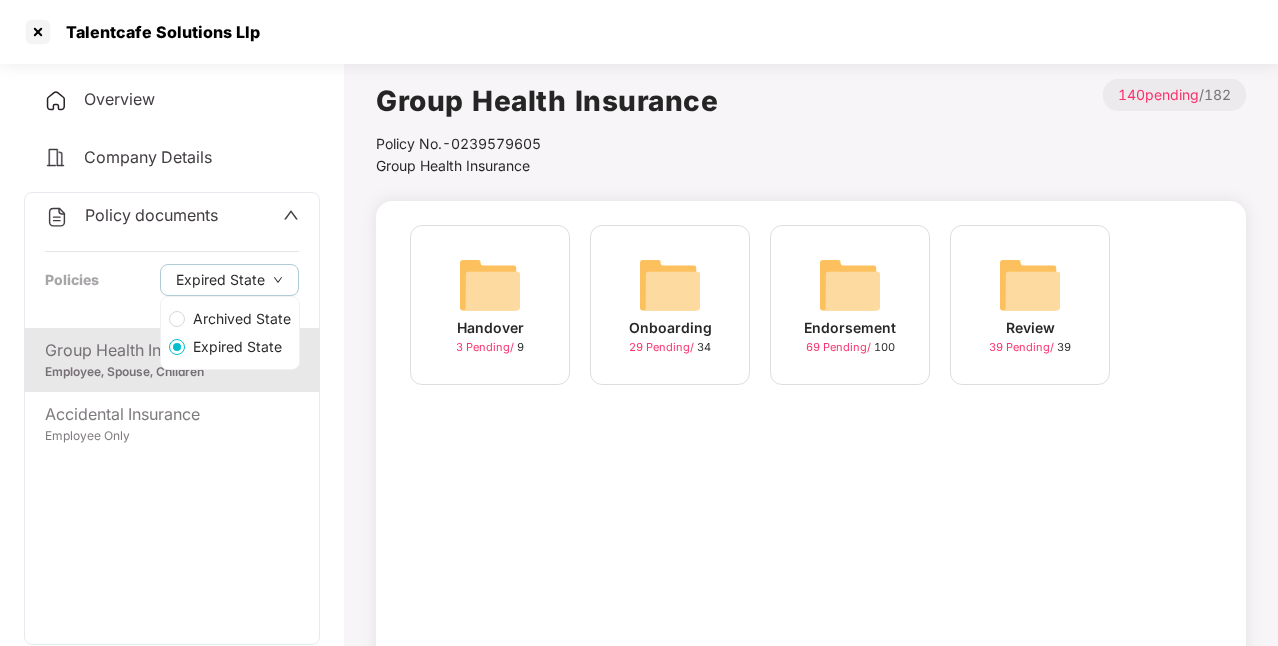 click on "Archived State" at bounding box center [242, 319] 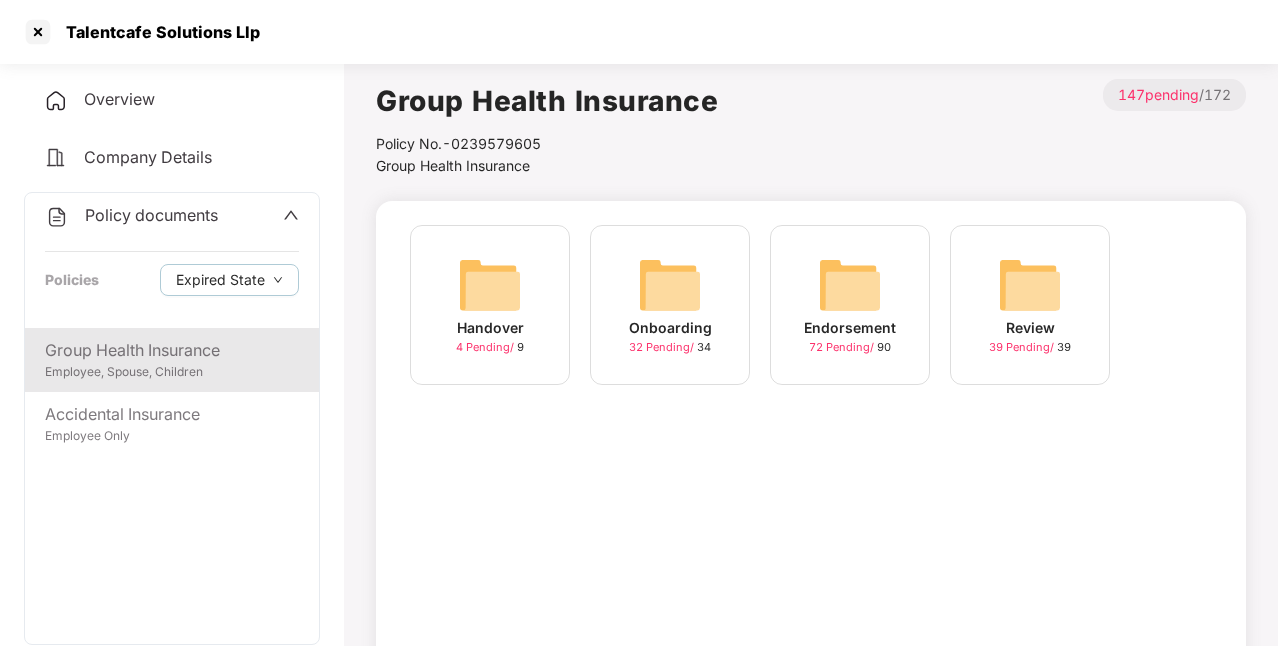 click on "Group Health Insurance" at bounding box center (172, 350) 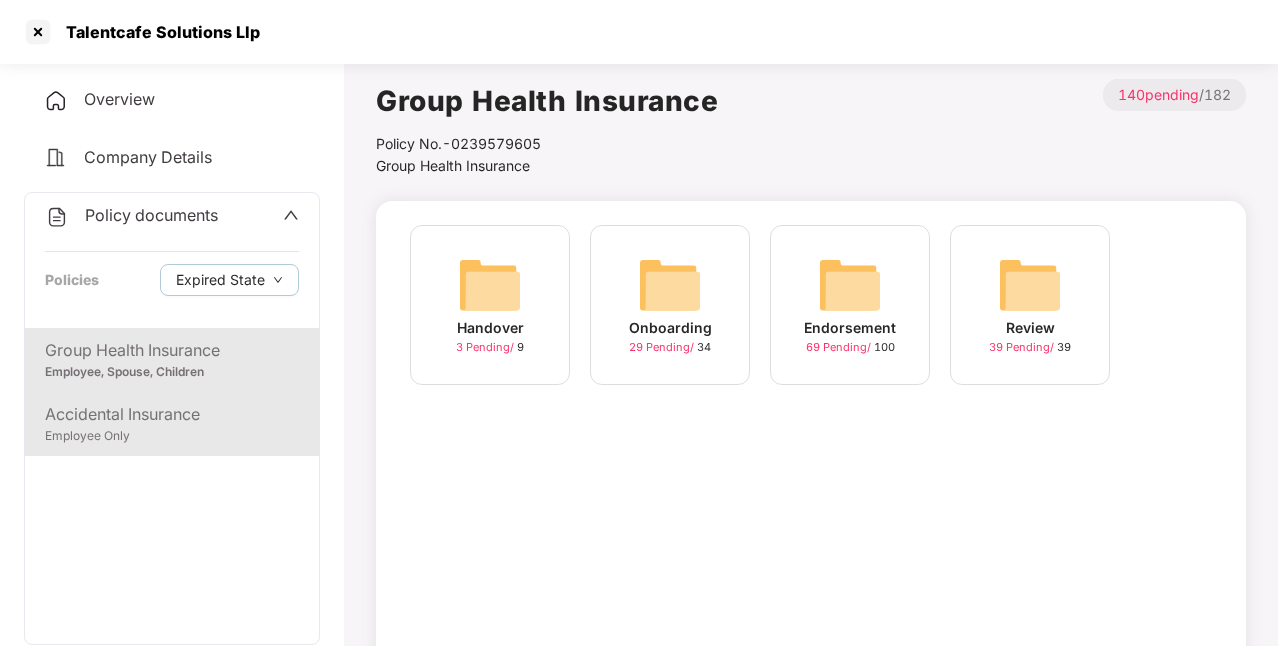 click on "Employee Only" at bounding box center (172, 436) 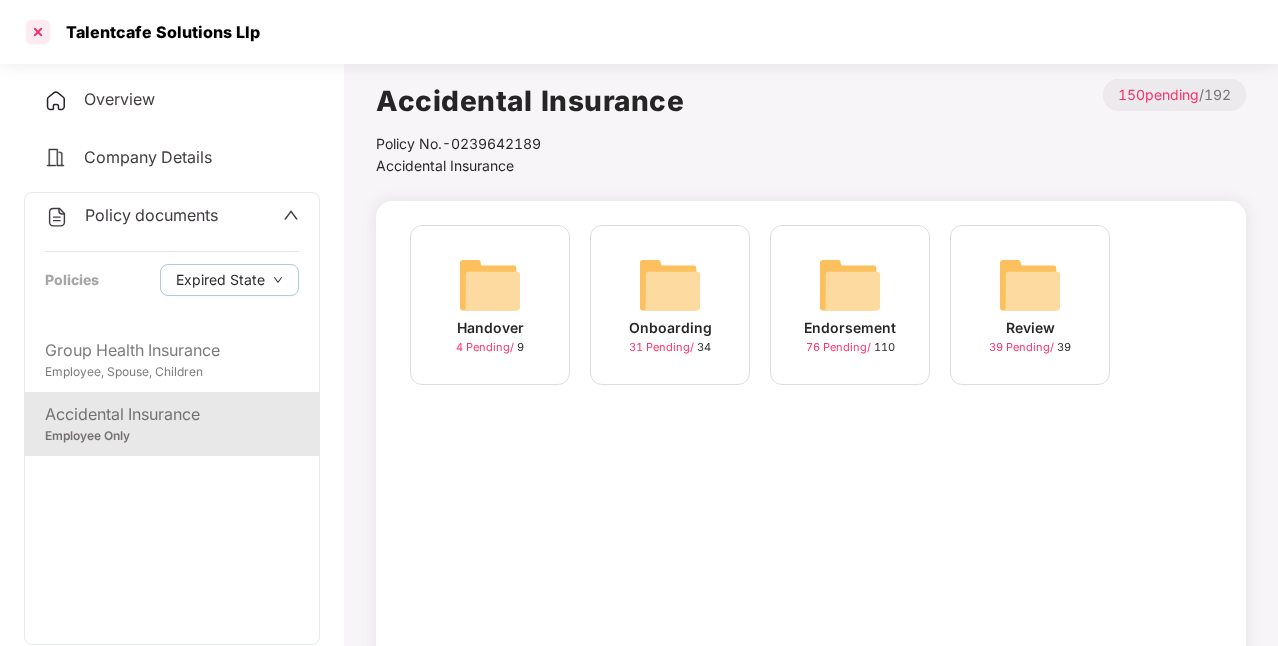 click at bounding box center (38, 32) 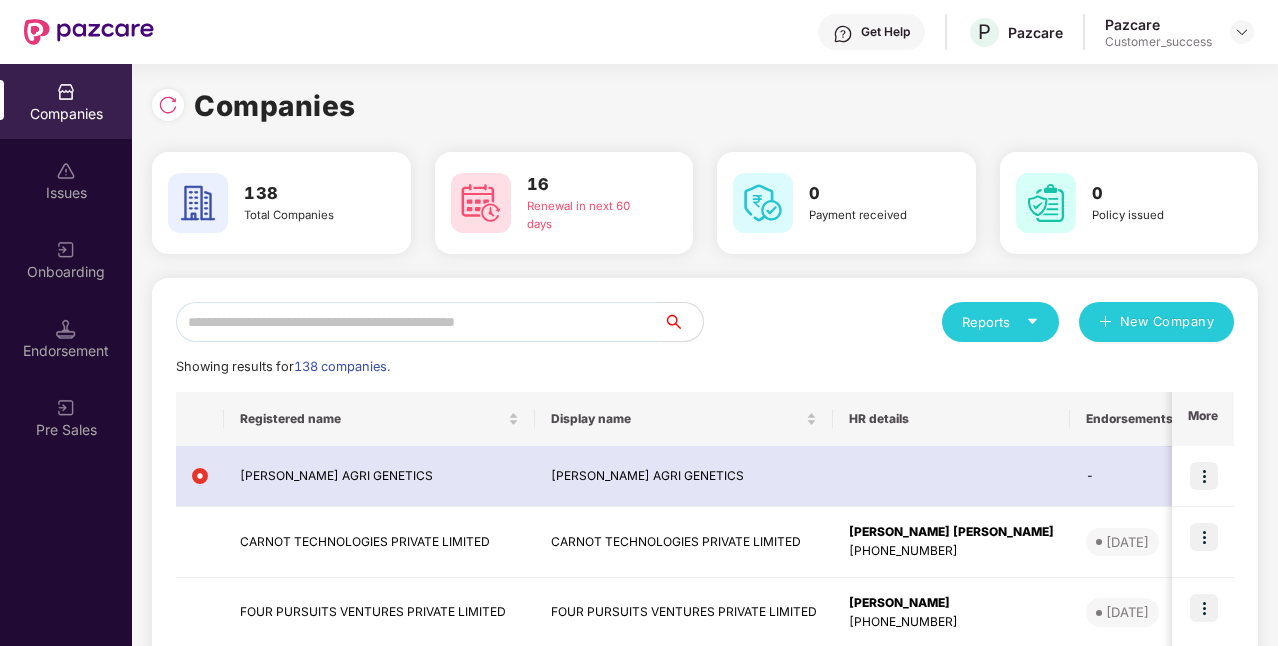 click on "Onboarding" at bounding box center (66, 259) 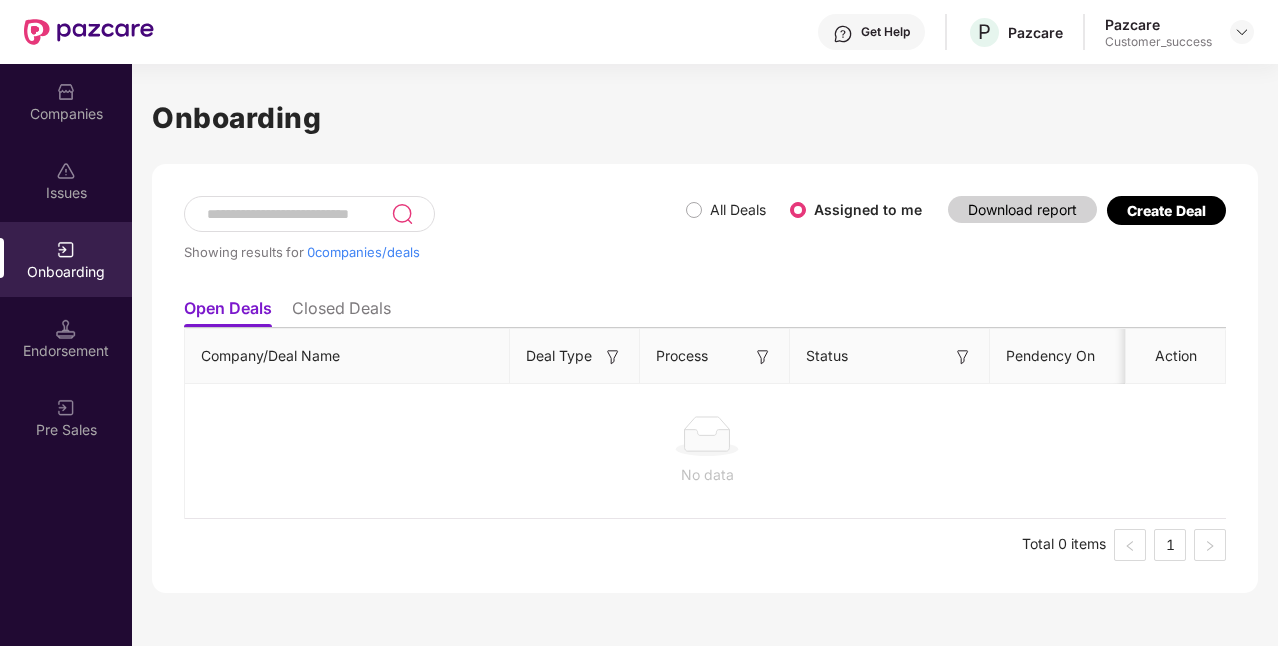 click on "All Deals   Assigned to me" at bounding box center [812, 210] 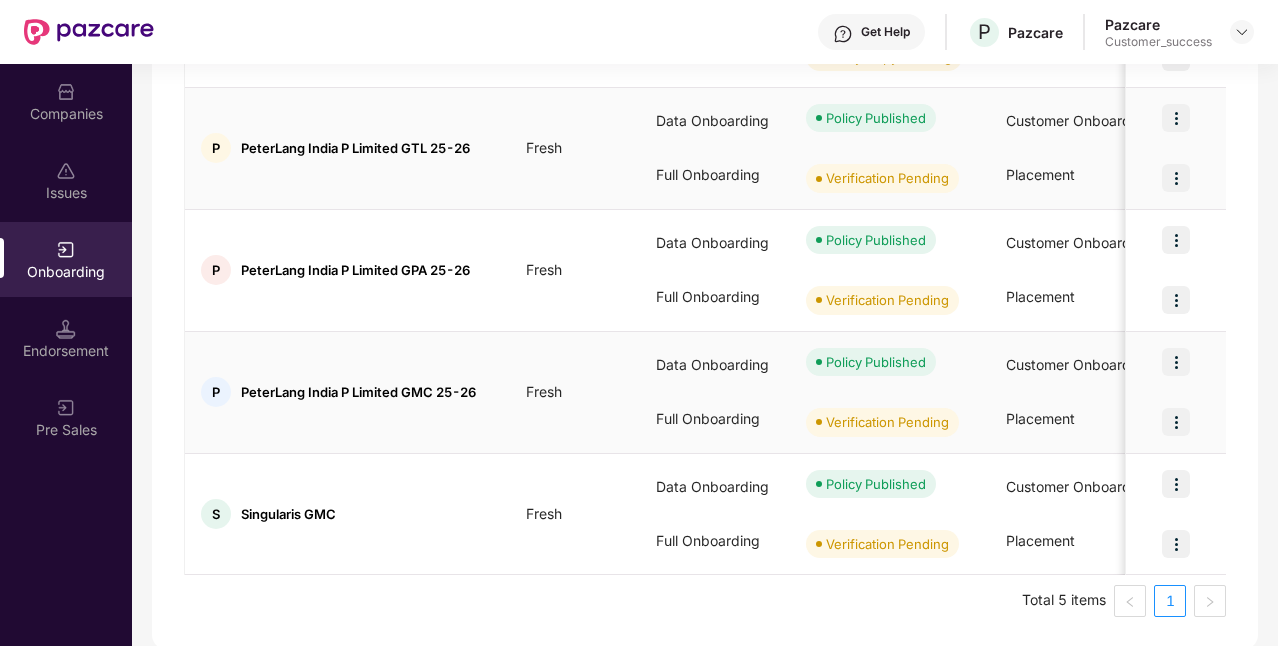 scroll, scrollTop: 0, scrollLeft: 0, axis: both 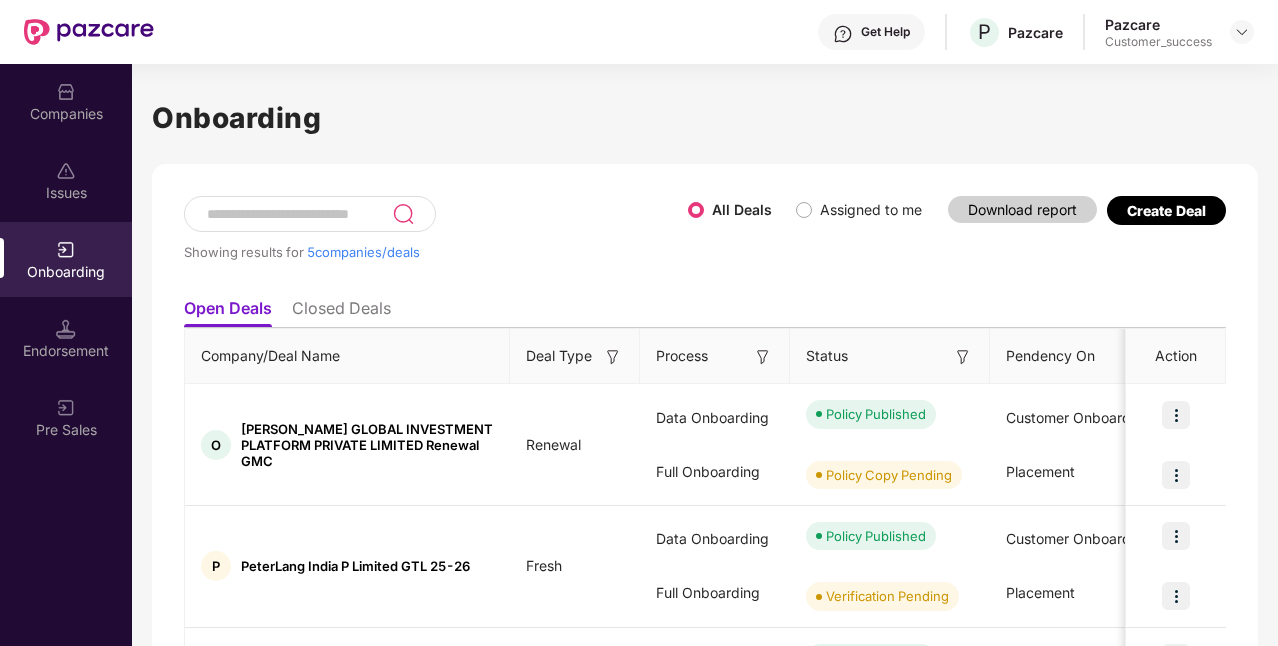 click on "Onboarding" at bounding box center [66, 259] 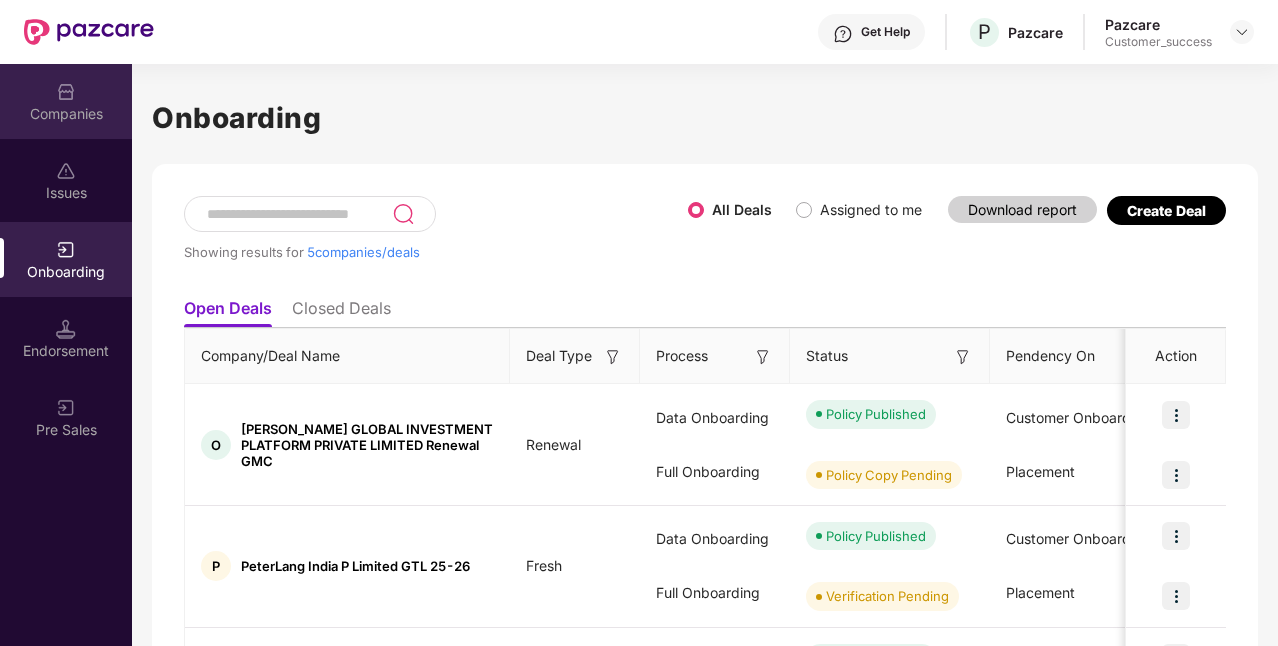 click on "Companies" at bounding box center (66, 114) 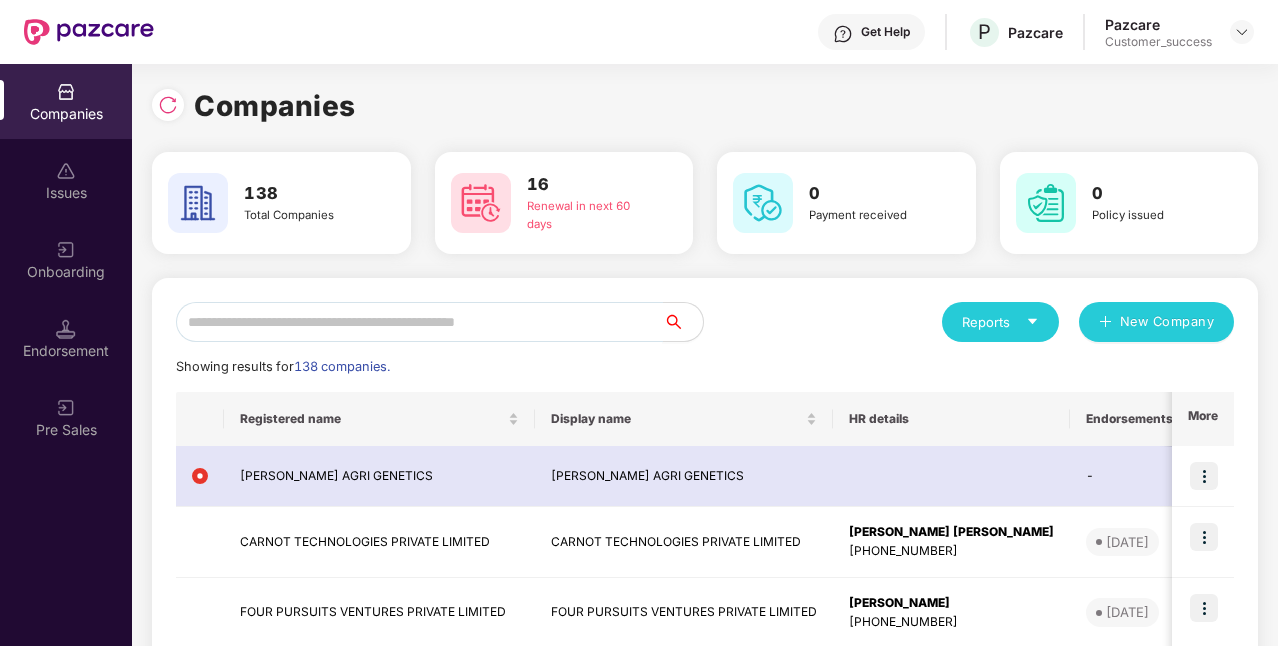 click at bounding box center (419, 322) 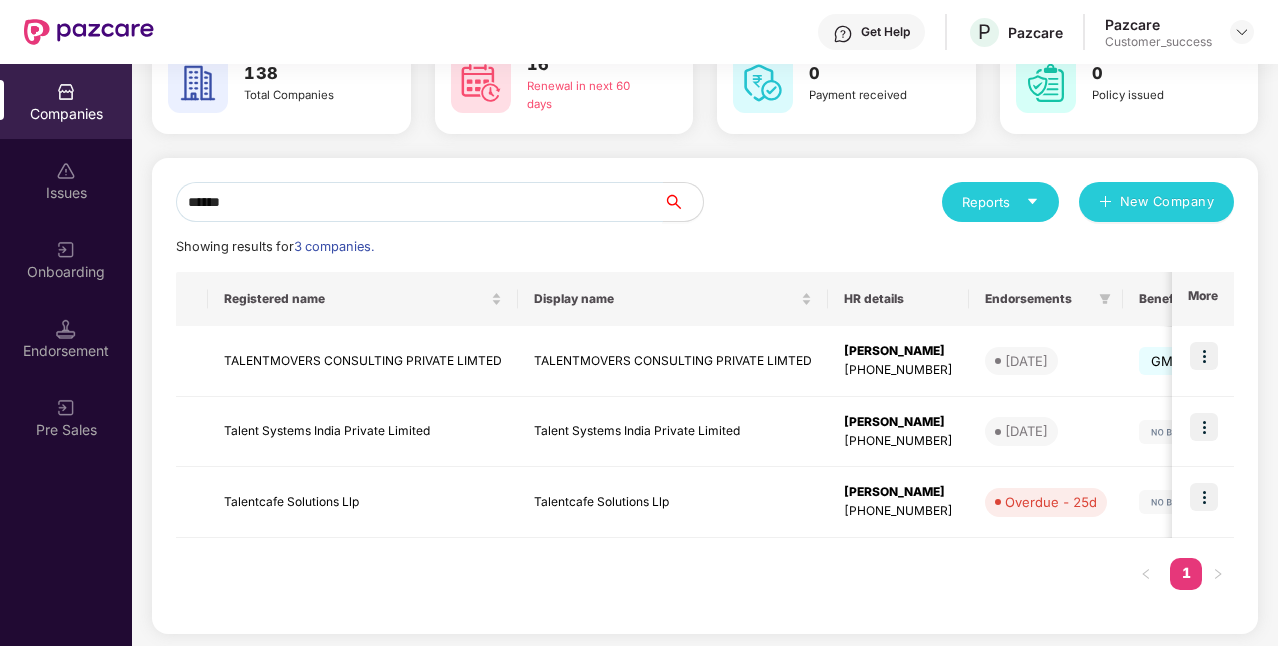 scroll, scrollTop: 123, scrollLeft: 0, axis: vertical 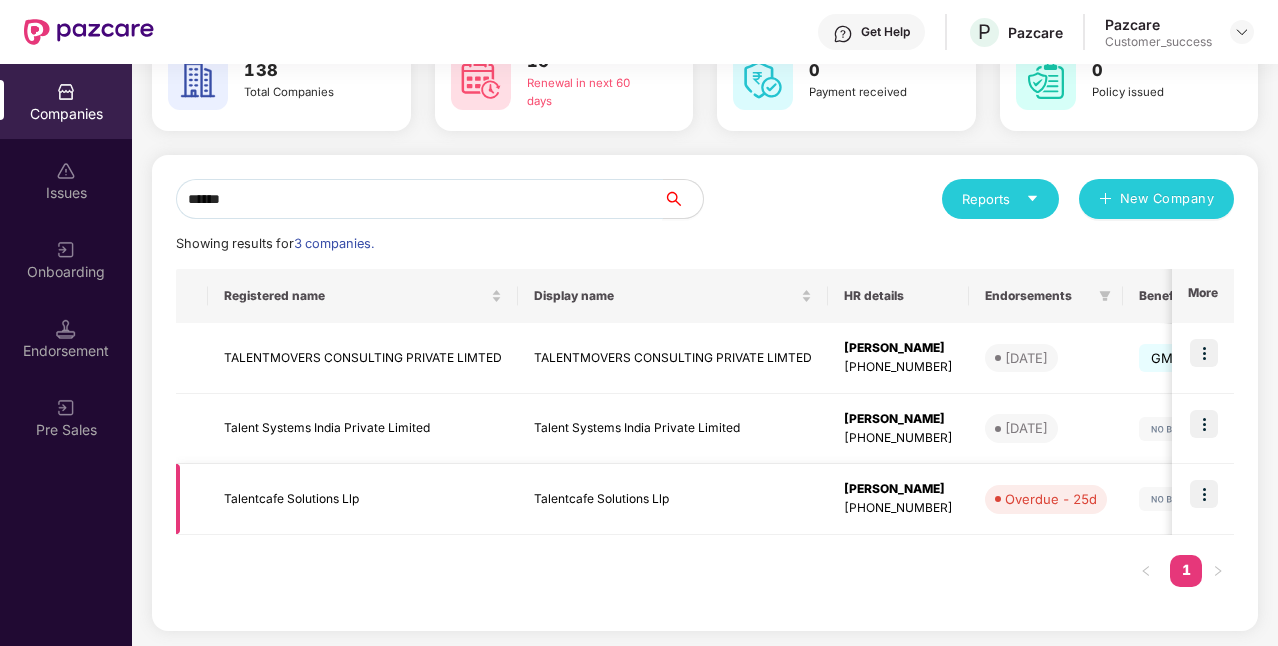 type on "******" 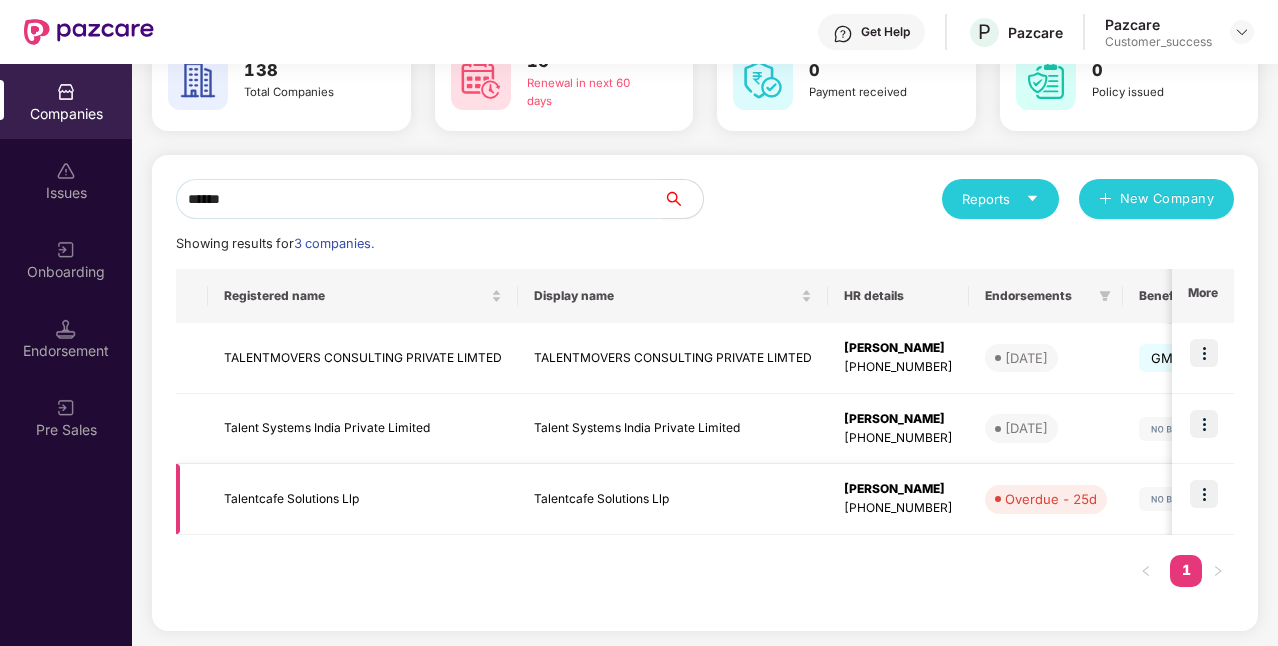 click at bounding box center [1204, 494] 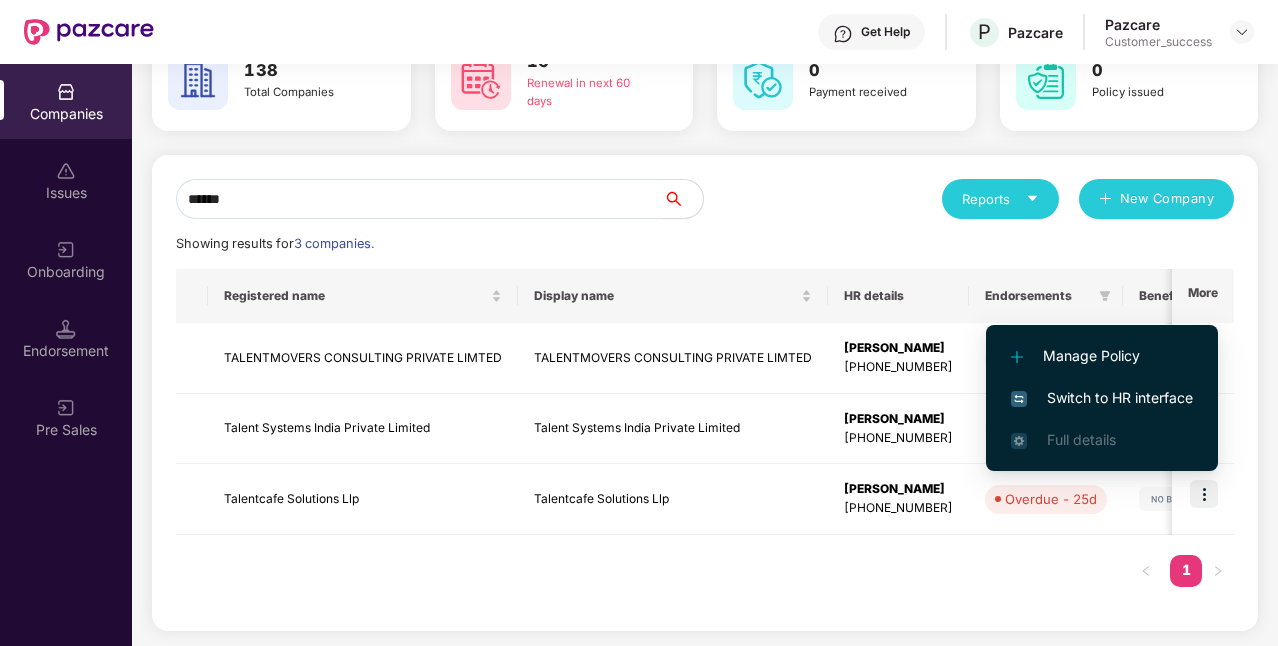 click on "Switch to HR interface" at bounding box center [1102, 398] 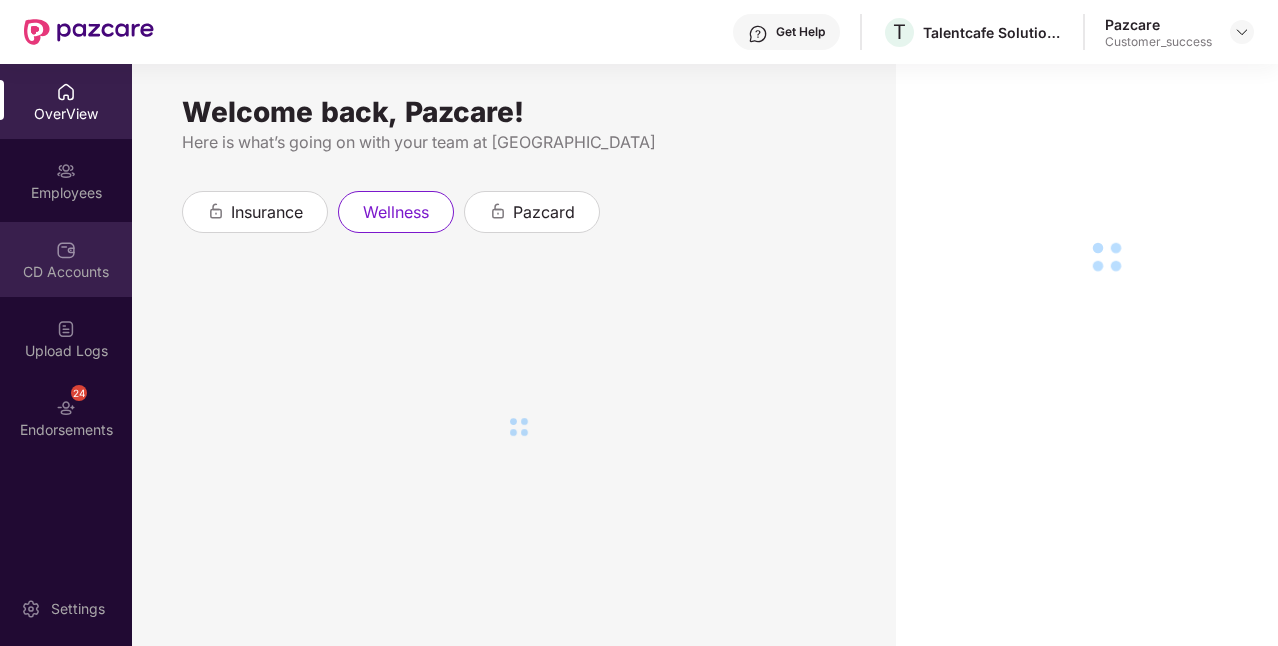 click on "CD Accounts" at bounding box center [66, 259] 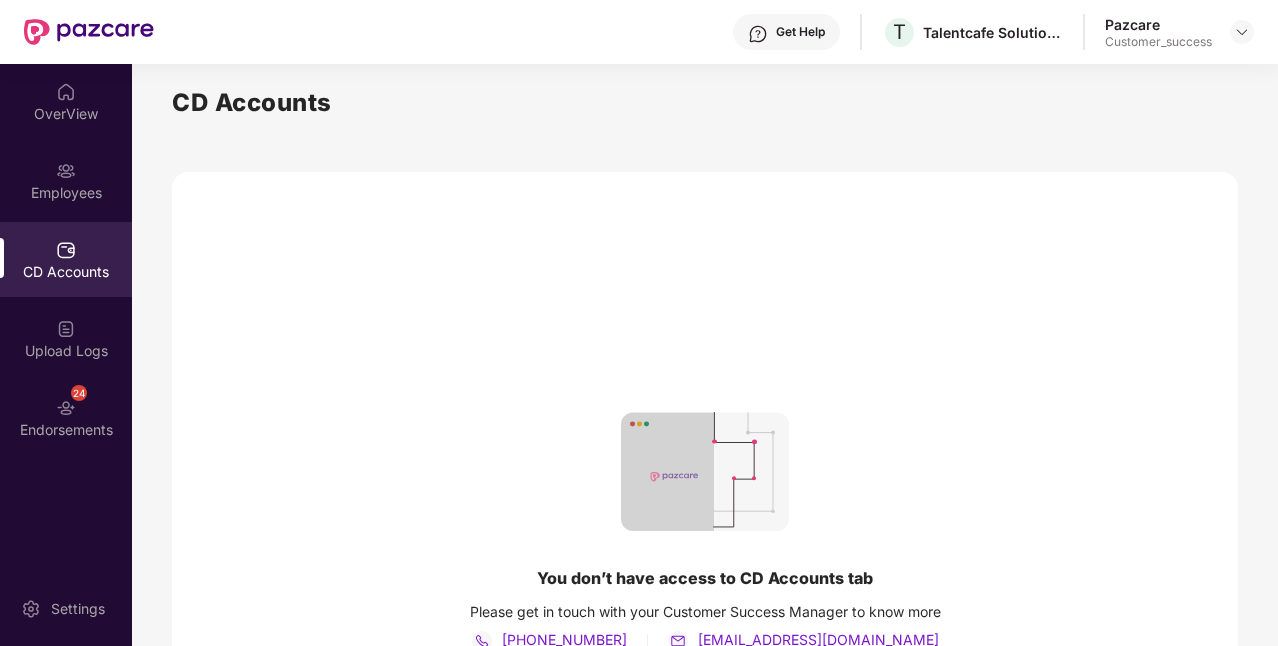 click on "CD Accounts" at bounding box center [66, 259] 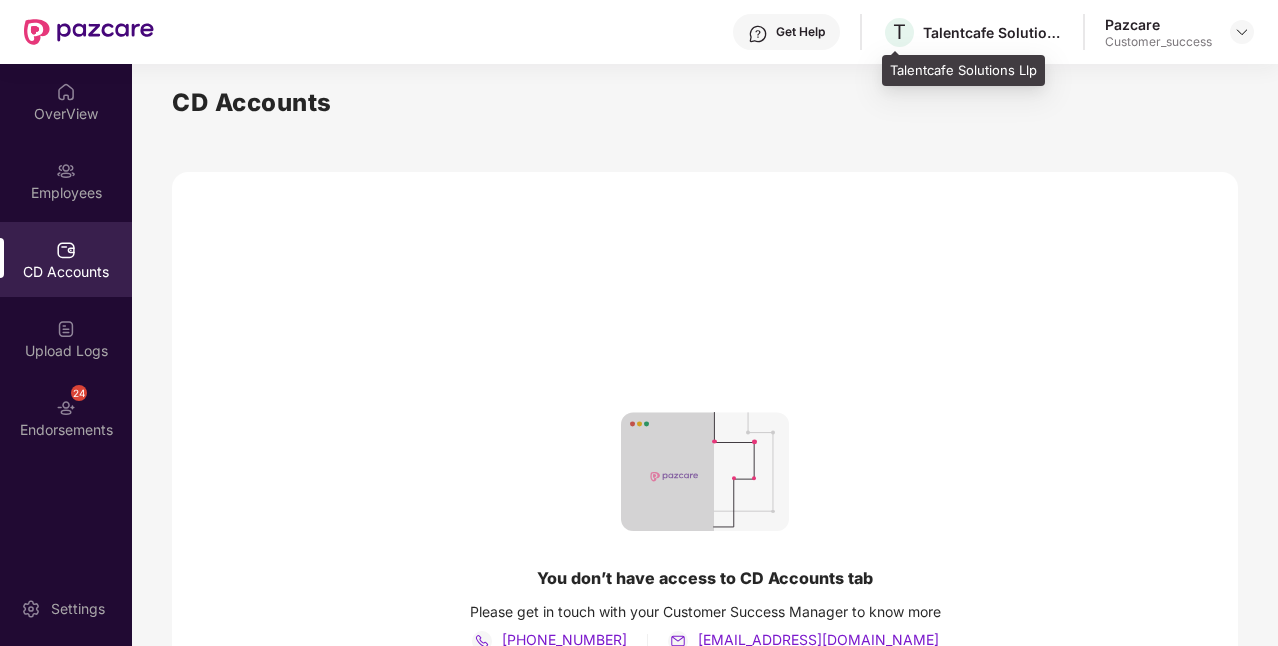 click on "Talentcafe Solutions Llp" at bounding box center [963, 71] 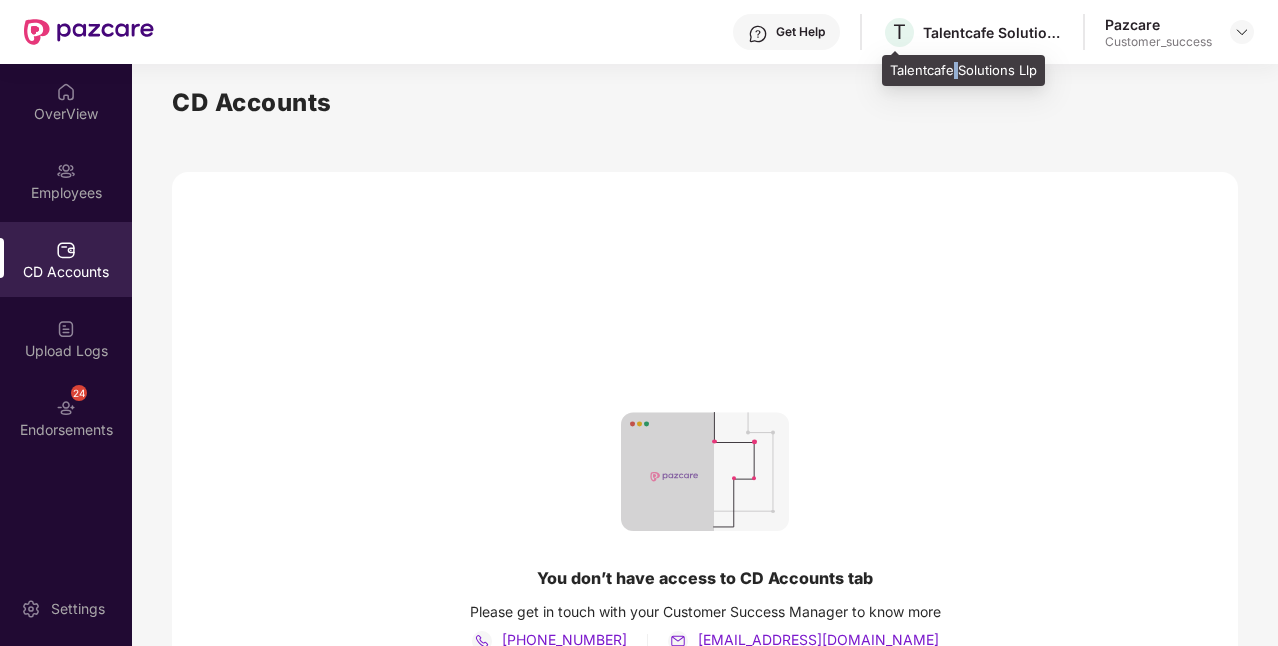 click on "Talentcafe Solutions Llp" at bounding box center [963, 71] 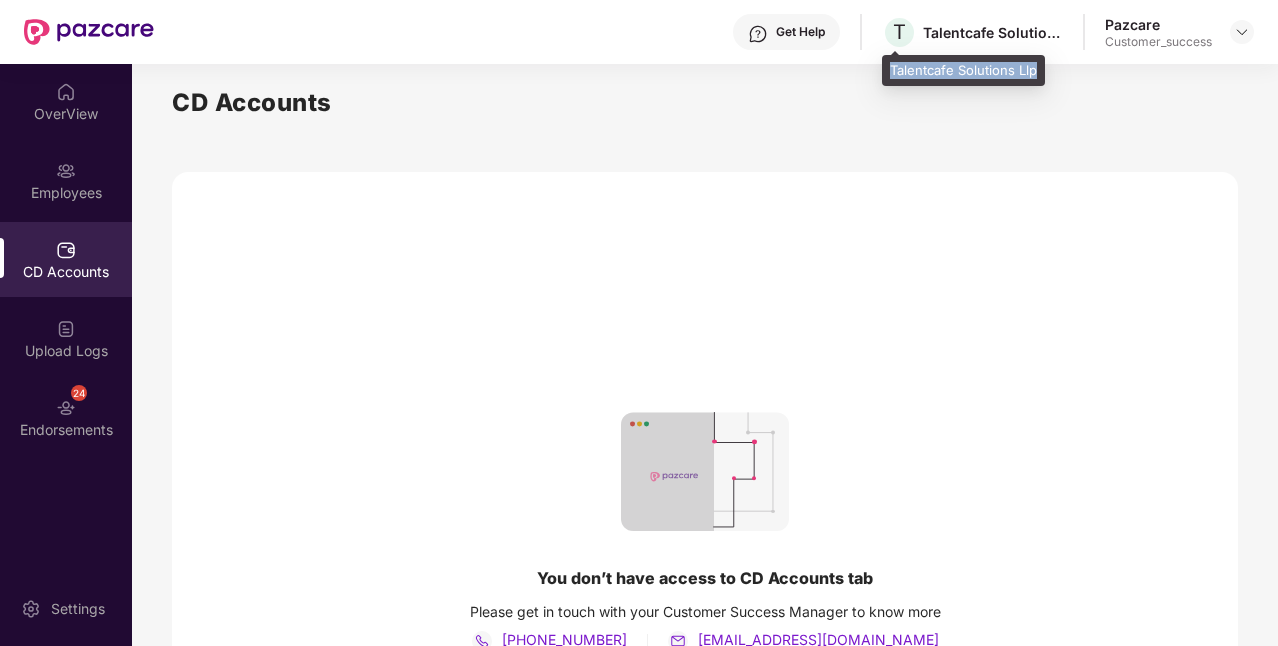 click on "Talentcafe Solutions Llp" at bounding box center [963, 71] 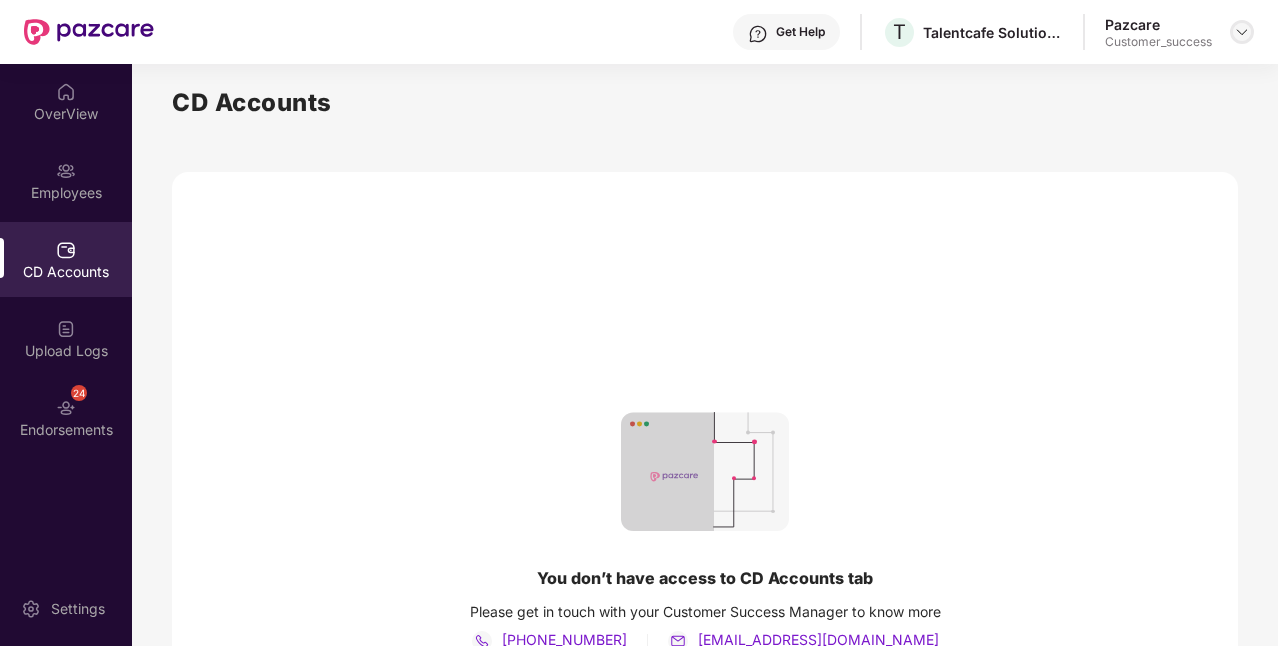click at bounding box center [1242, 32] 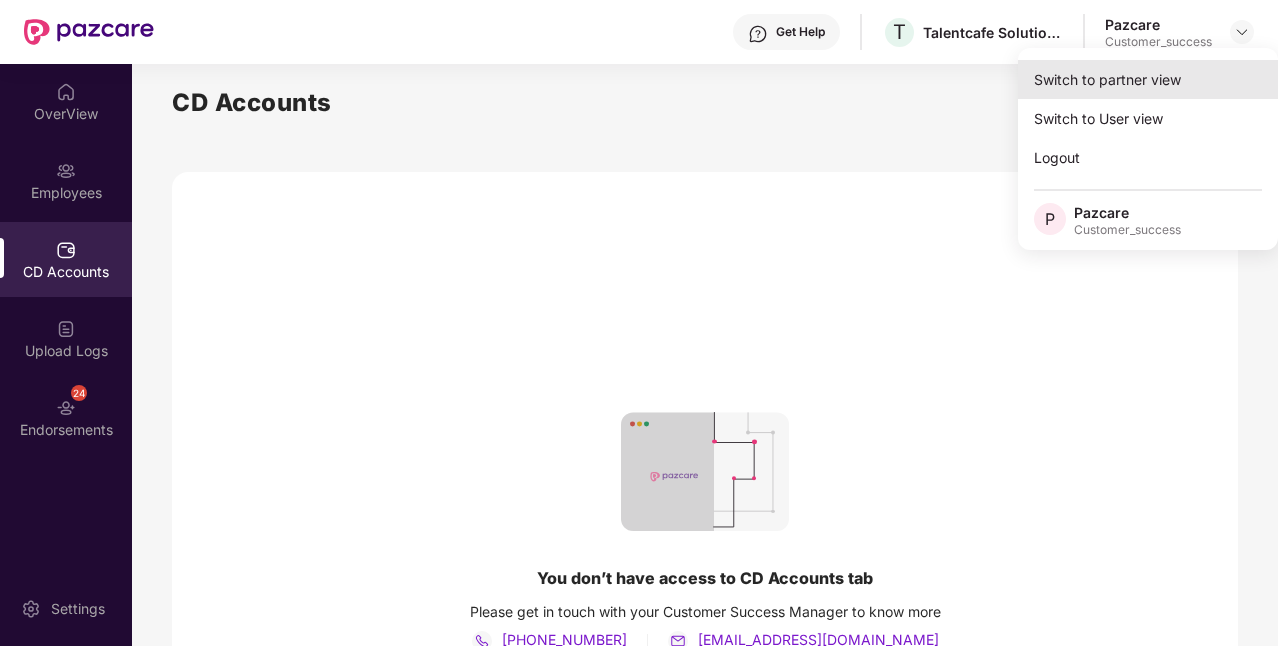 click on "Switch to partner view" at bounding box center (1148, 79) 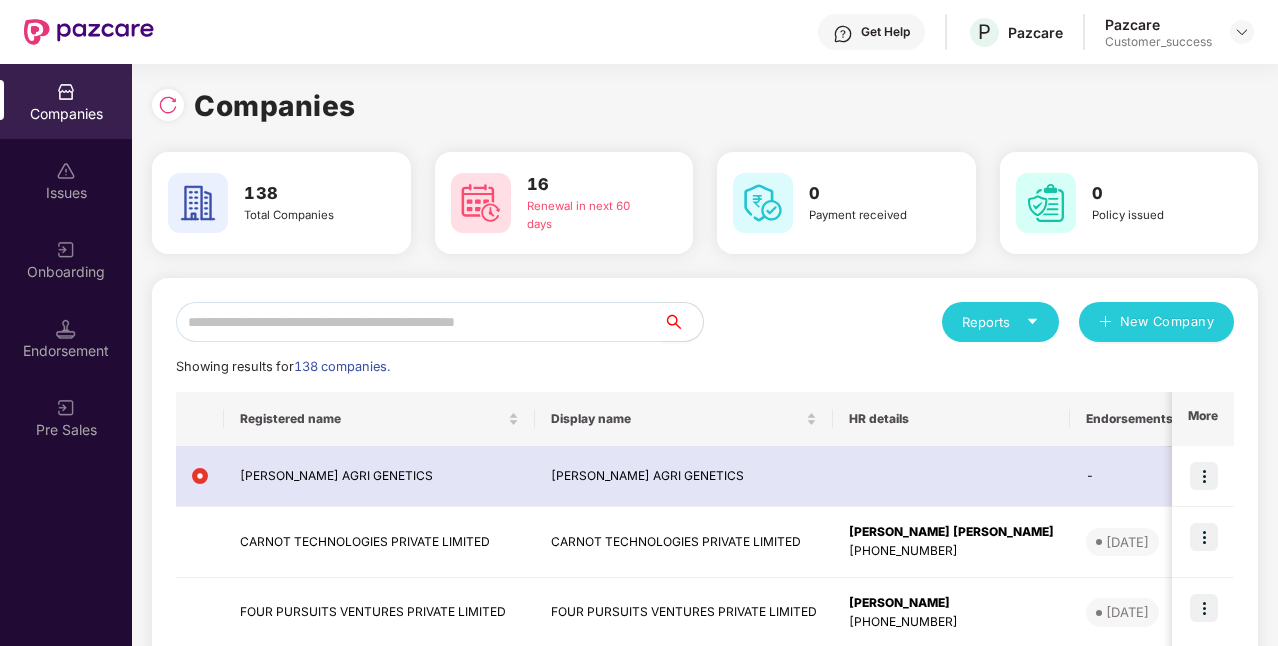 click at bounding box center (419, 322) 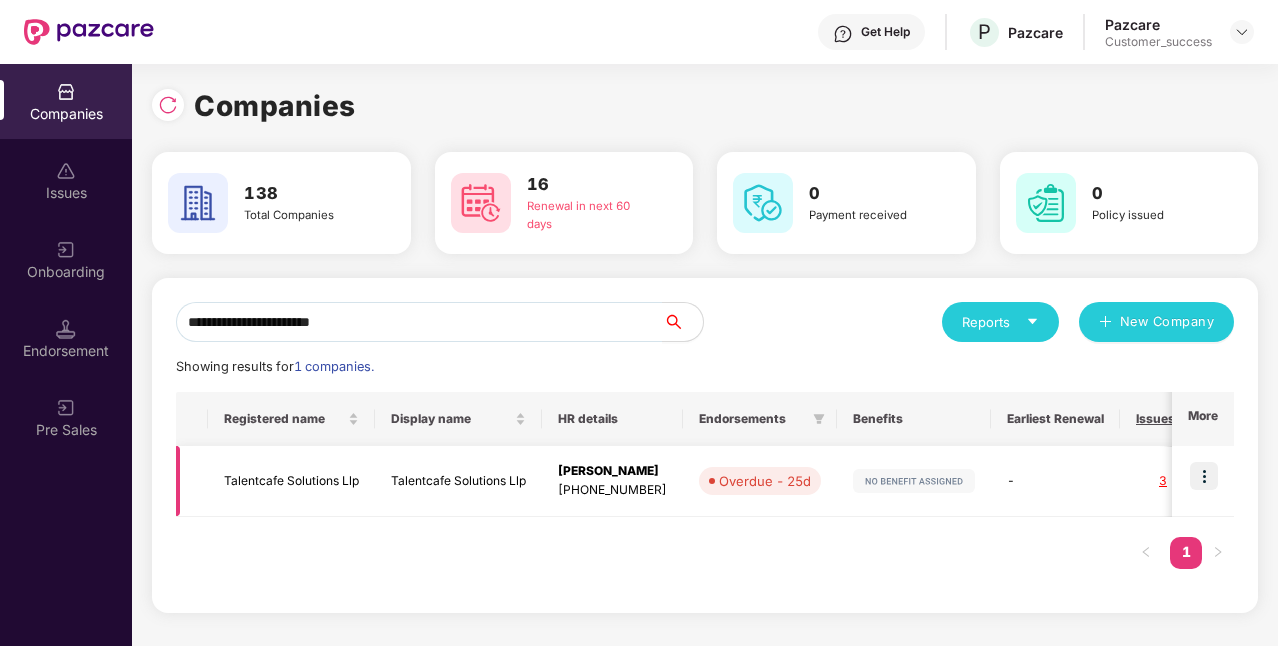click on "Talentcafe Solutions Llp" at bounding box center (458, 481) 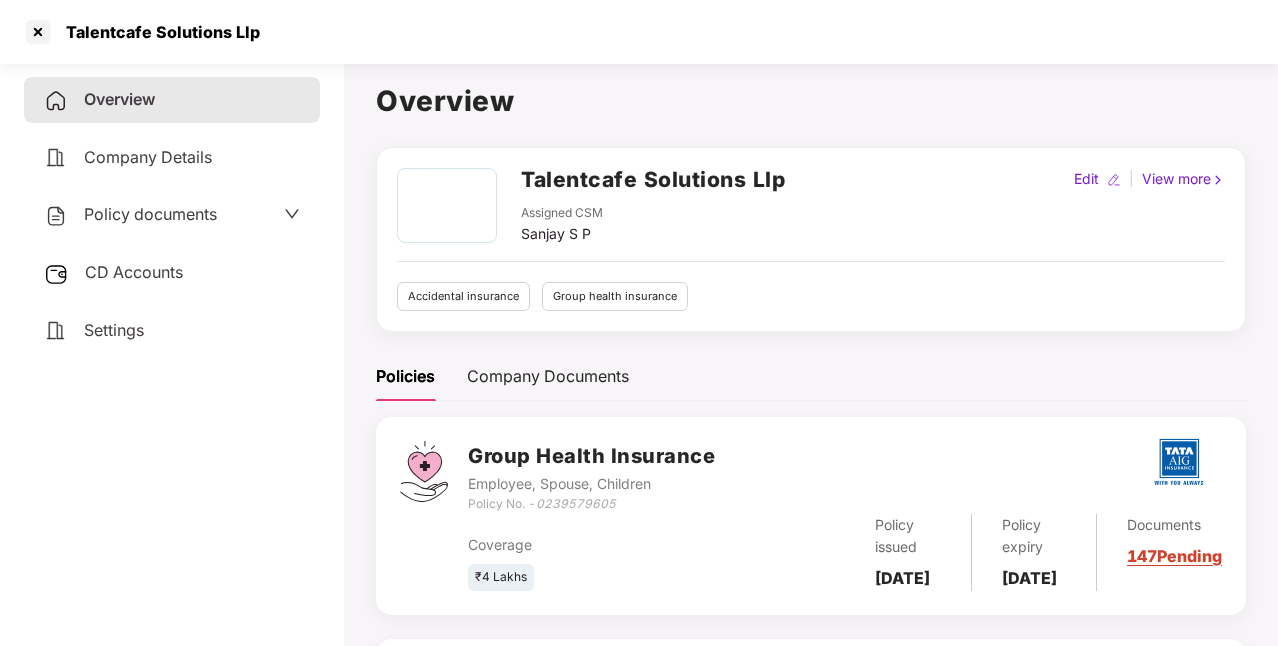 click on "Policy documents" at bounding box center (172, 215) 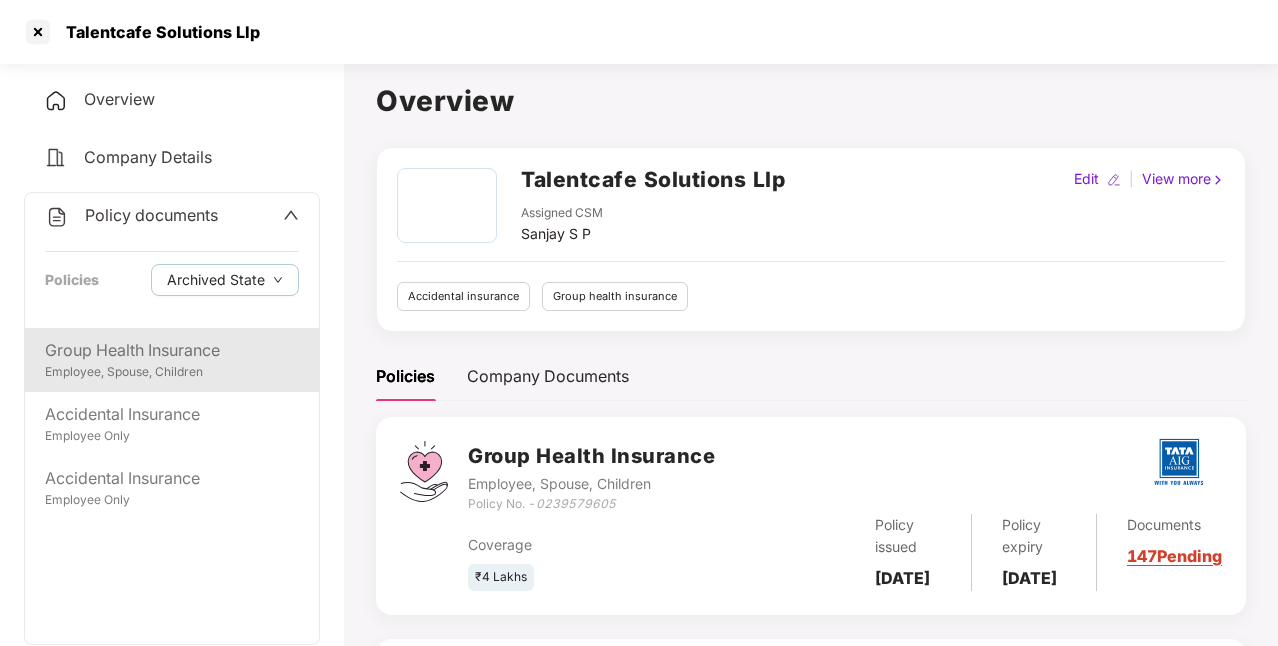 click on "Employee, Spouse, Children" at bounding box center [172, 372] 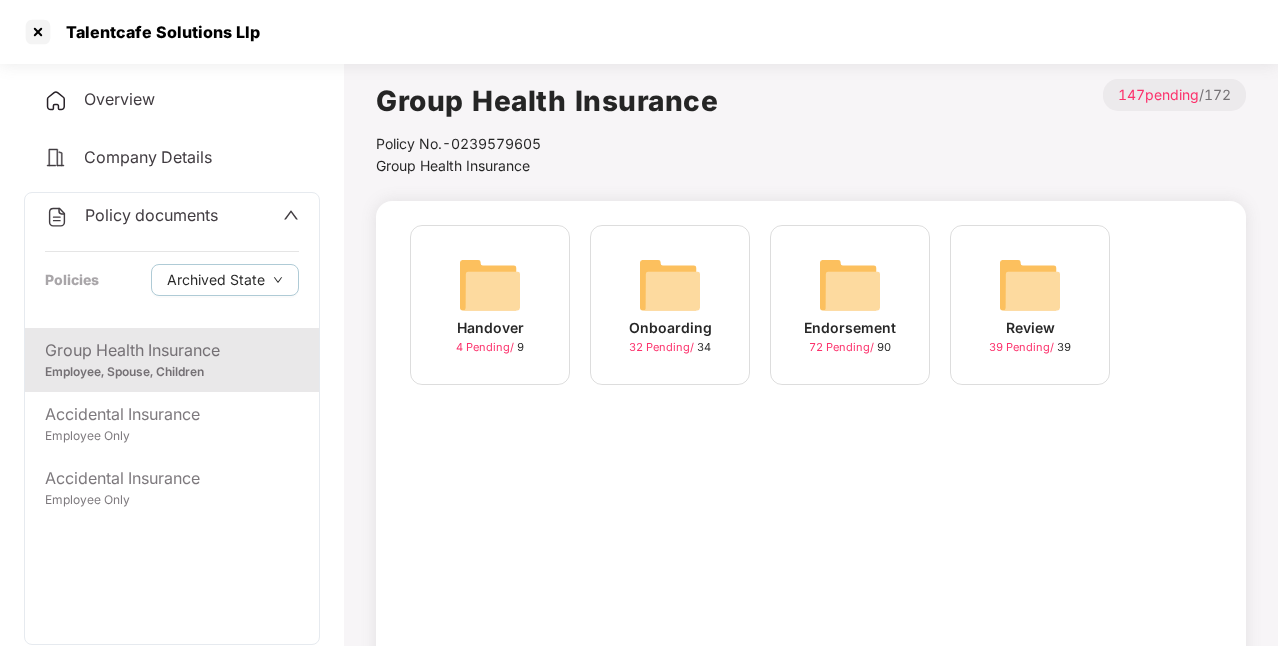click on "Endorsement" at bounding box center (850, 328) 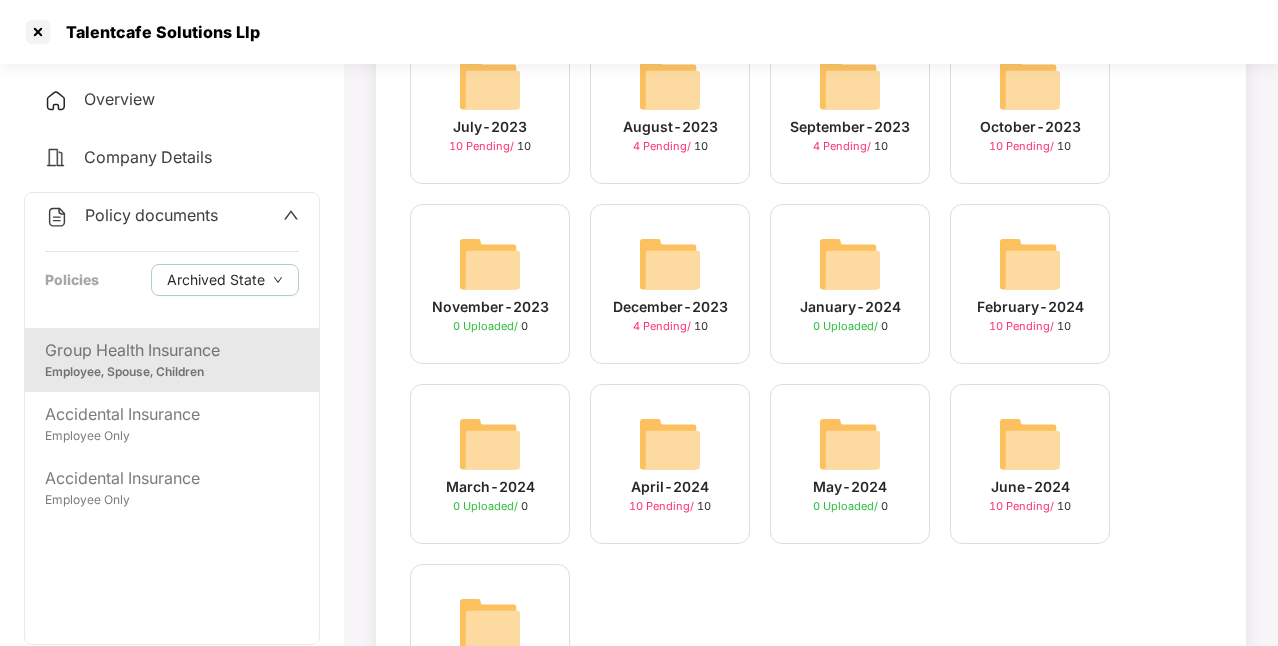 scroll, scrollTop: 347, scrollLeft: 0, axis: vertical 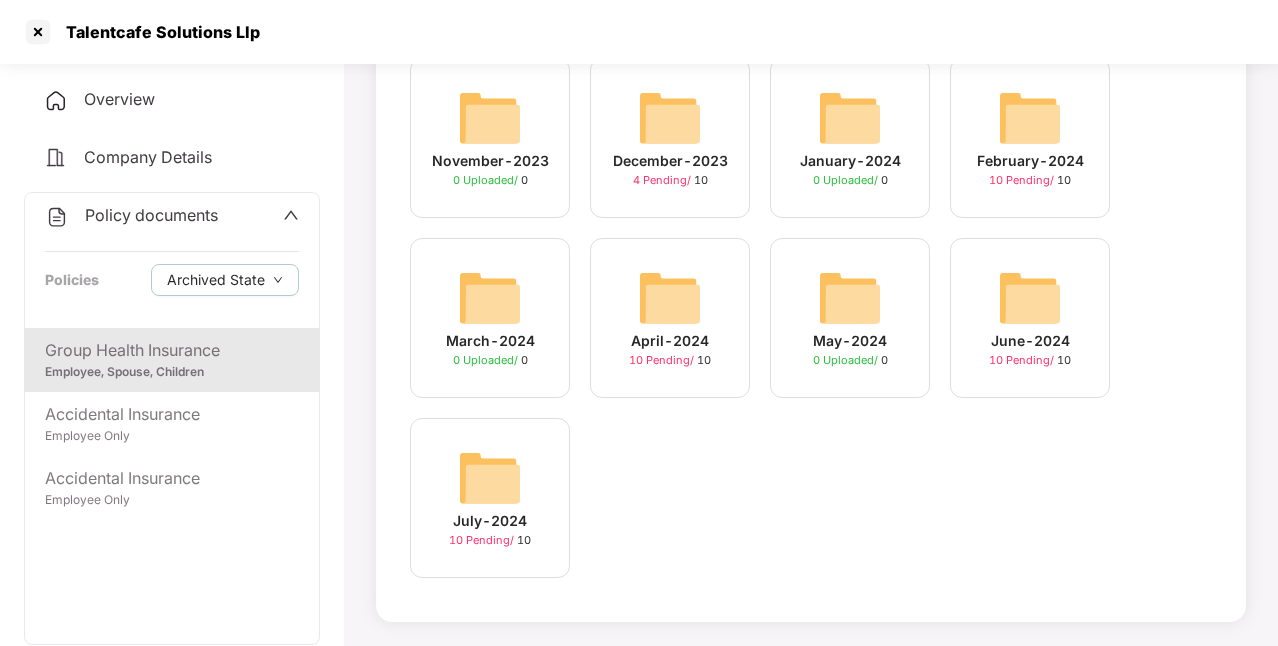 click at bounding box center [490, 478] 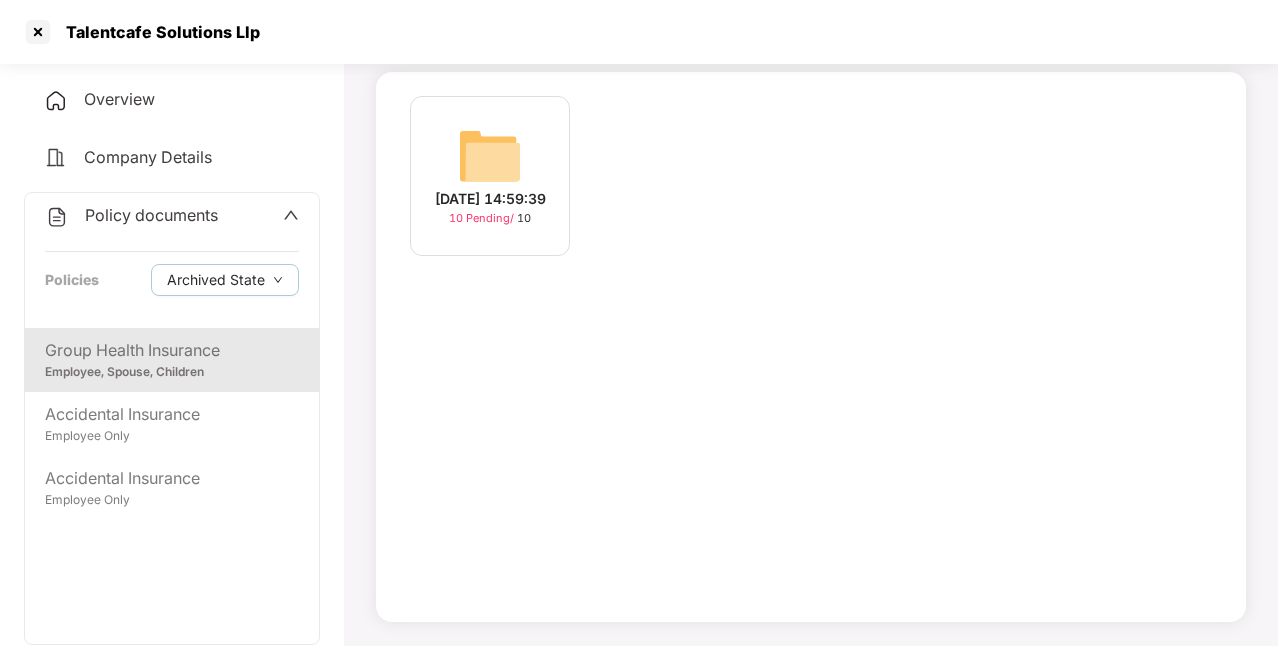 scroll, scrollTop: 129, scrollLeft: 0, axis: vertical 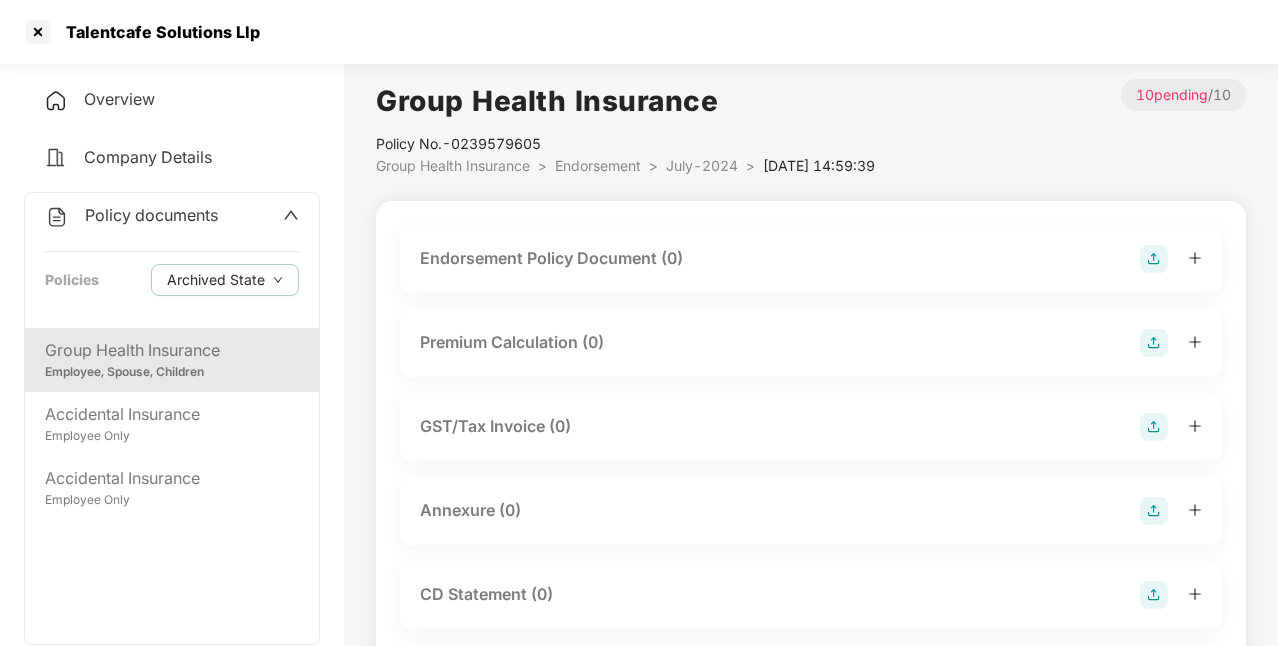 click on "Group Health Insurance" at bounding box center (172, 350) 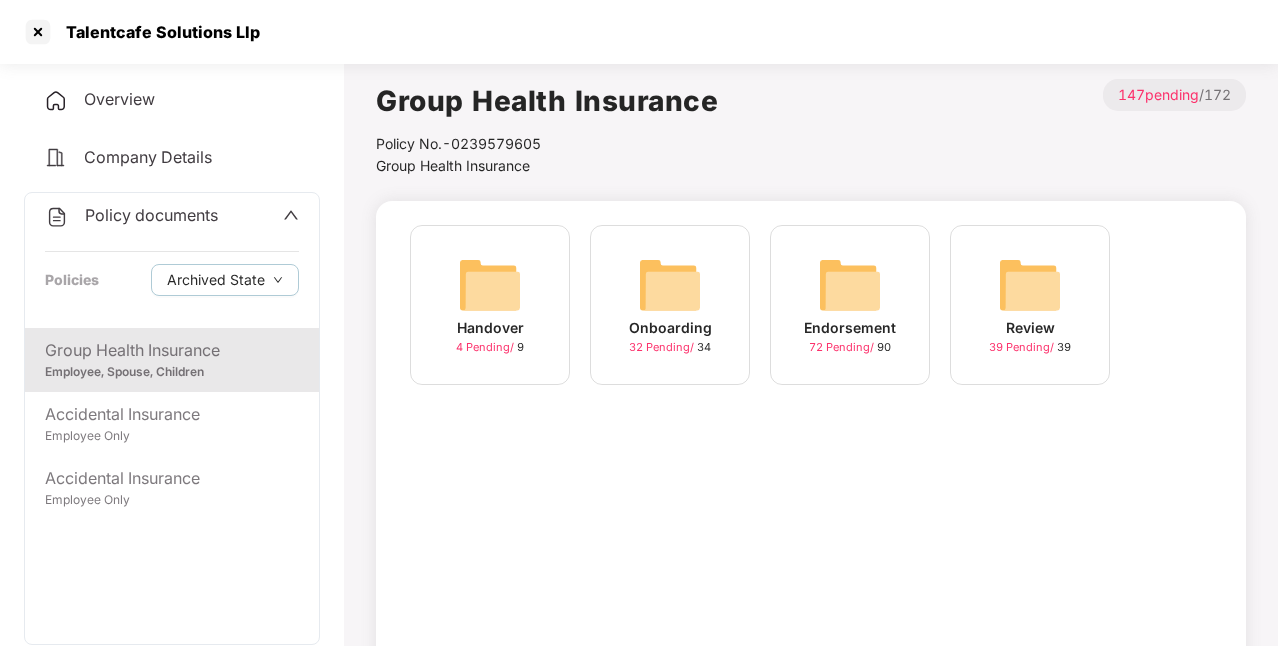 click on "Endorsement" at bounding box center (850, 328) 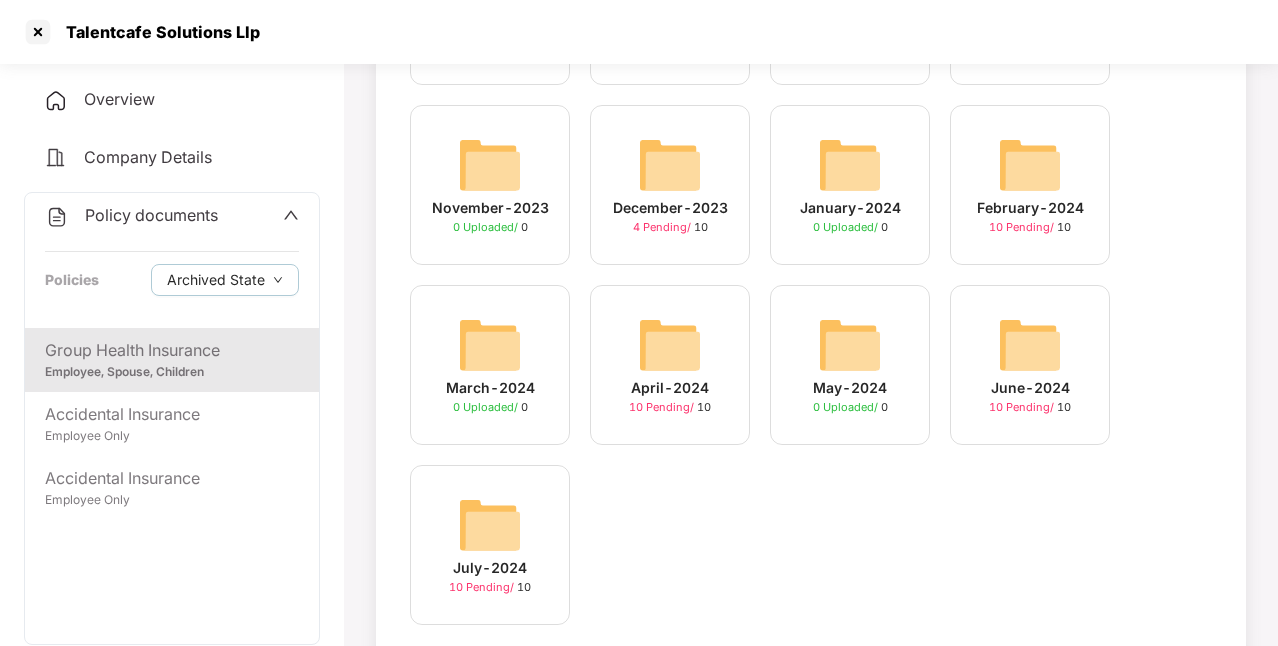 click at bounding box center [1030, 345] 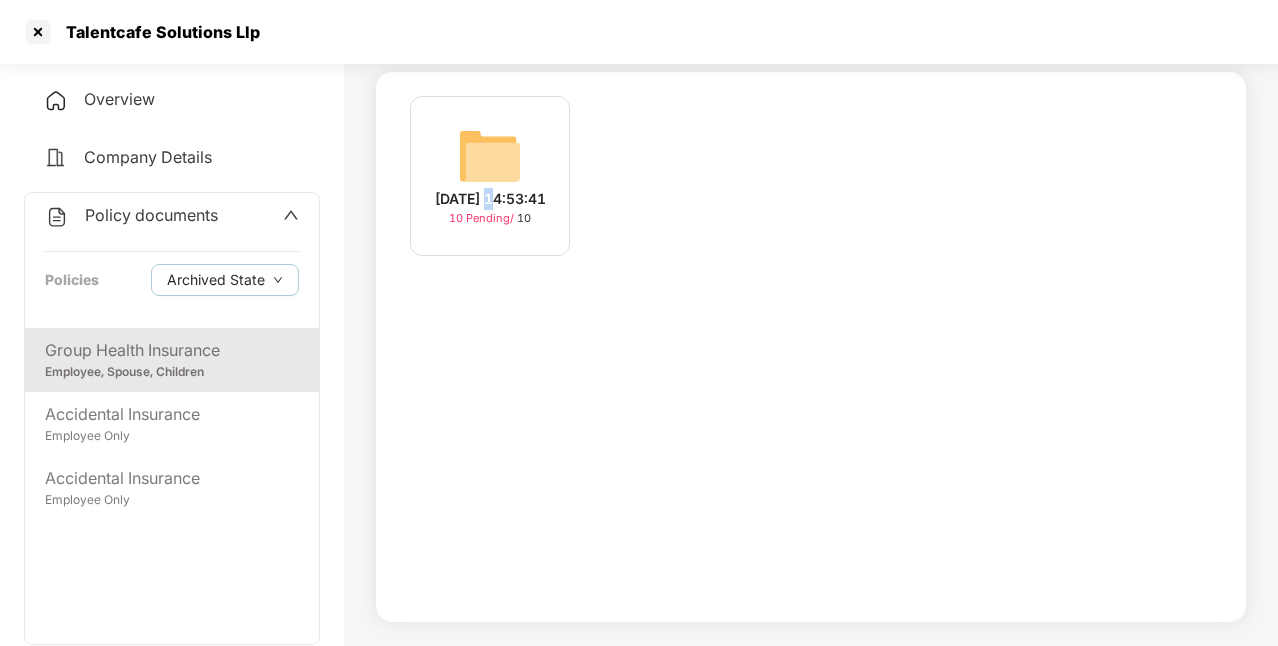 click on "[DATE] 14:53:41" at bounding box center [490, 199] 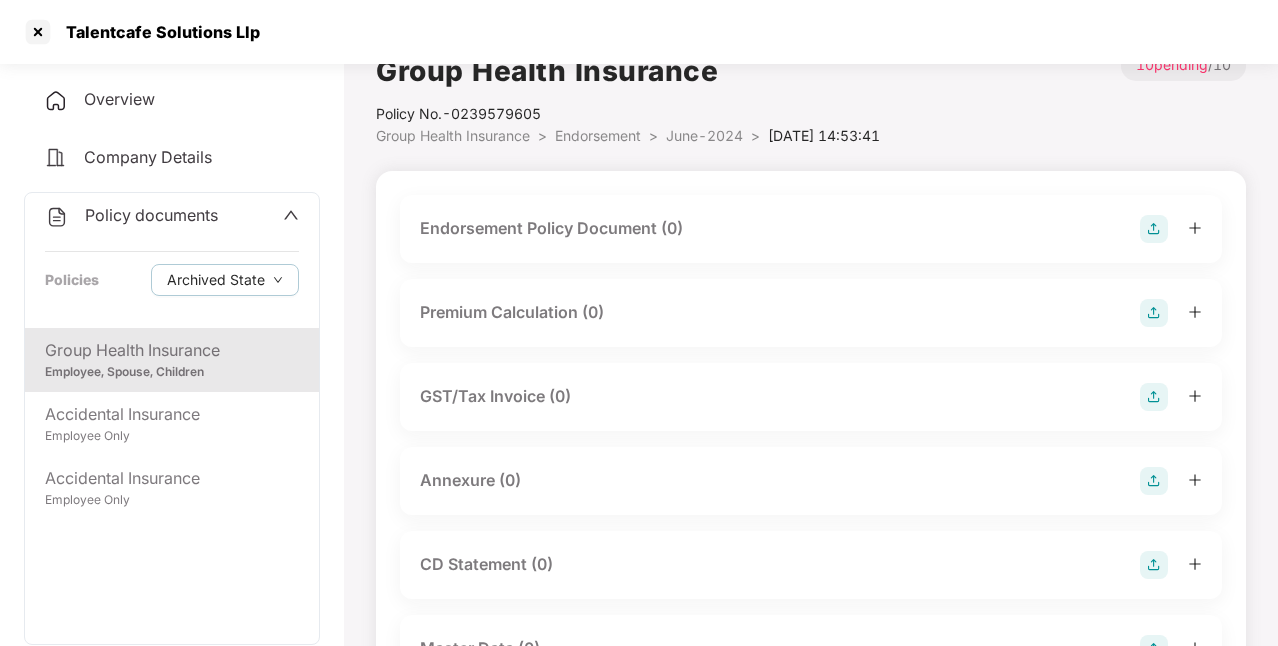scroll, scrollTop: 0, scrollLeft: 0, axis: both 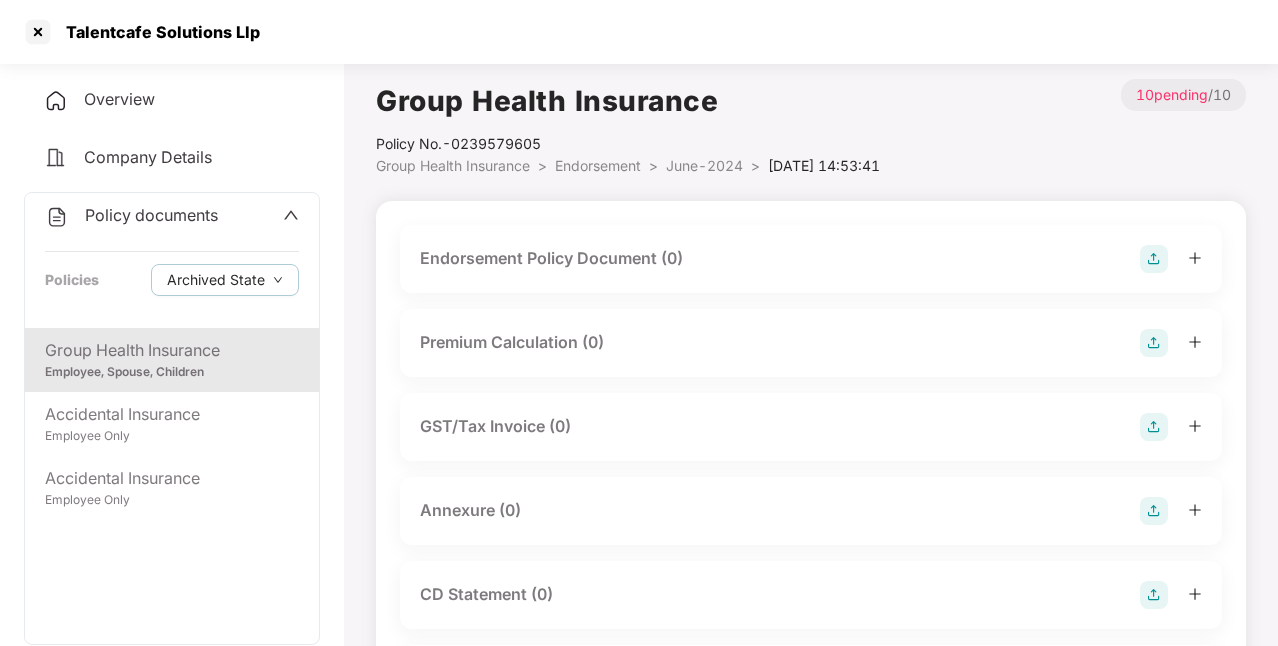 click on "Group Health Insurance" at bounding box center (172, 350) 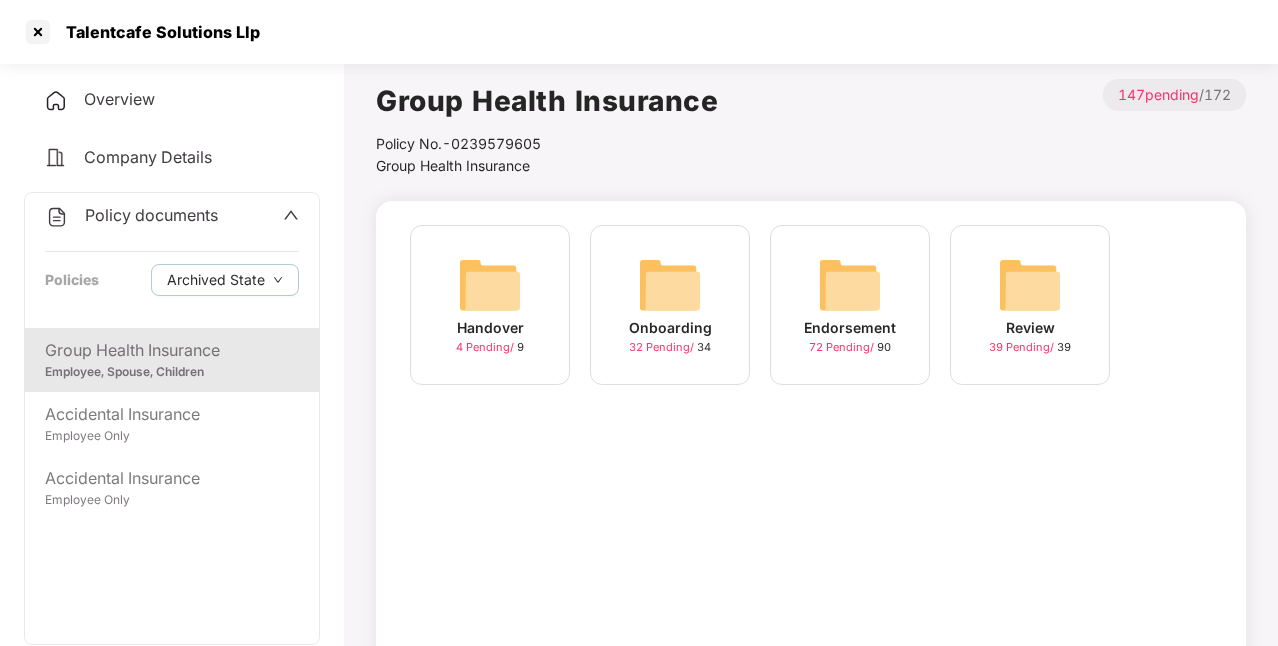 click on "Endorsement" at bounding box center (850, 328) 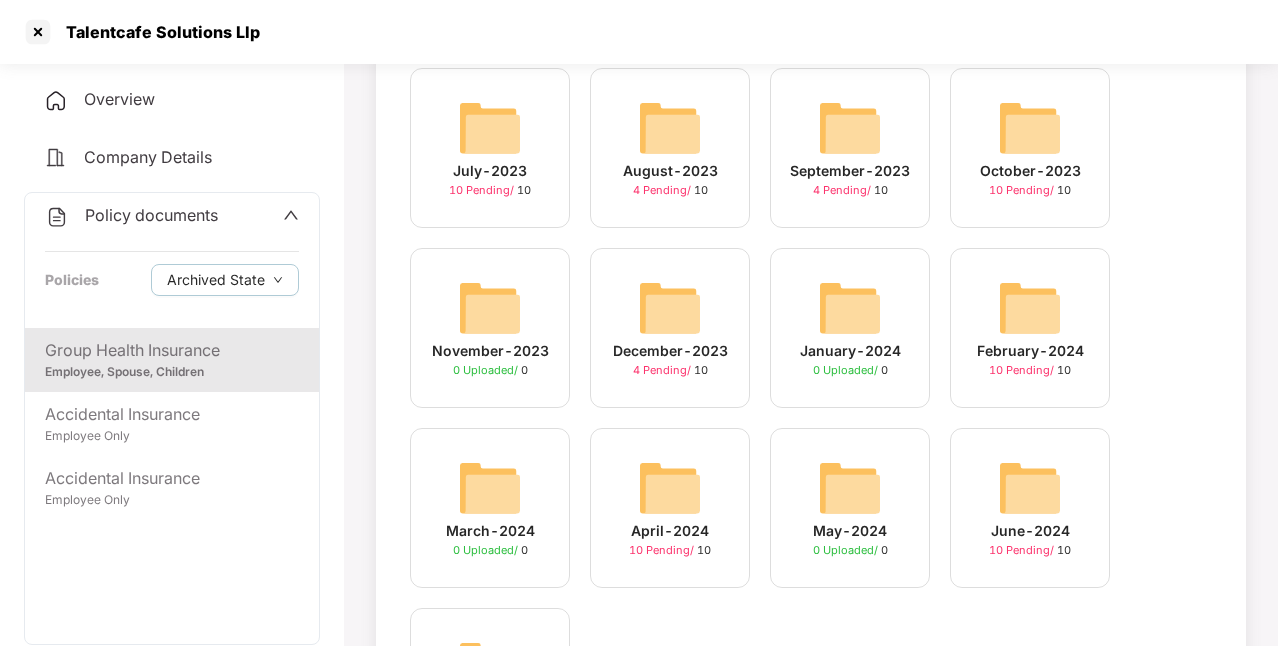 scroll, scrollTop: 347, scrollLeft: 0, axis: vertical 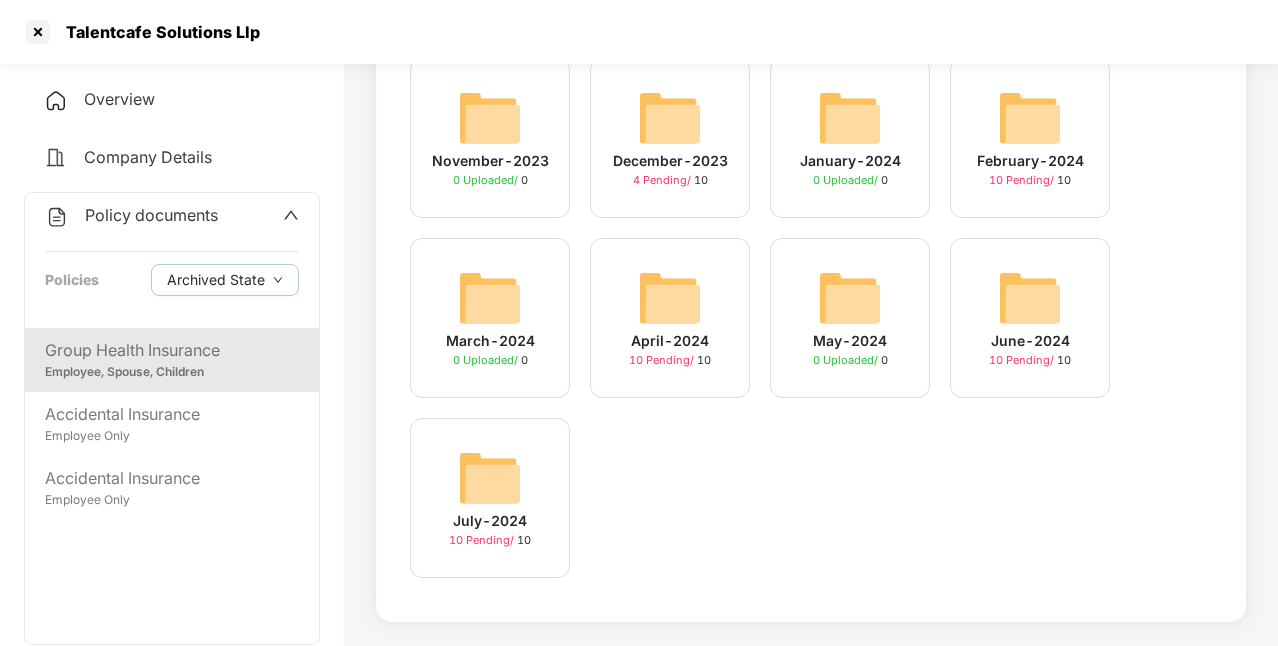 click at bounding box center [670, 298] 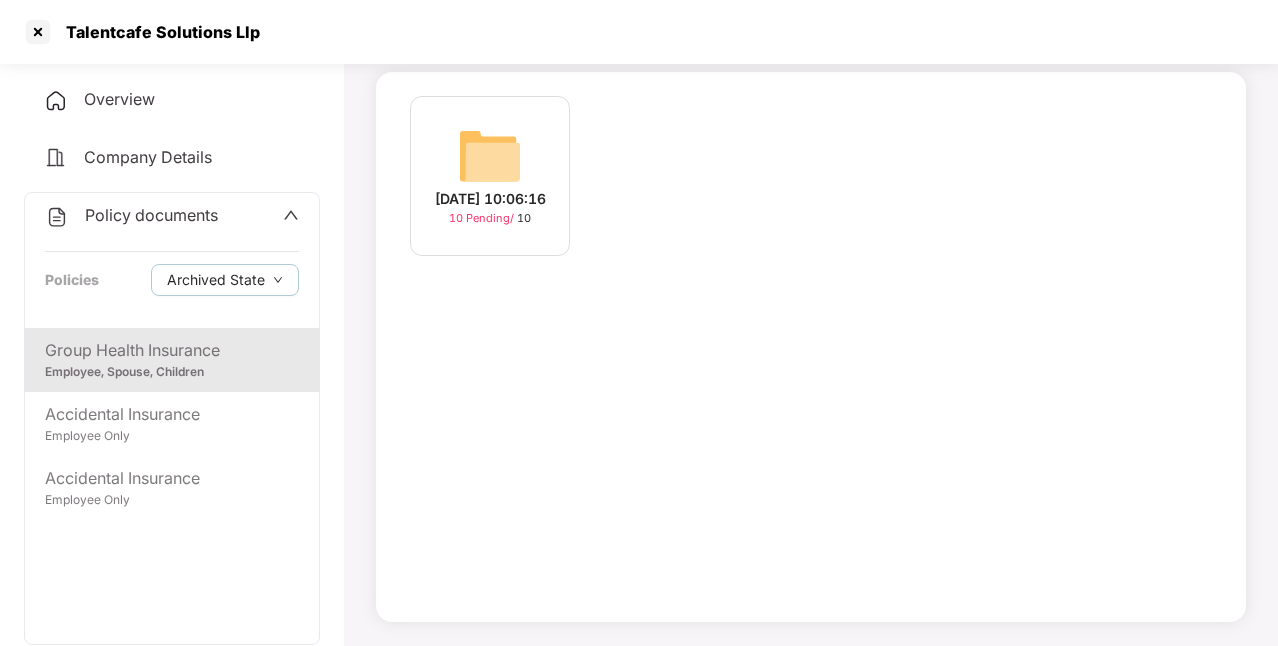 click on "10 Pending  /" at bounding box center [483, 218] 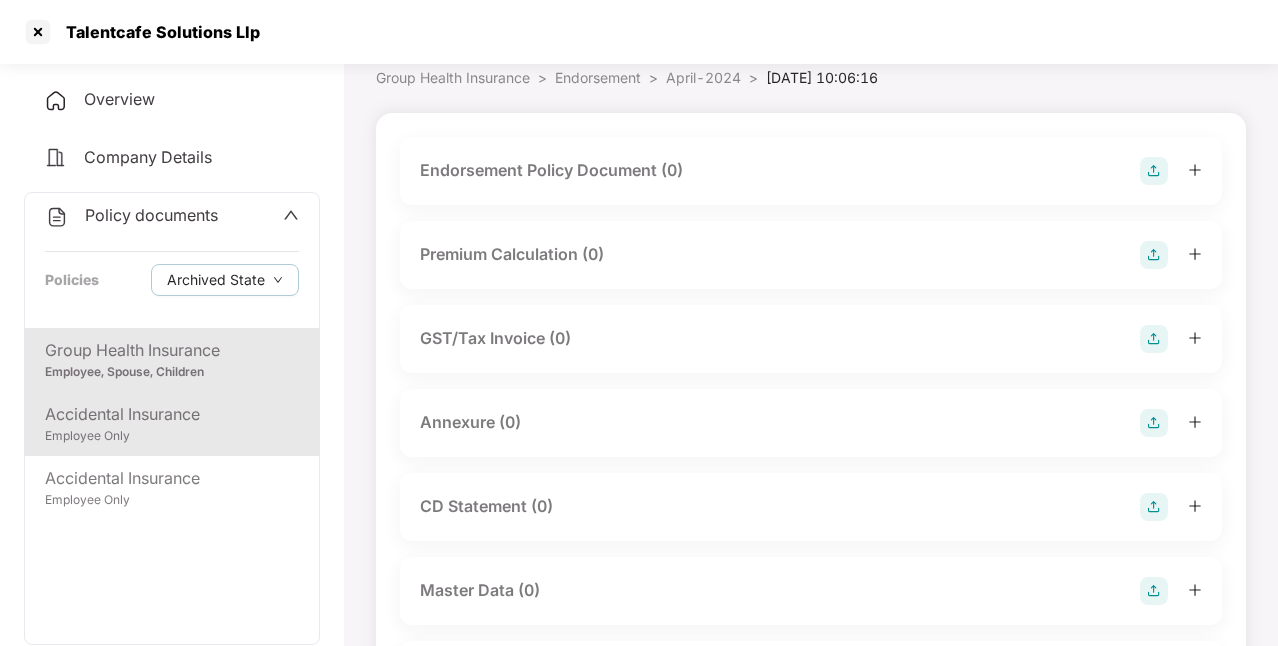 scroll, scrollTop: 0, scrollLeft: 0, axis: both 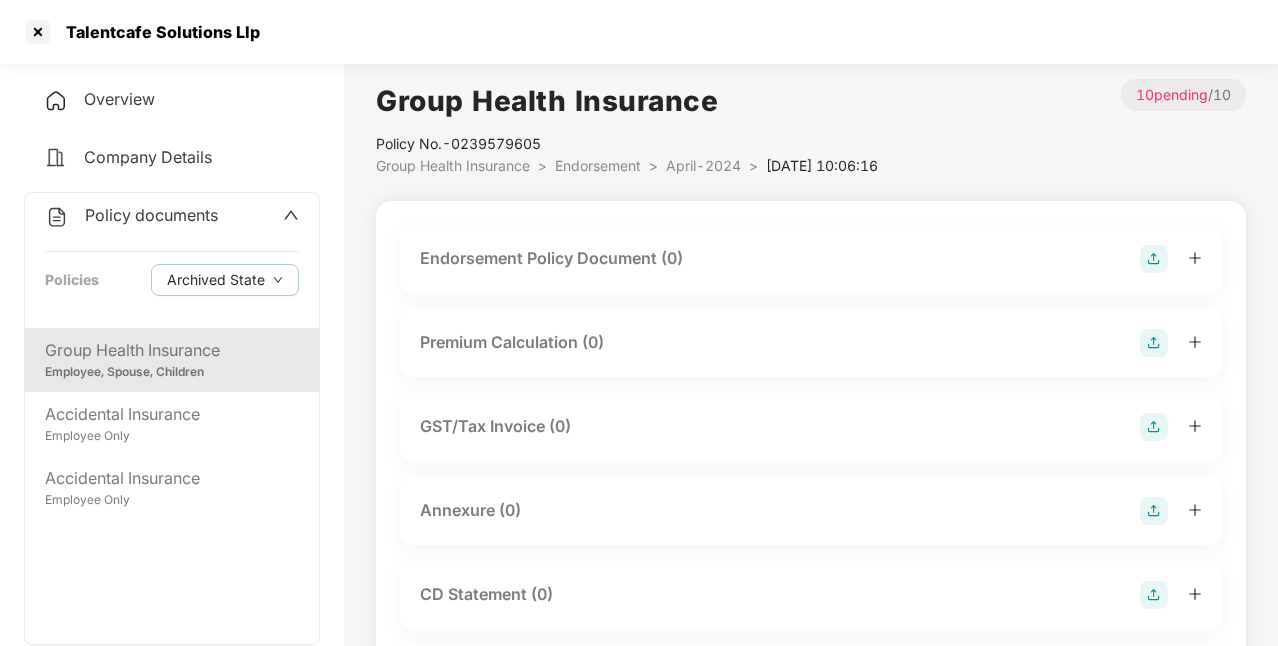 click on "Group Health Insurance" at bounding box center (172, 350) 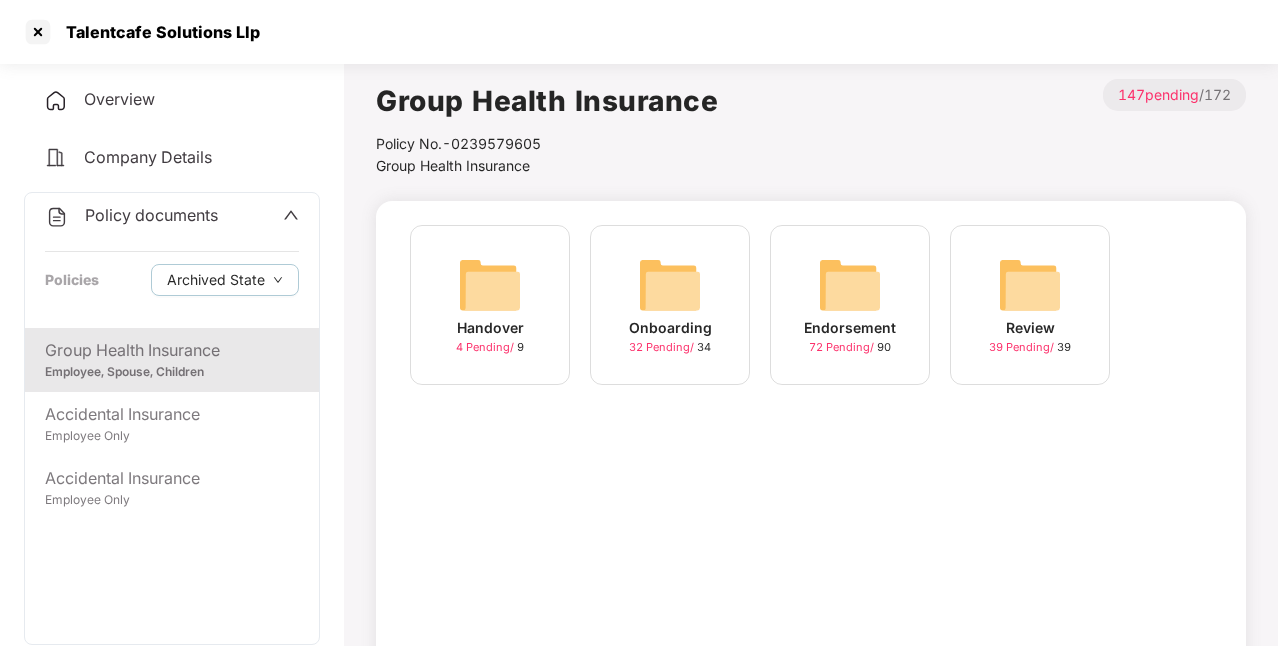 click on "Endorsement" at bounding box center (850, 328) 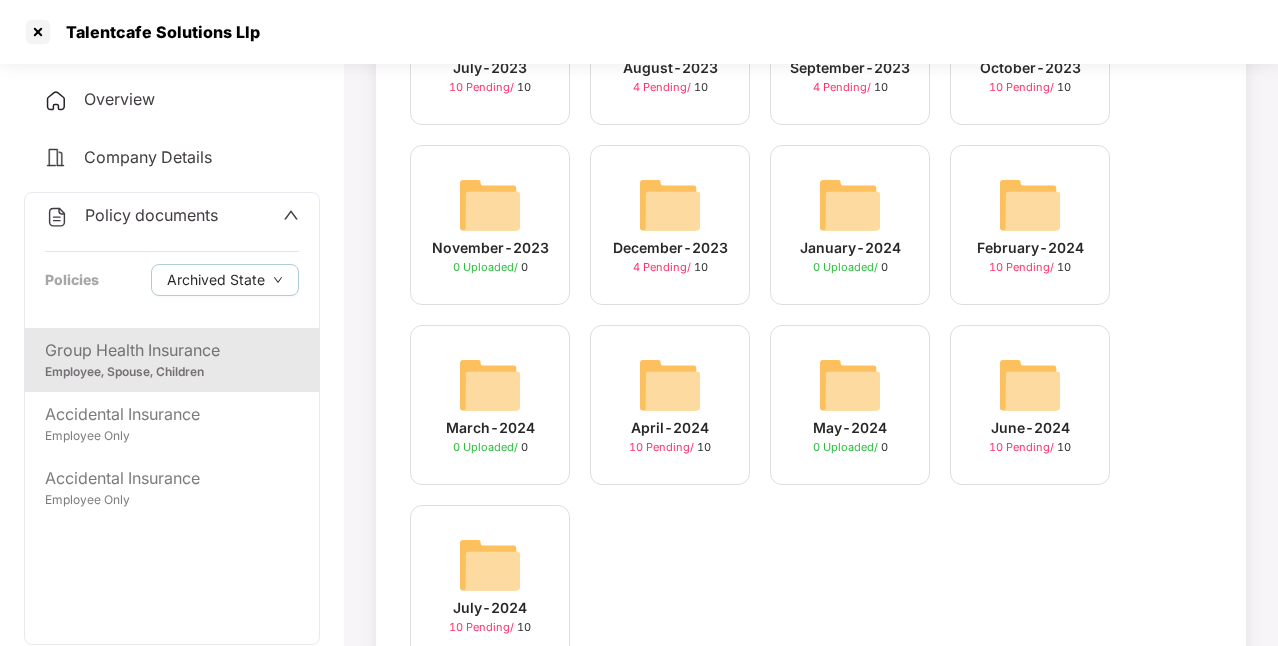 scroll, scrollTop: 147, scrollLeft: 0, axis: vertical 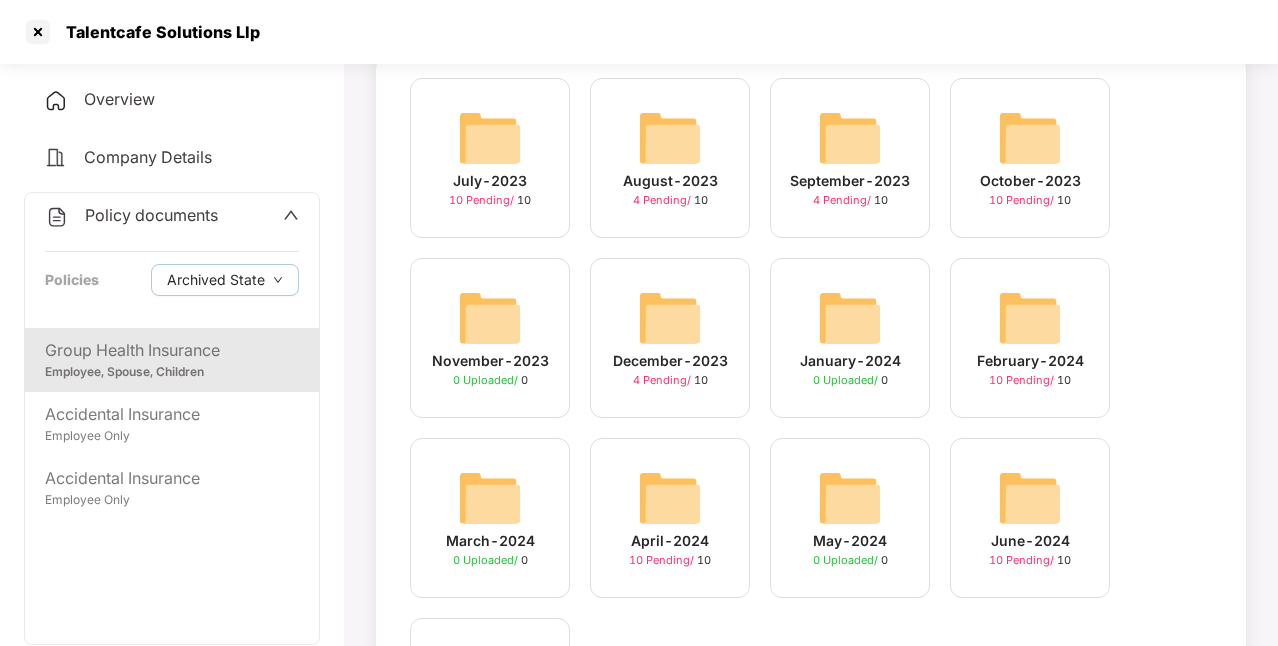 click on "February-2024" at bounding box center [1030, 361] 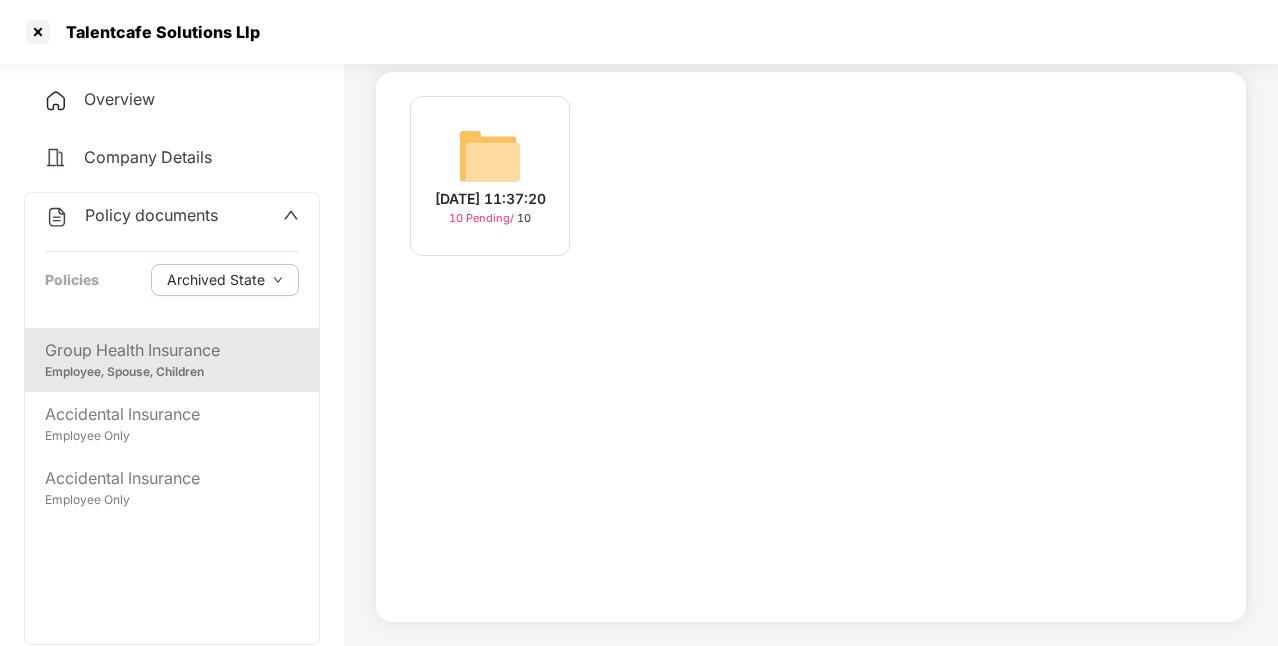 click on "[DATE] 11:37:20" at bounding box center (490, 199) 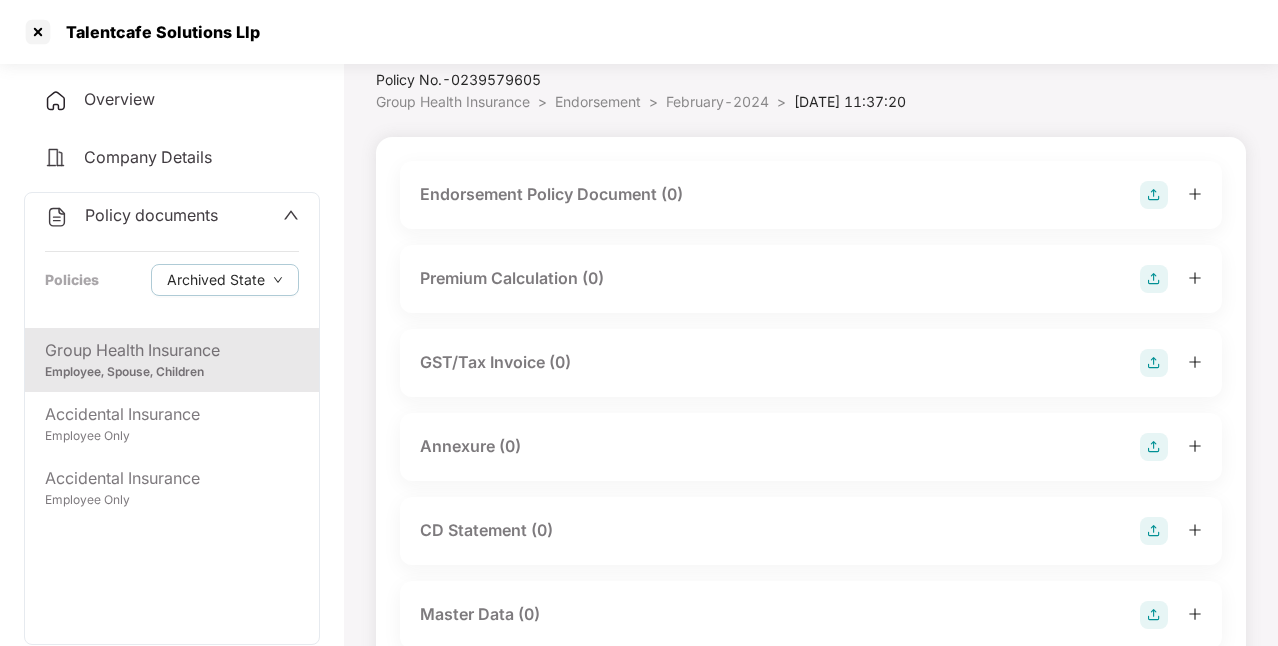scroll, scrollTop: 0, scrollLeft: 0, axis: both 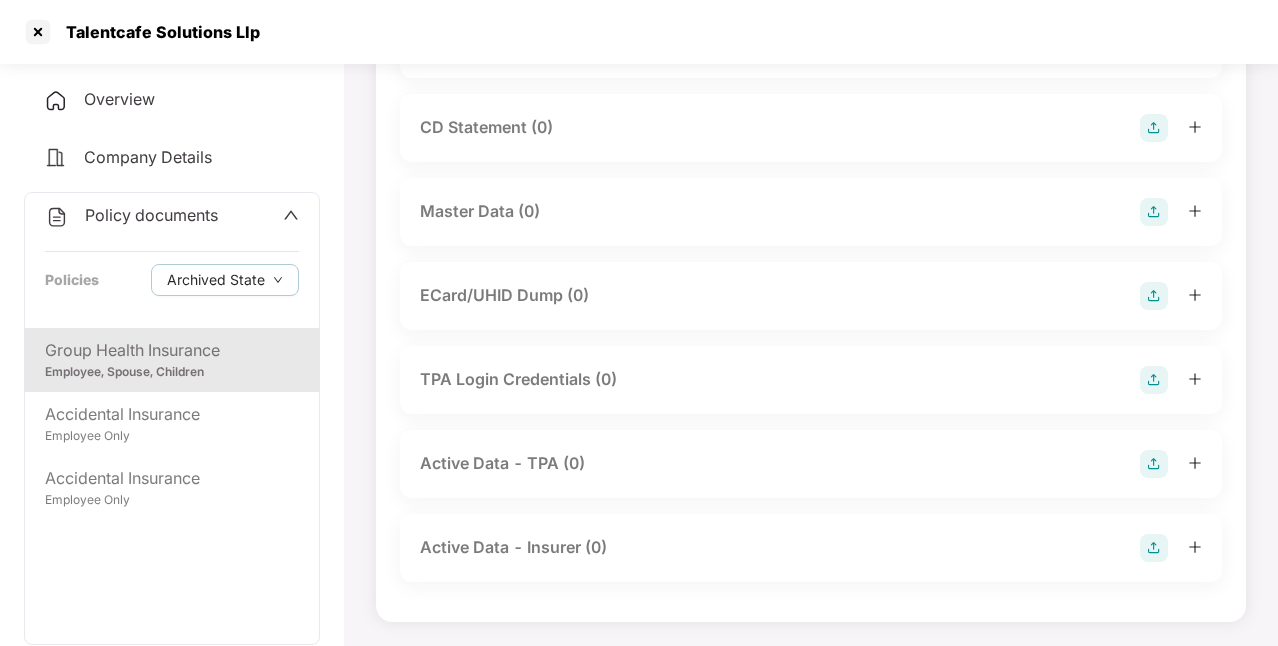 click on "Group Health Insurance" at bounding box center [172, 350] 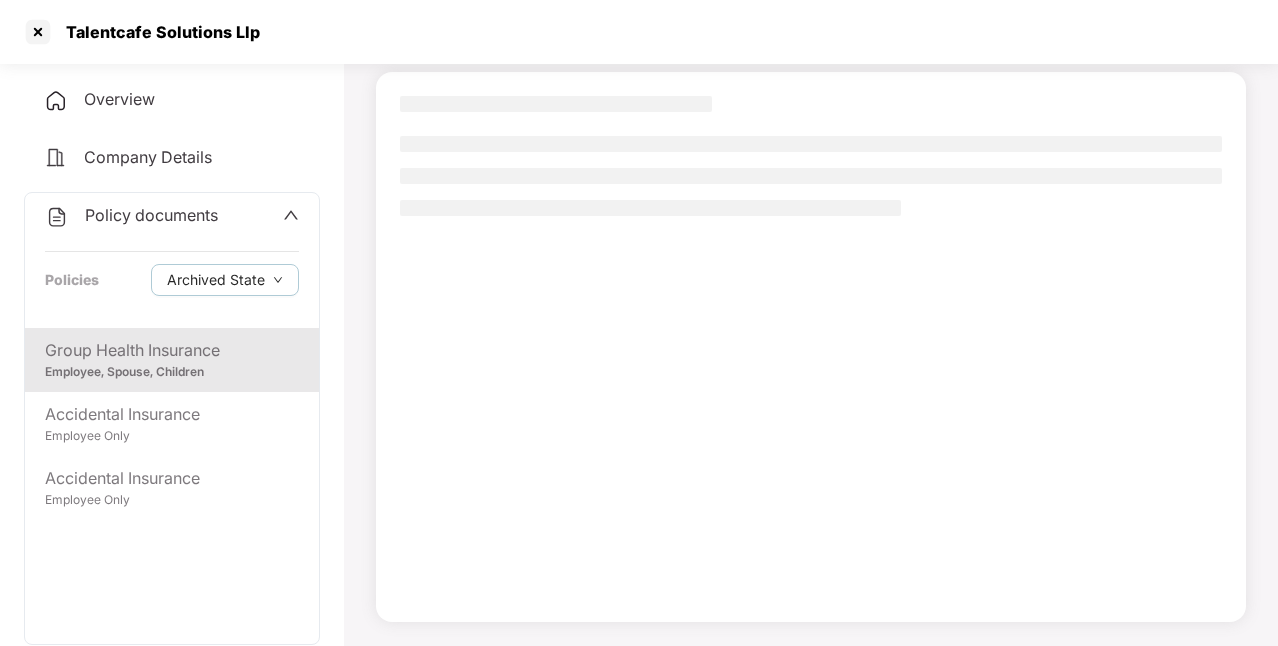 scroll, scrollTop: 129, scrollLeft: 0, axis: vertical 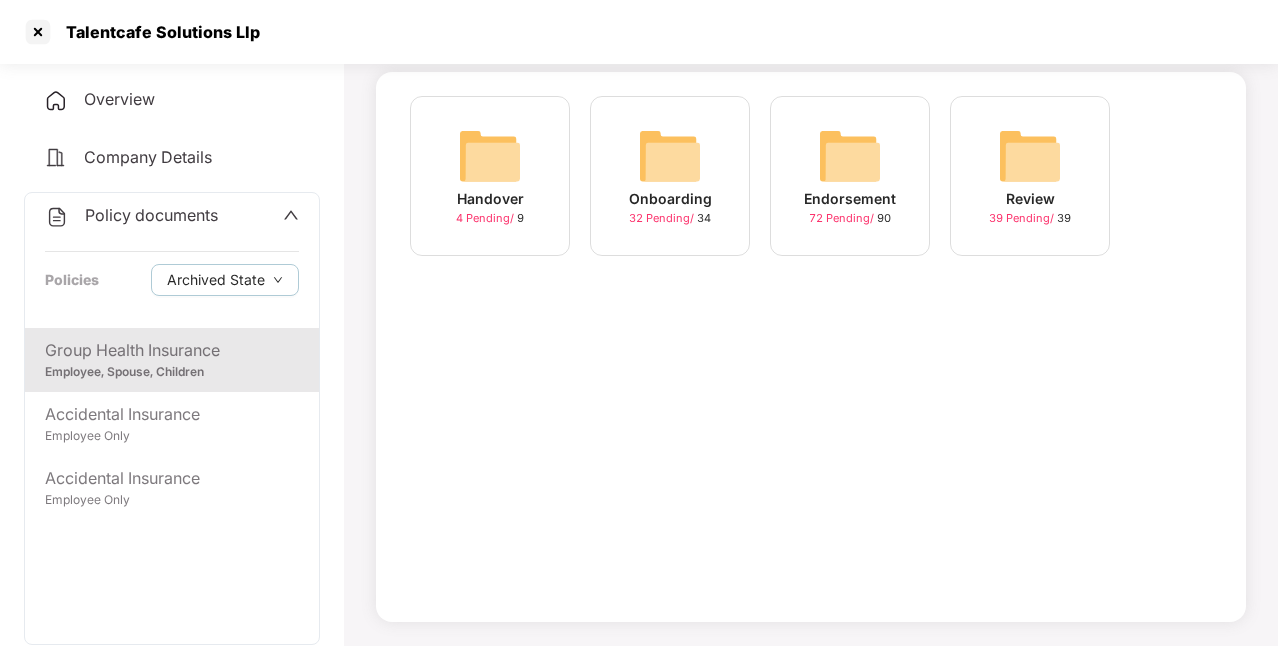 click at bounding box center (850, 156) 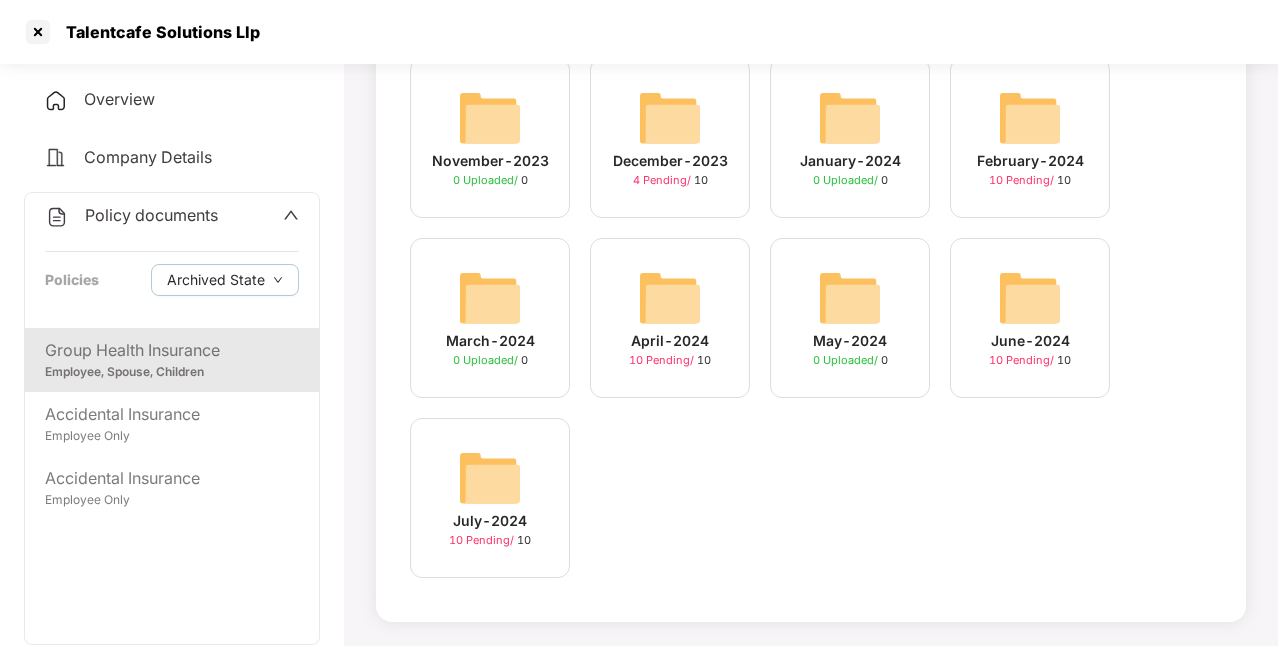 click at bounding box center (1030, 118) 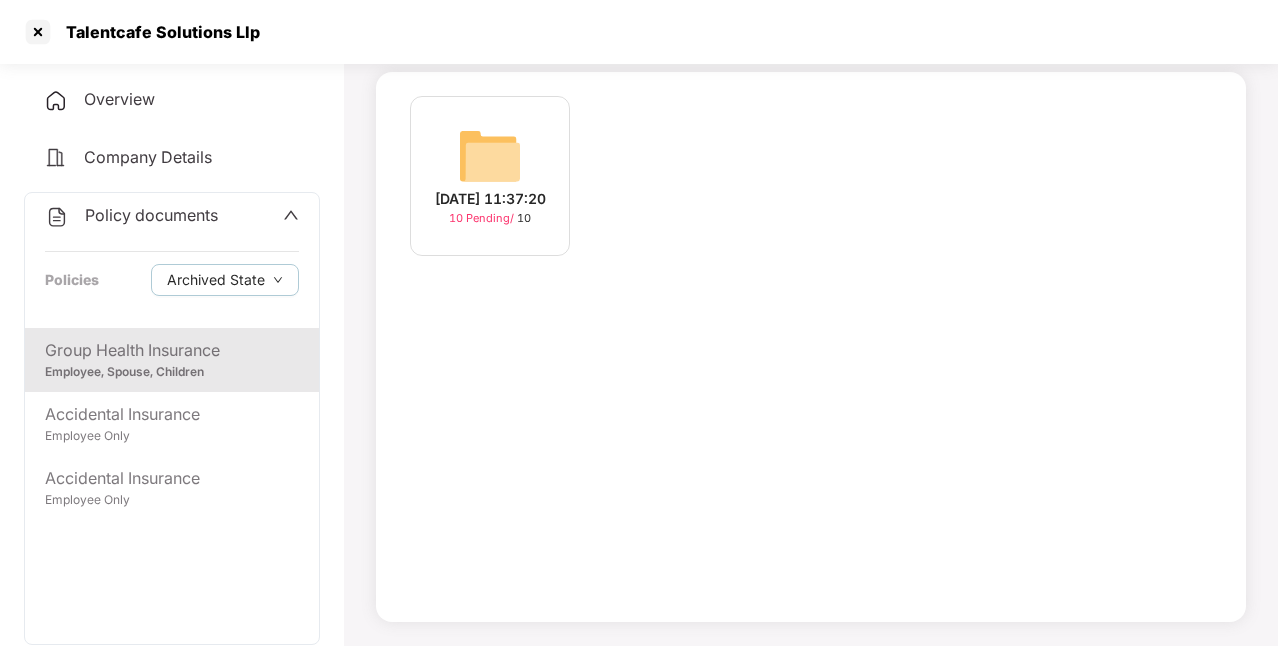 click on "[DATE] 11:37:20" at bounding box center (490, 199) 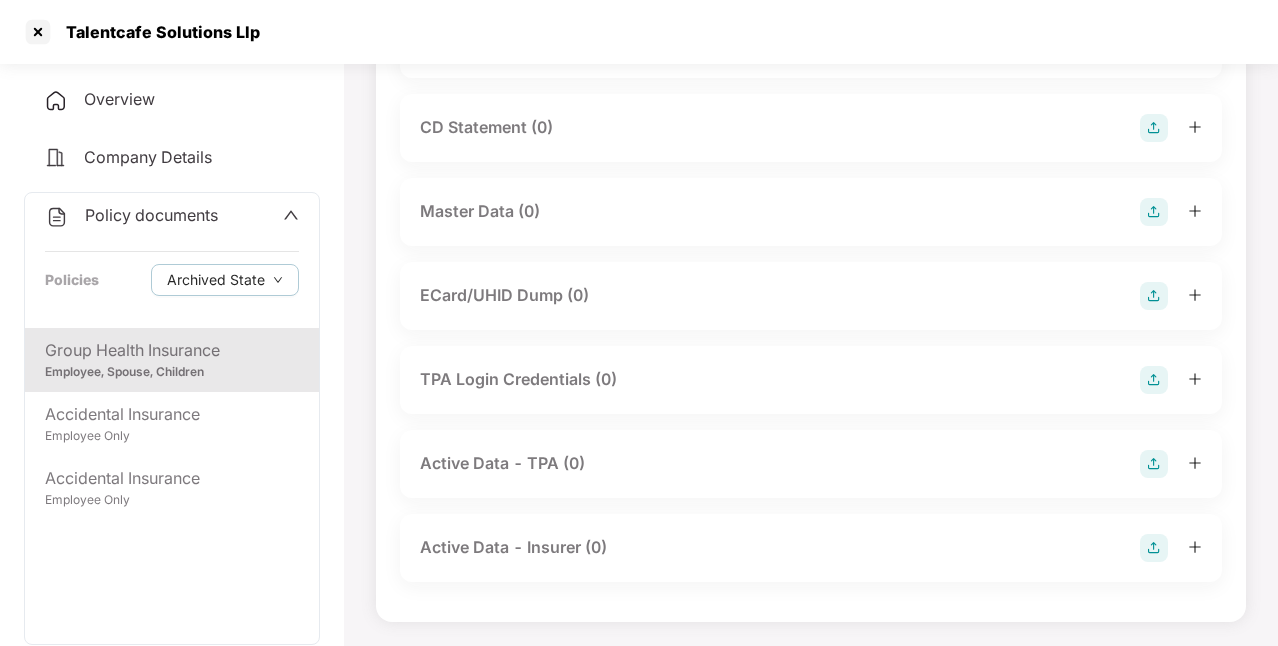 click on "Group Health Insurance" at bounding box center [172, 350] 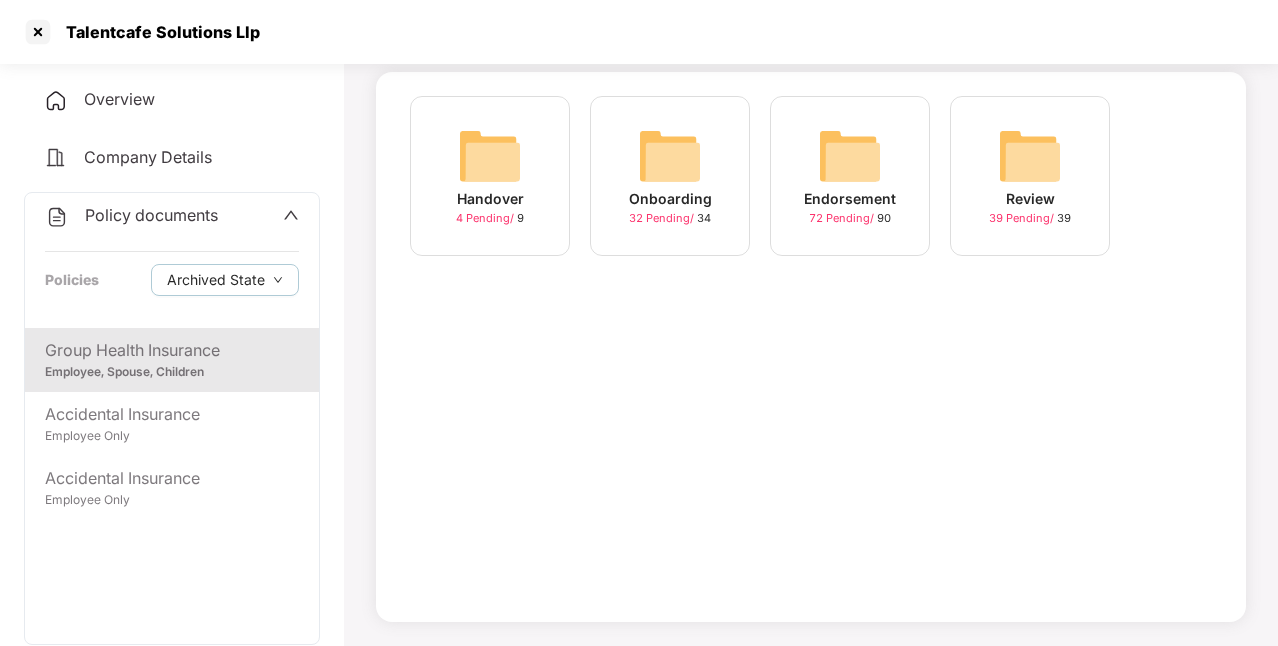 click on "Endorsement 72 Pending  /     90" at bounding box center (850, 176) 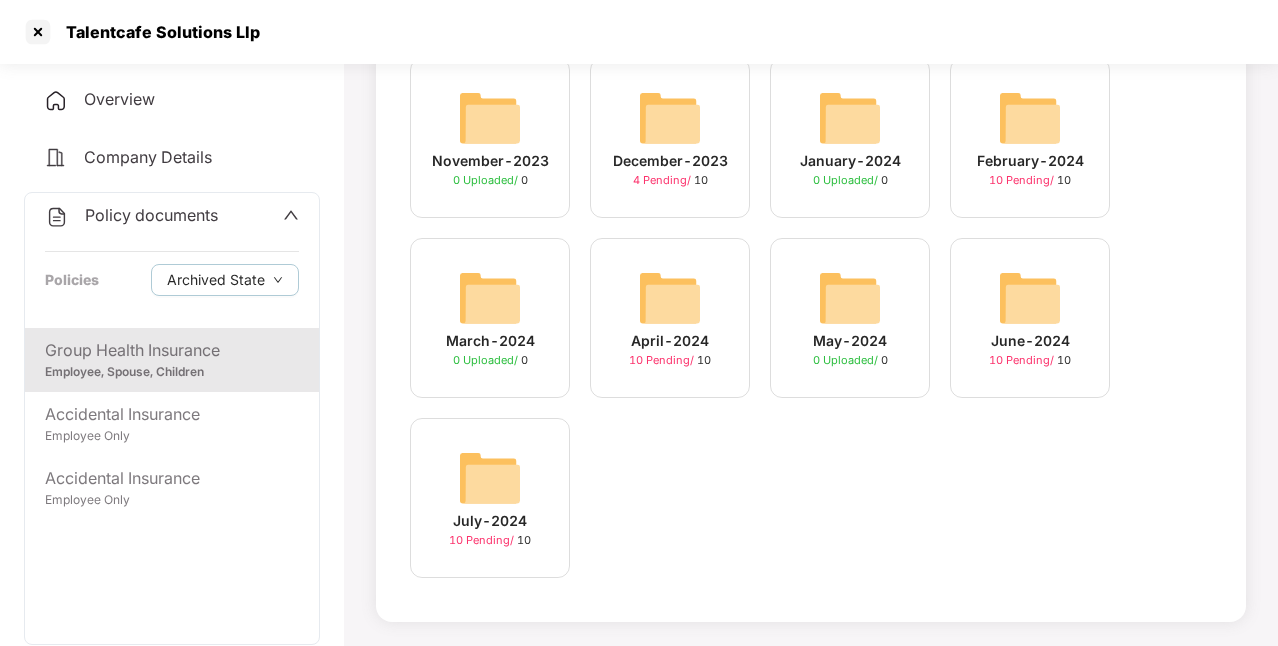 click on "December-2023" at bounding box center (670, 161) 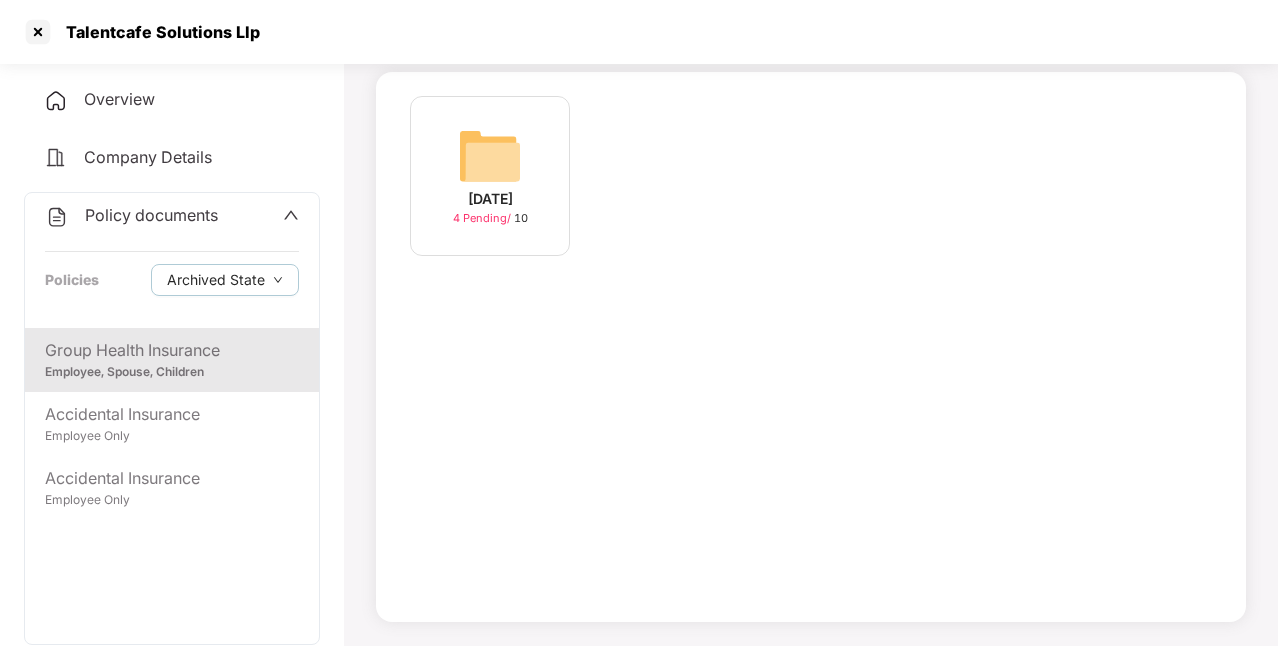 click at bounding box center [490, 156] 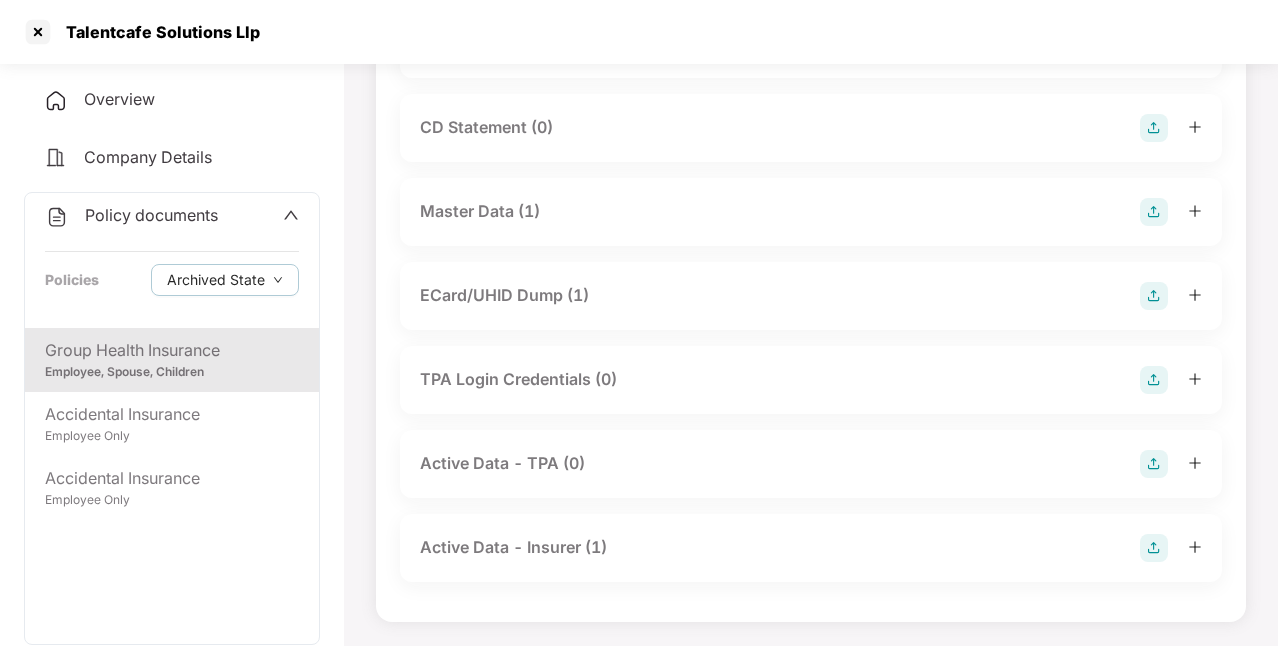 click on "Master Data (1)" at bounding box center [811, 212] 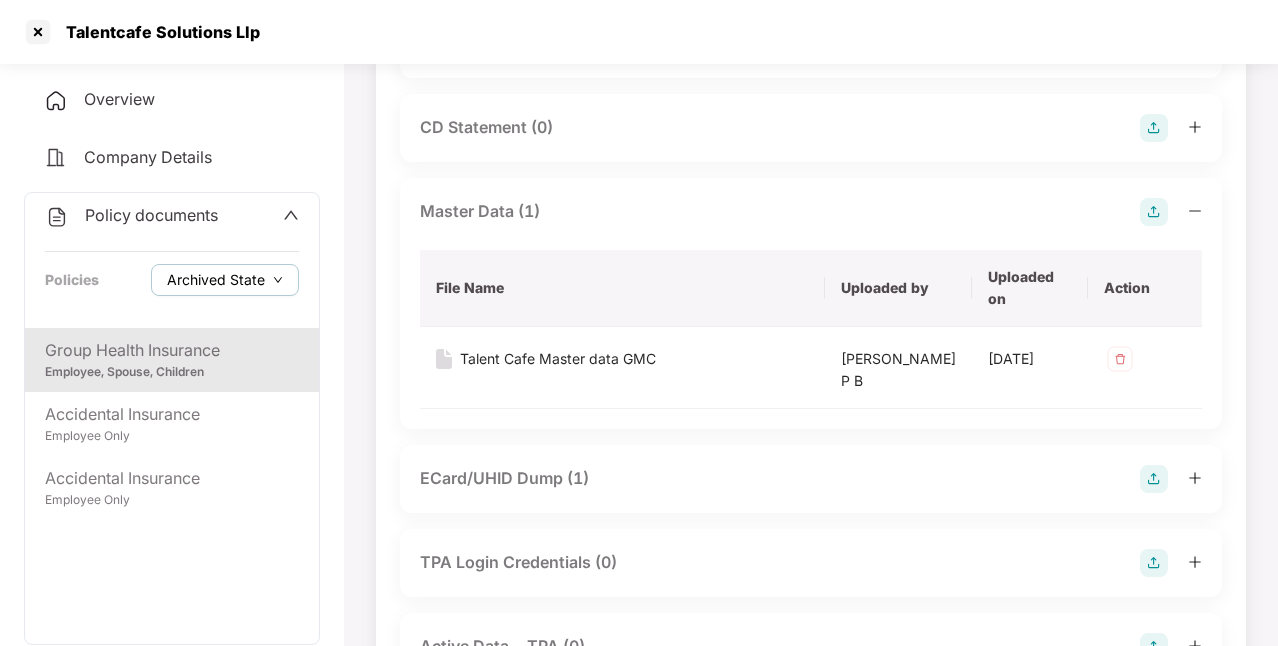 click on "Archived State" at bounding box center (216, 280) 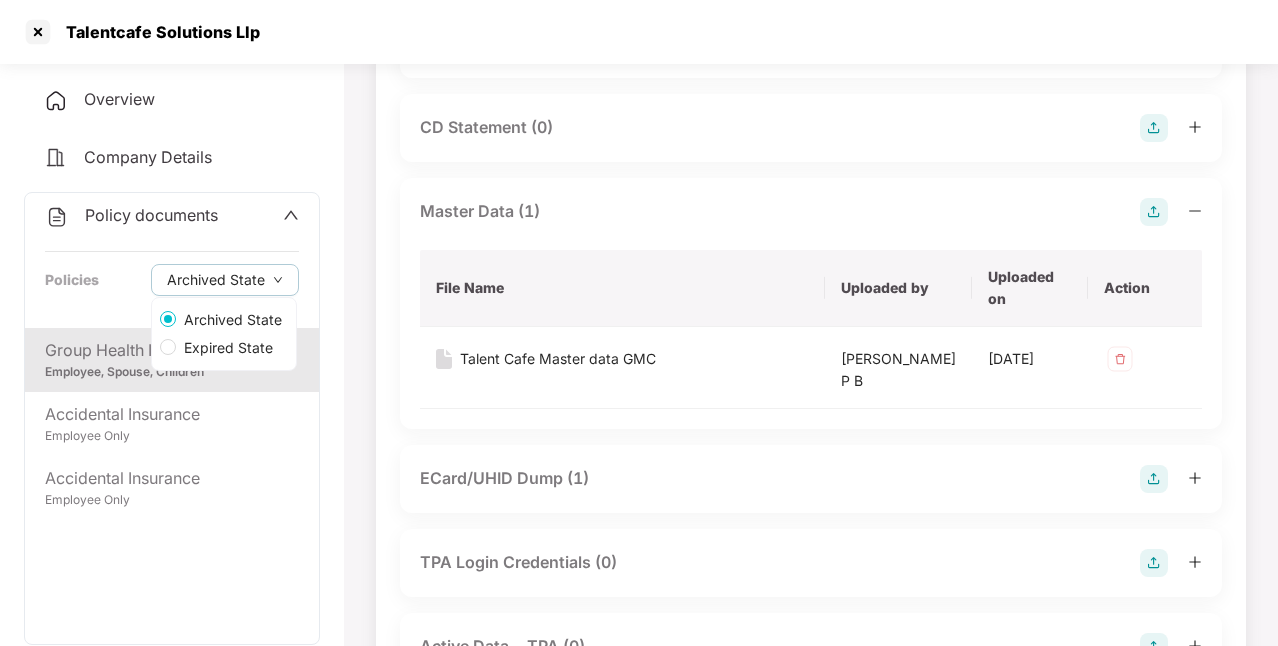 click on "Expired State" at bounding box center [228, 348] 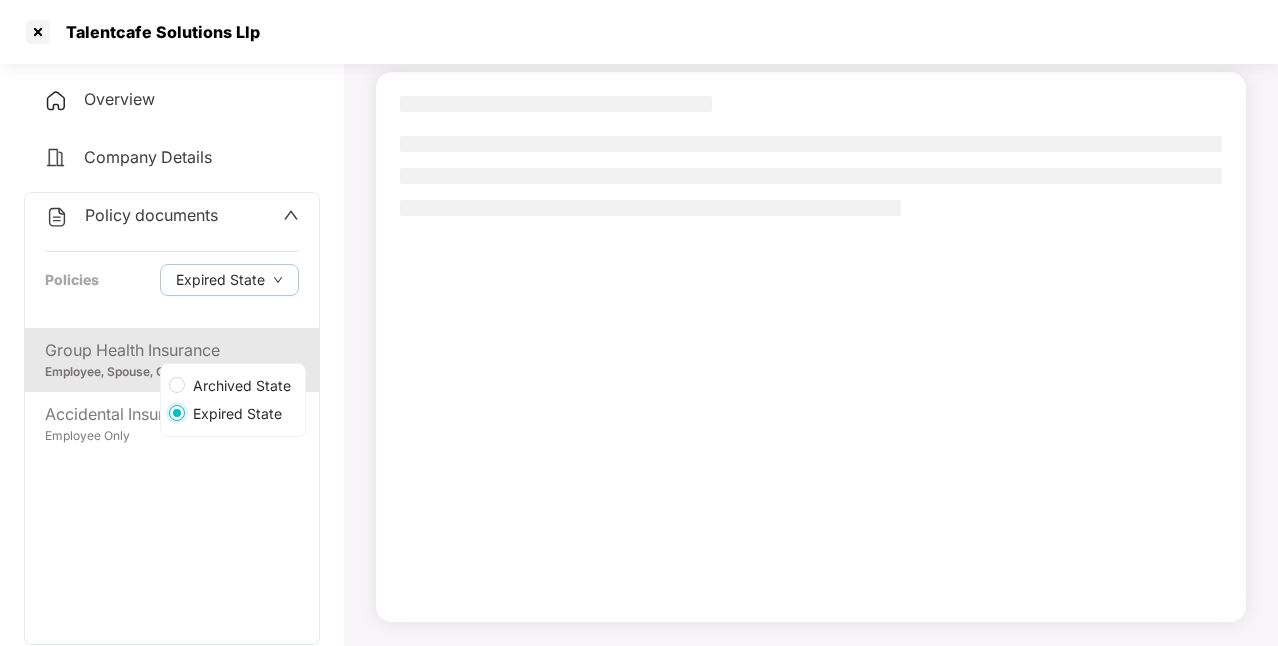 scroll, scrollTop: 129, scrollLeft: 0, axis: vertical 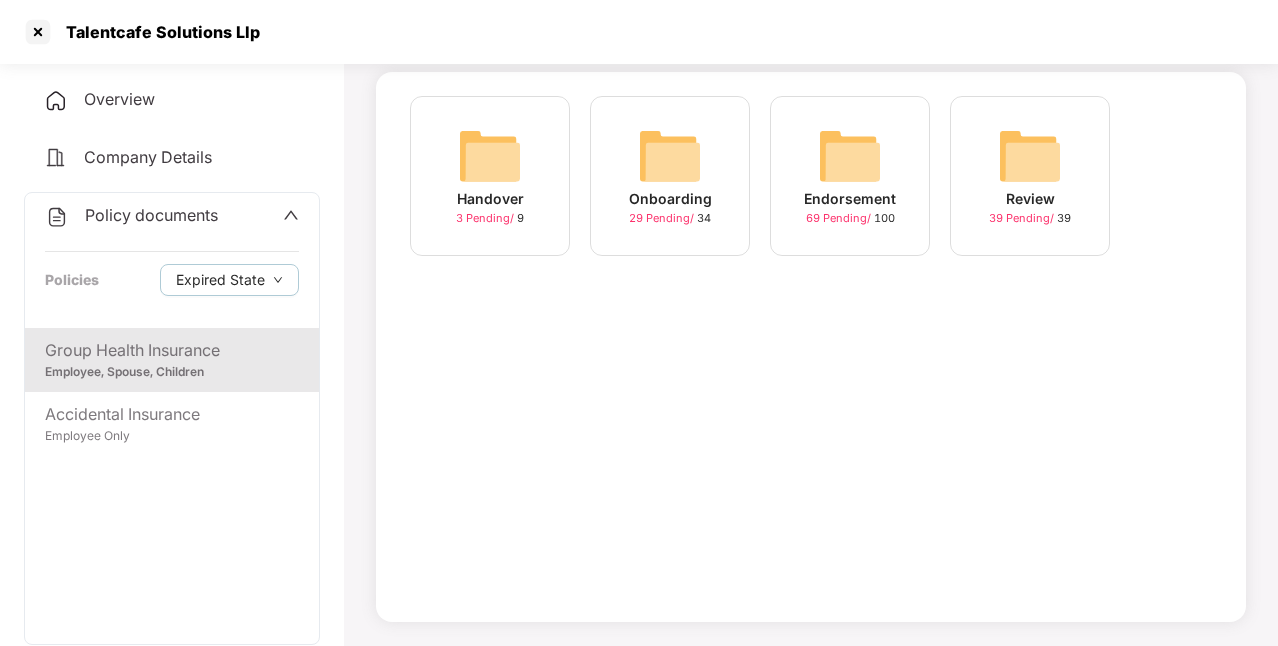 click on "Endorsement" at bounding box center (850, 199) 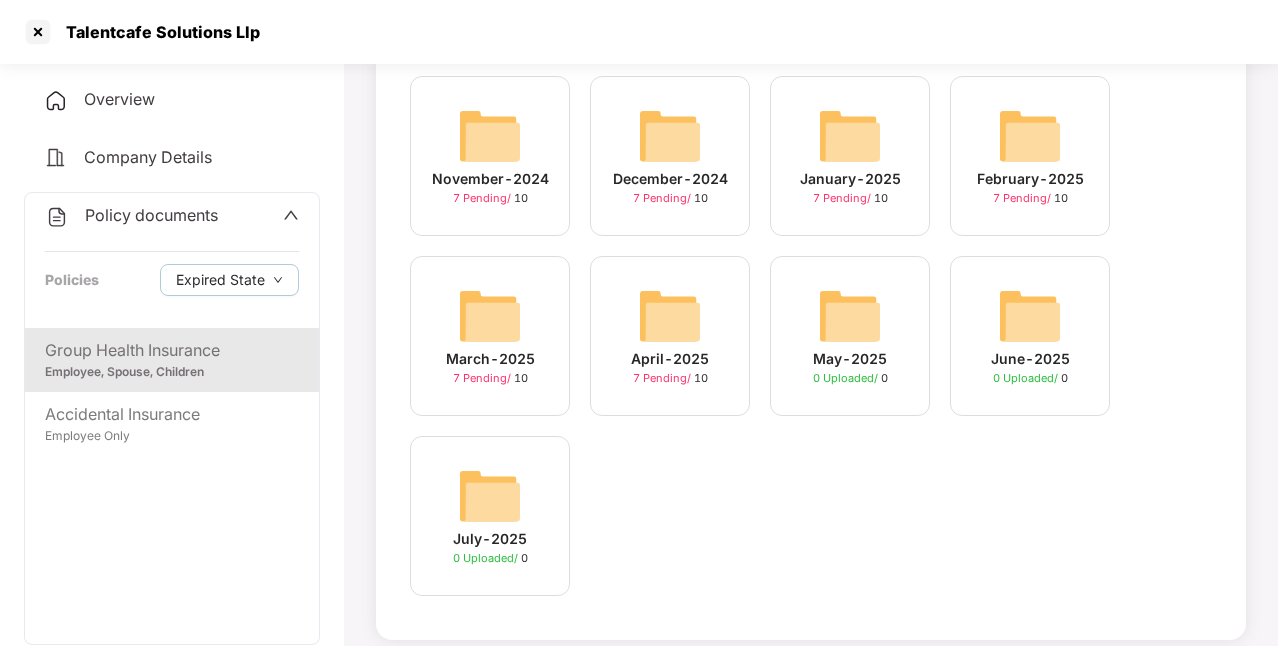 click at bounding box center [670, 316] 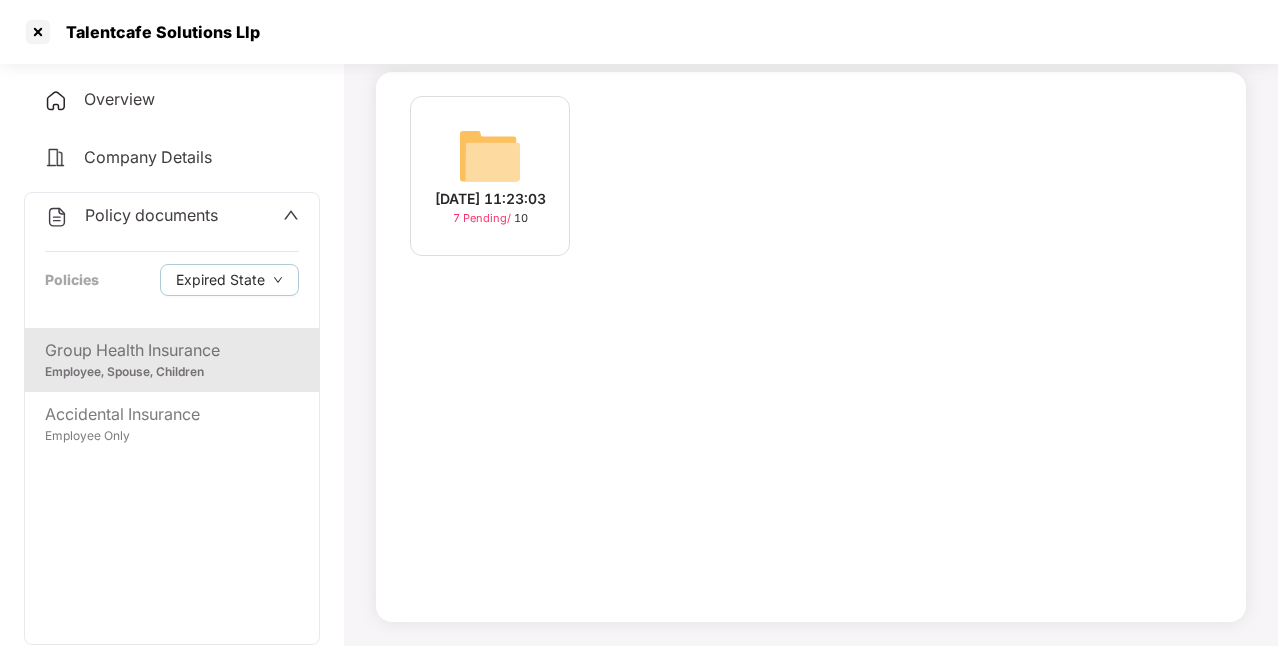 scroll, scrollTop: 129, scrollLeft: 0, axis: vertical 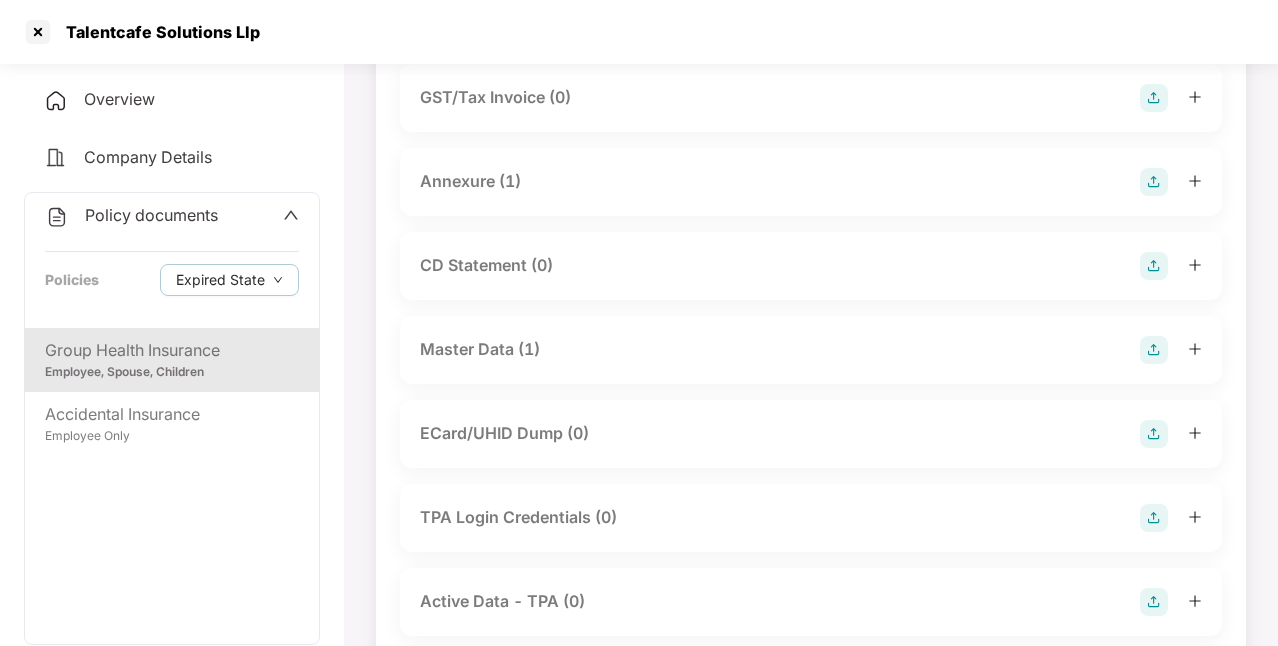 click on "Master Data (1)" at bounding box center (811, 350) 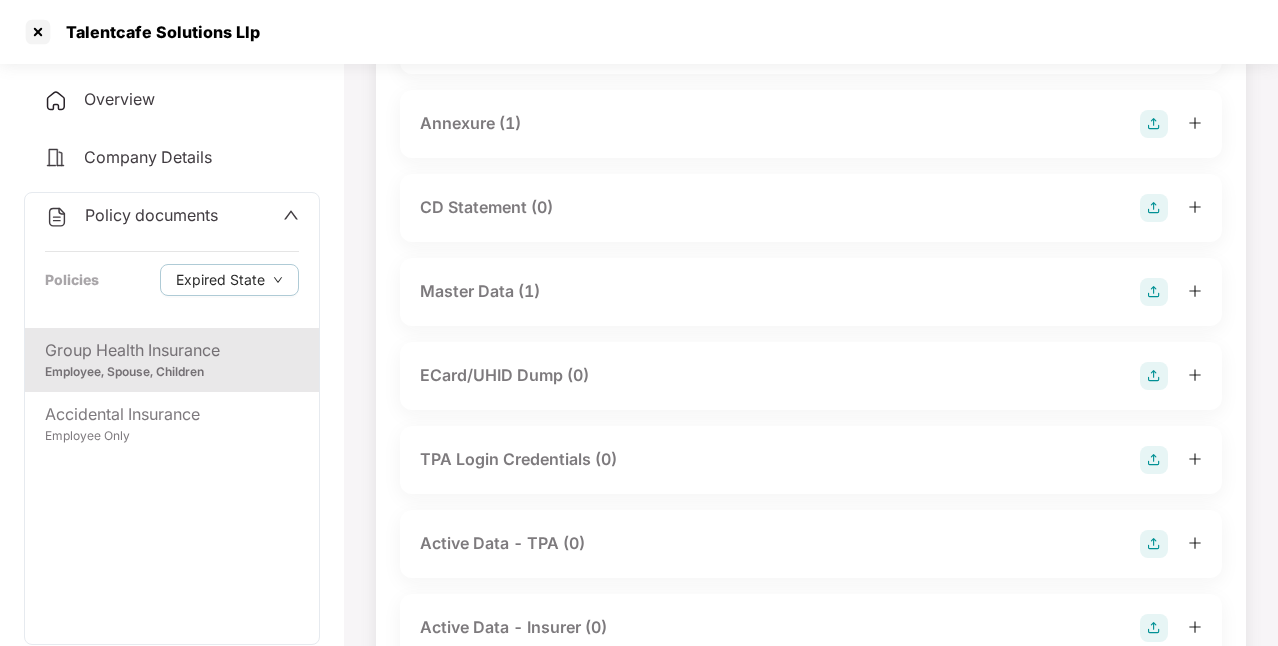 scroll, scrollTop: 429, scrollLeft: 0, axis: vertical 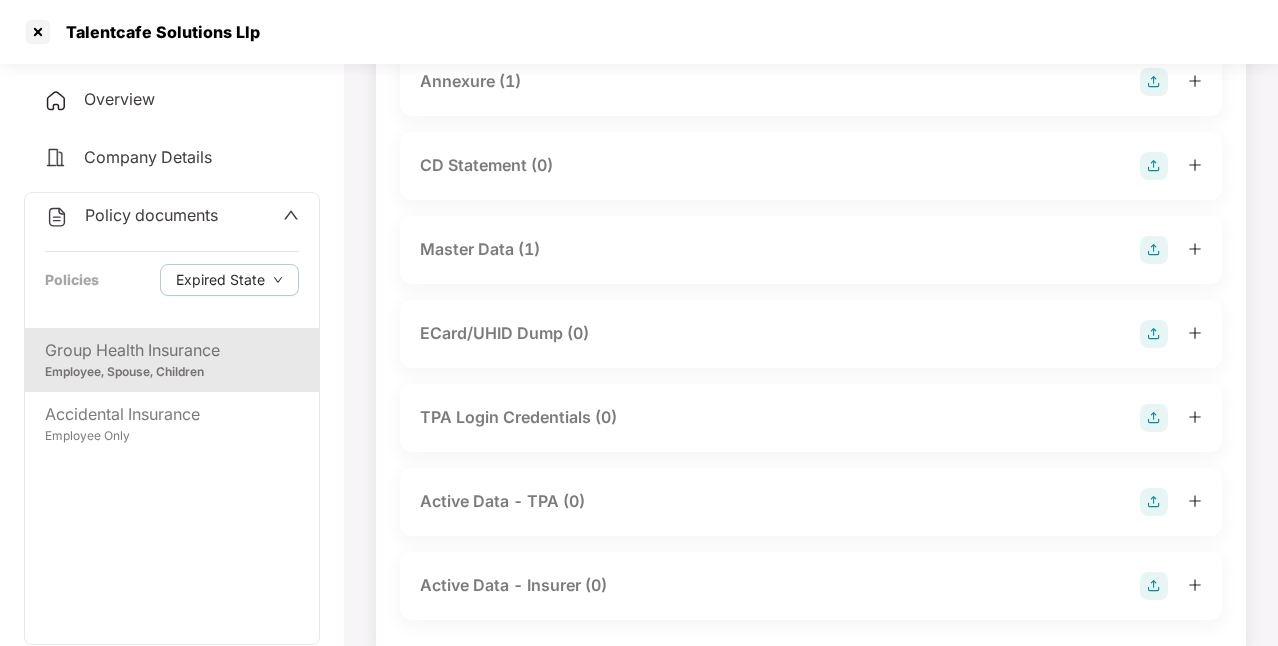 click on "Master Data (1)" at bounding box center (811, 250) 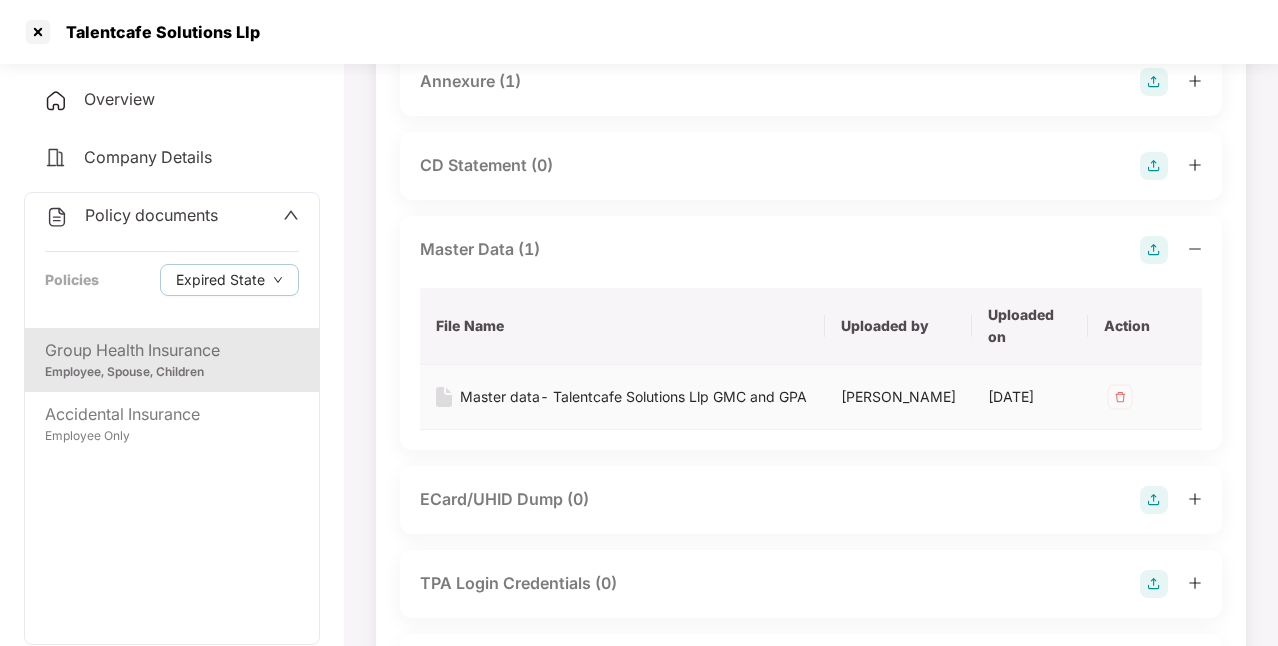 click on "Master data- Talentcafe Solutions Llp GMC and GPA" at bounding box center (633, 397) 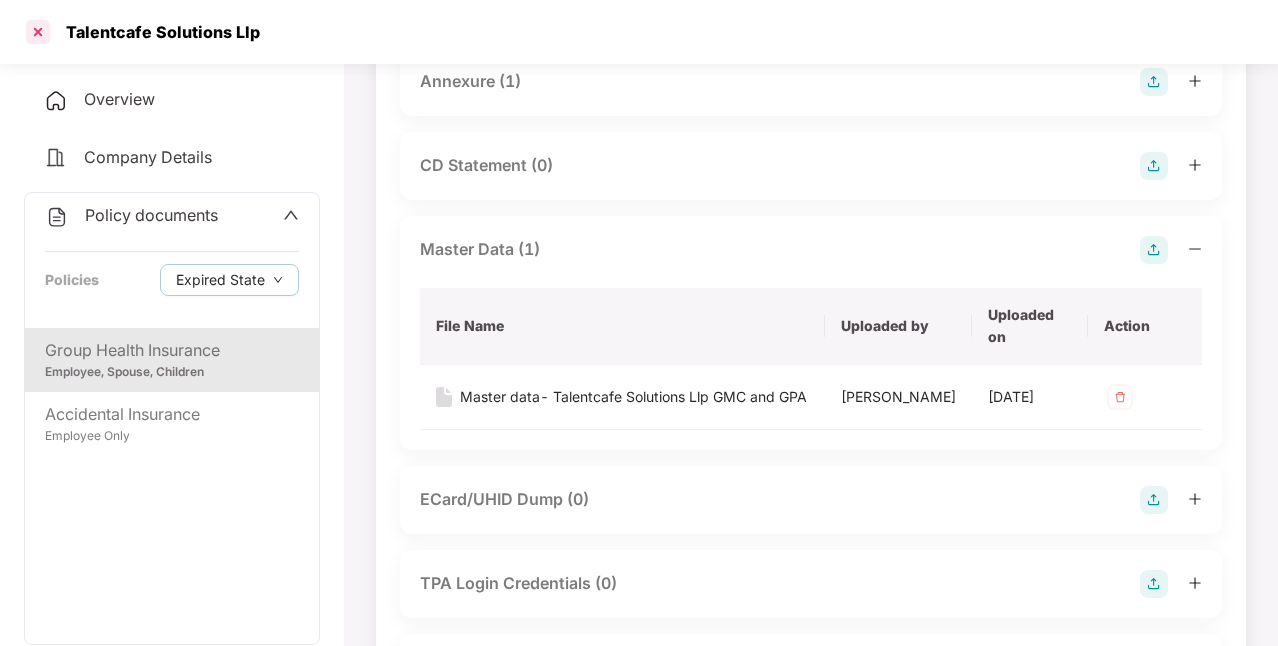 click at bounding box center [38, 32] 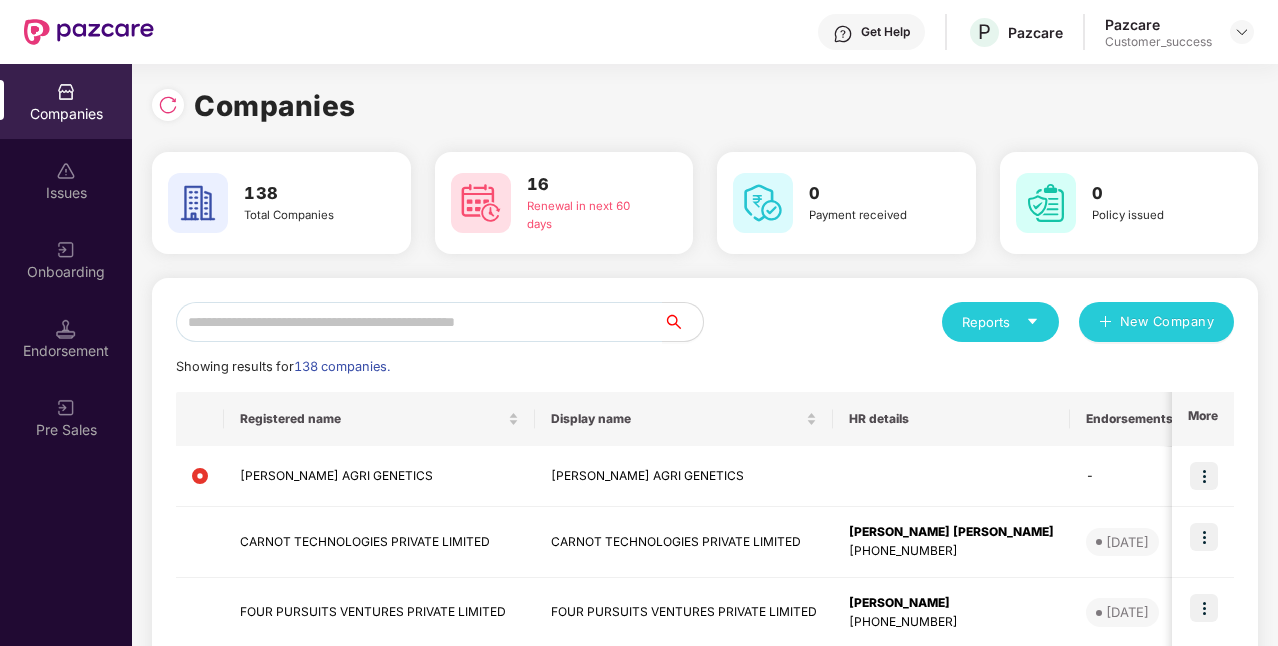 scroll, scrollTop: 0, scrollLeft: 0, axis: both 